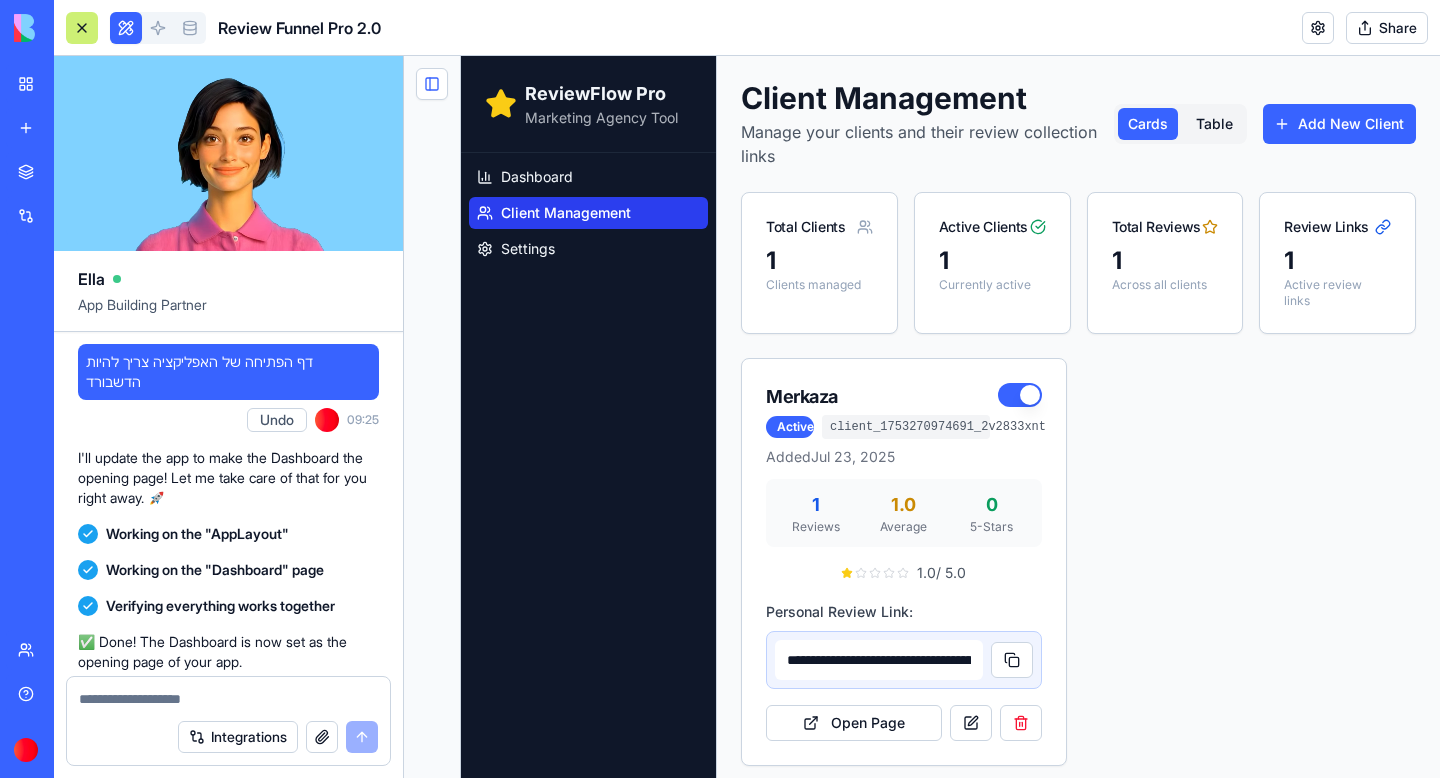scroll, scrollTop: 0, scrollLeft: 0, axis: both 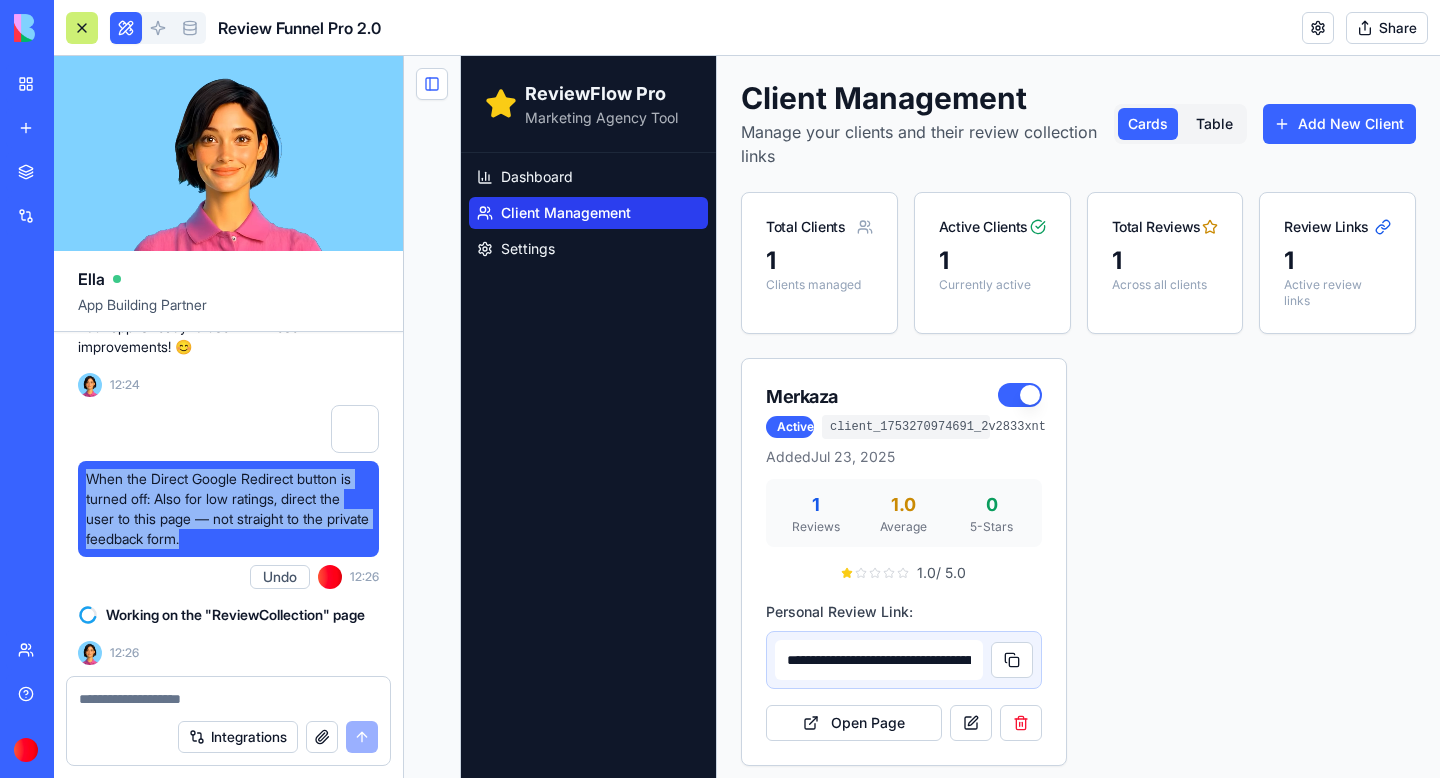 drag, startPoint x: 263, startPoint y: 518, endPoint x: 86, endPoint y: 455, distance: 187.87762 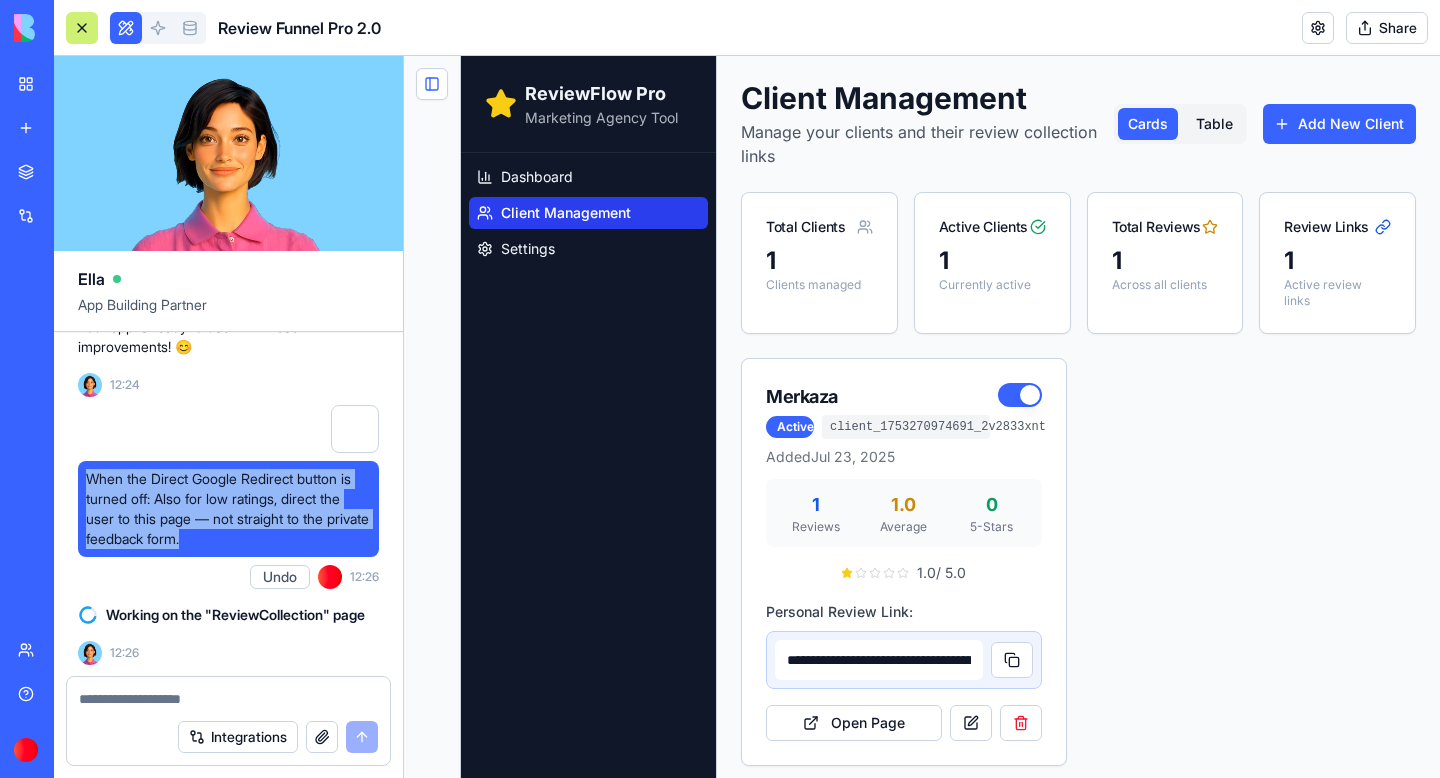 click on "When the Direct Google Redirect button is turned off:
Also for low ratings, direct the user to this page — not straight to the private feedback form." at bounding box center (228, 509) 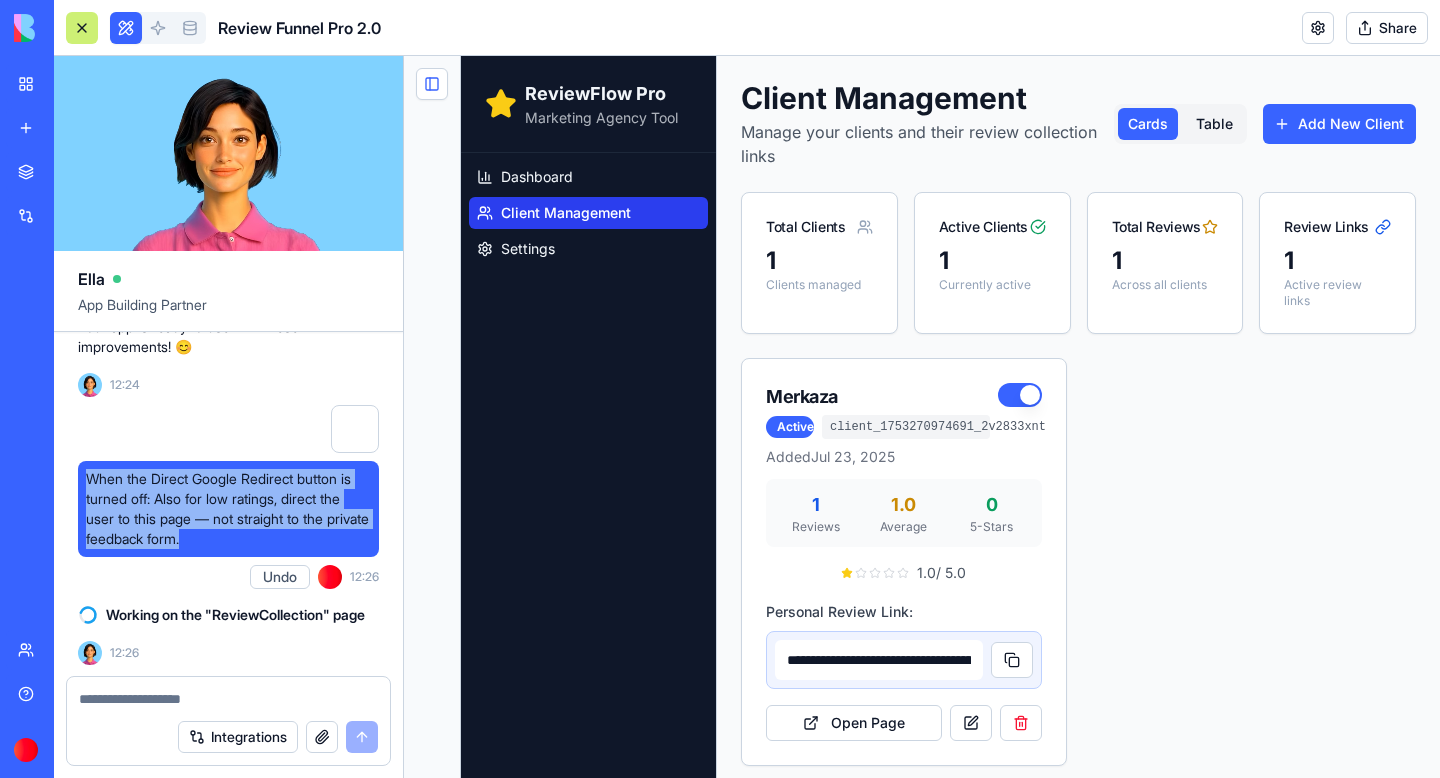 copy on "When the Direct Google Redirect button is turned off:
Also for low ratings, direct the user to this page — not straight to the private feedback form." 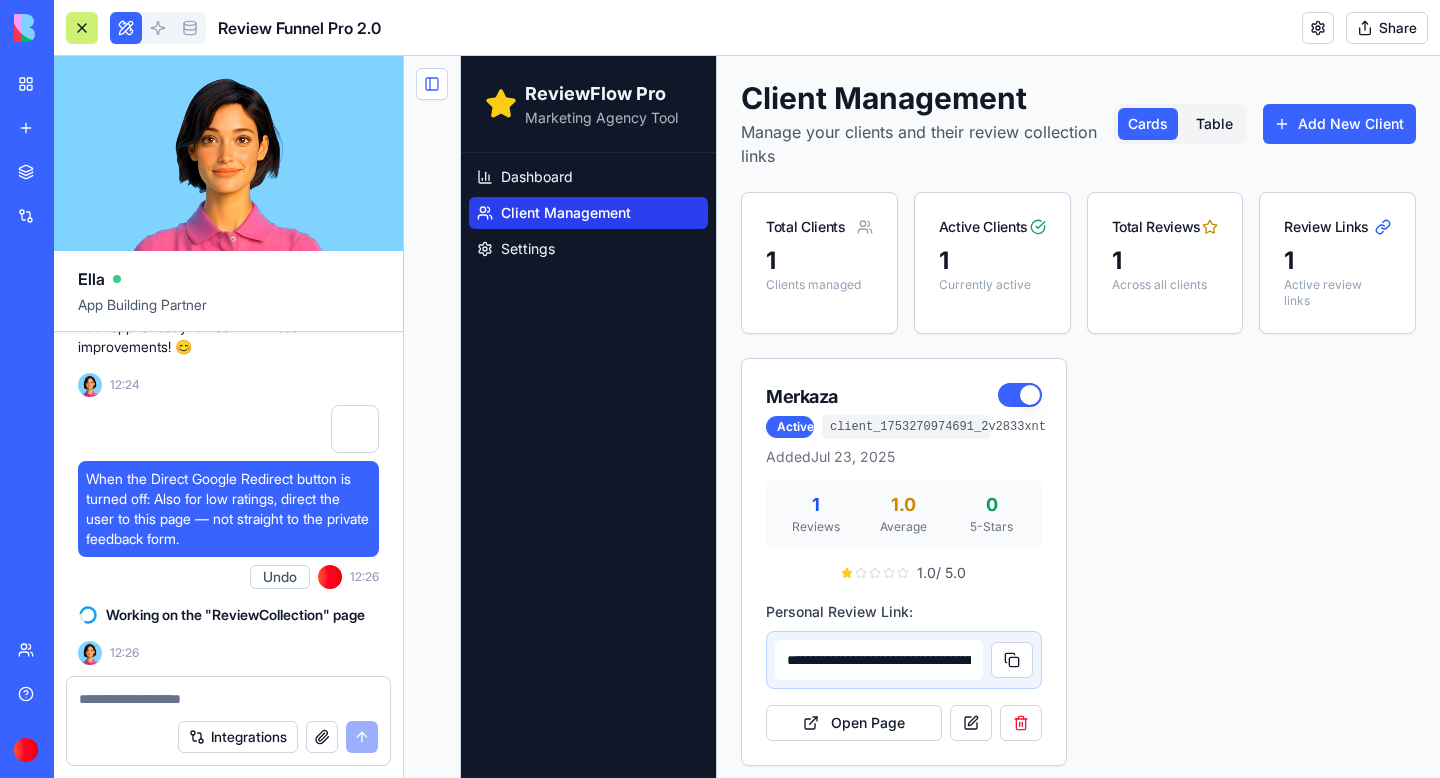 click at bounding box center [228, 699] 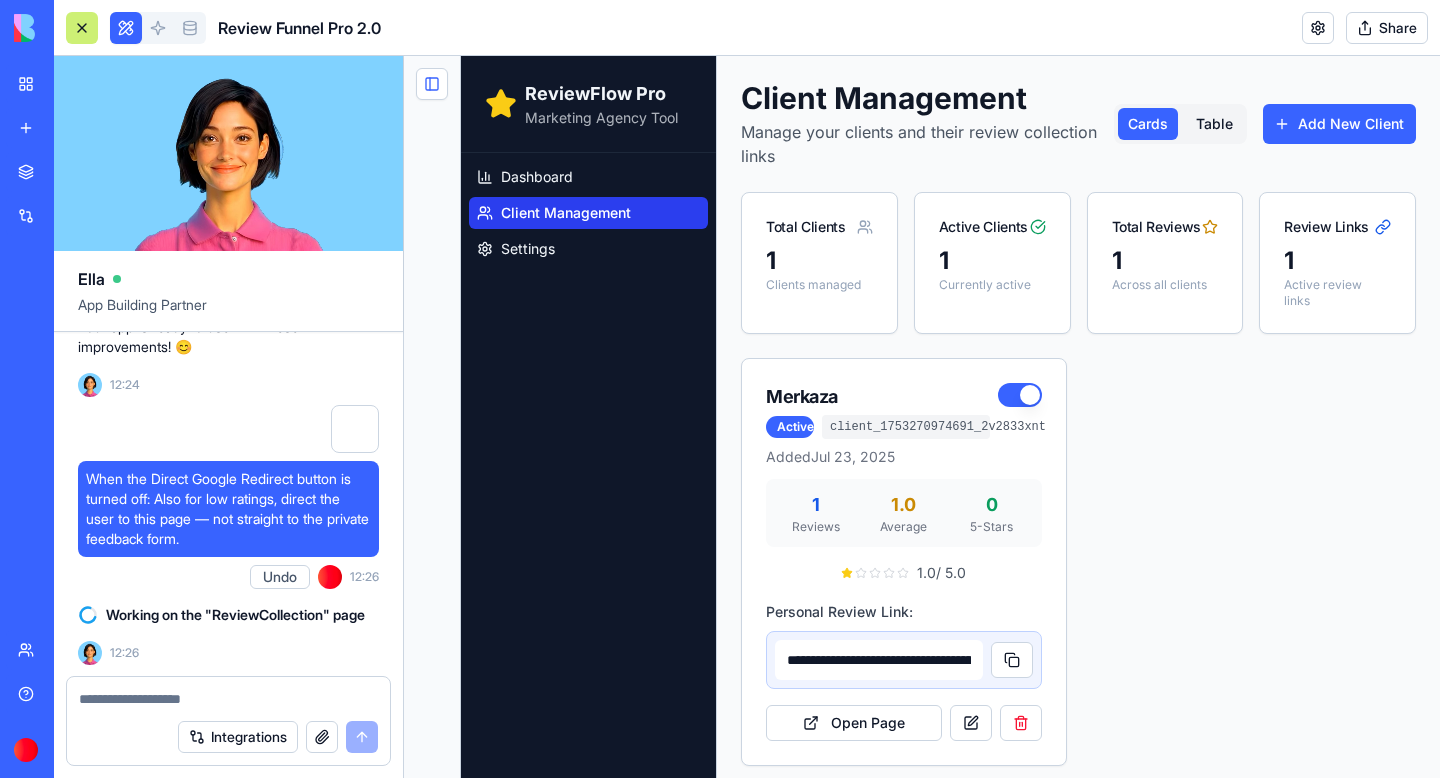 paste on "**********" 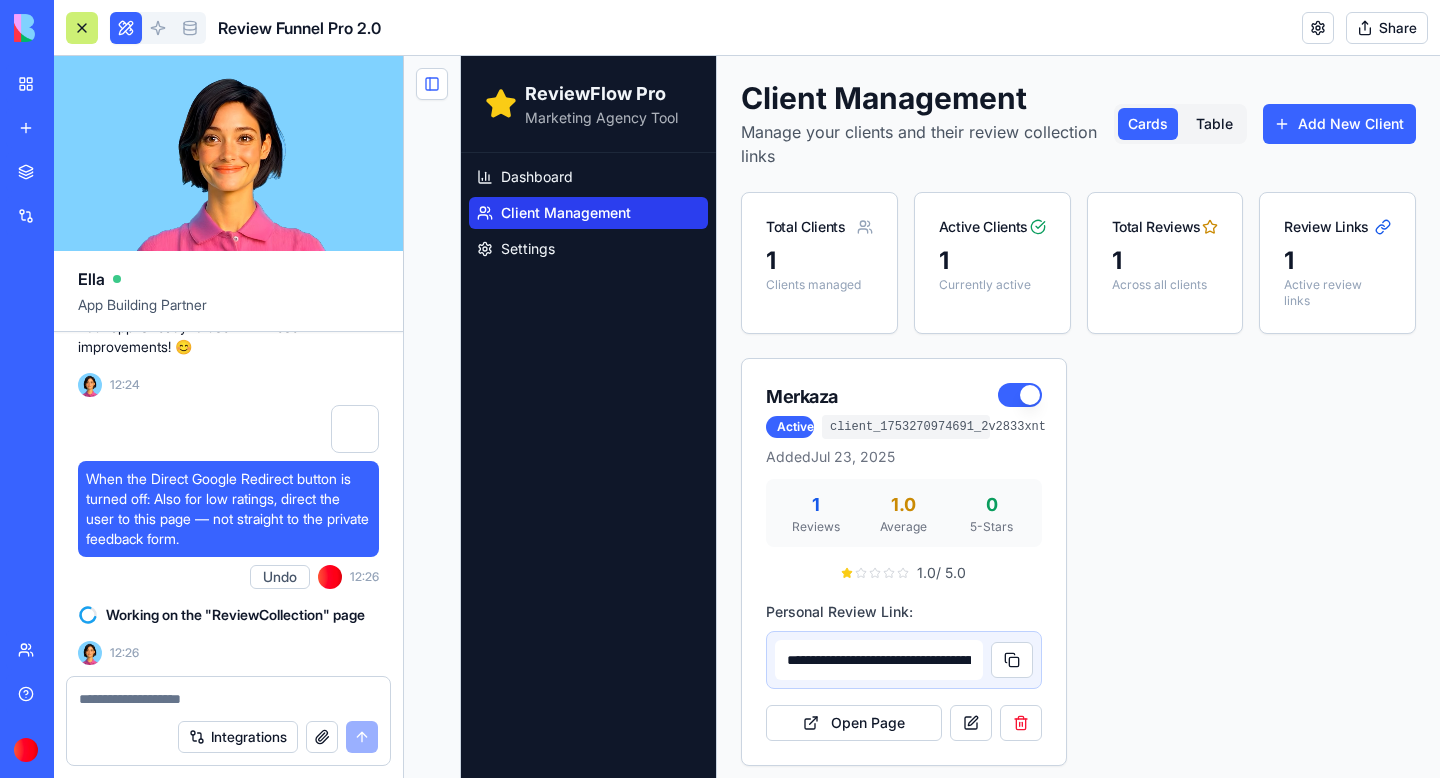 type on "**********" 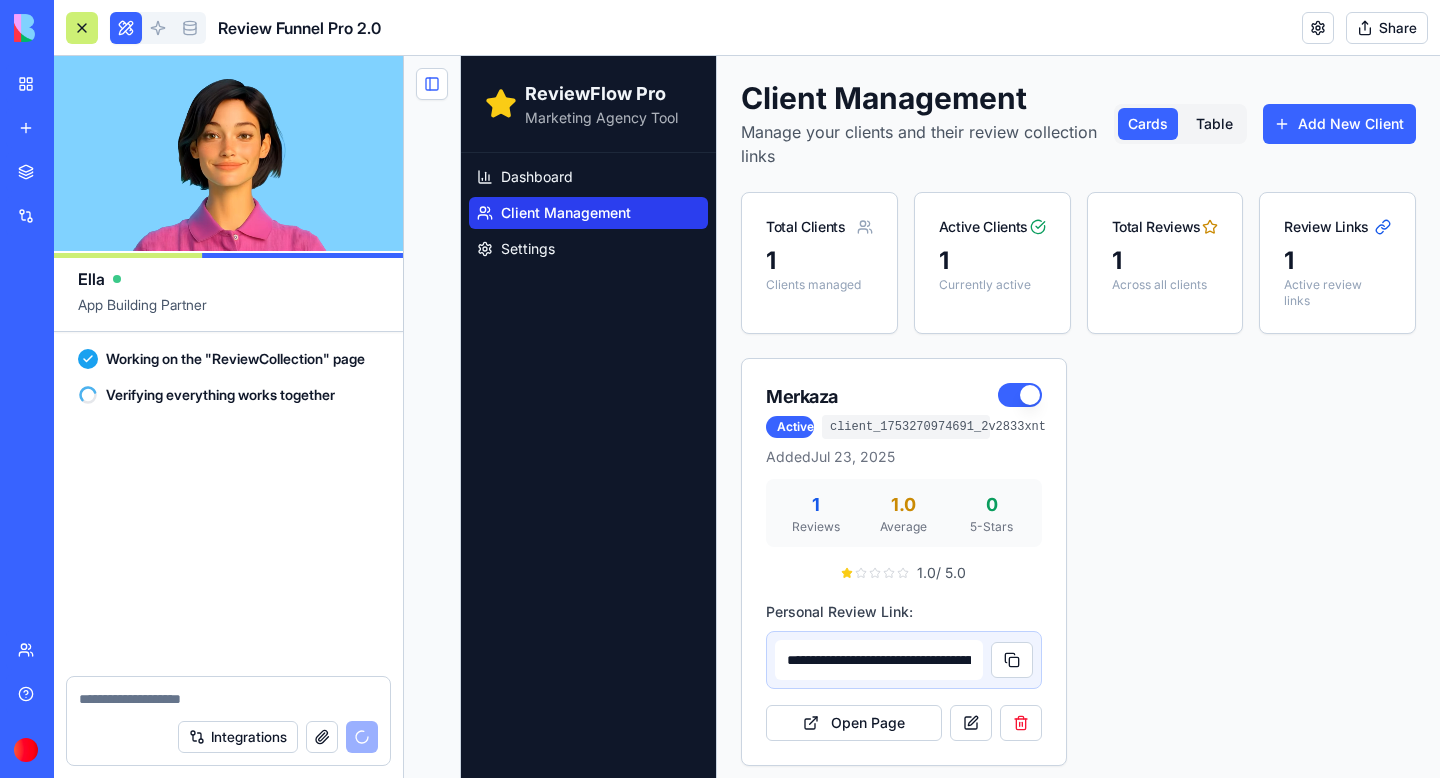scroll, scrollTop: 4907, scrollLeft: 0, axis: vertical 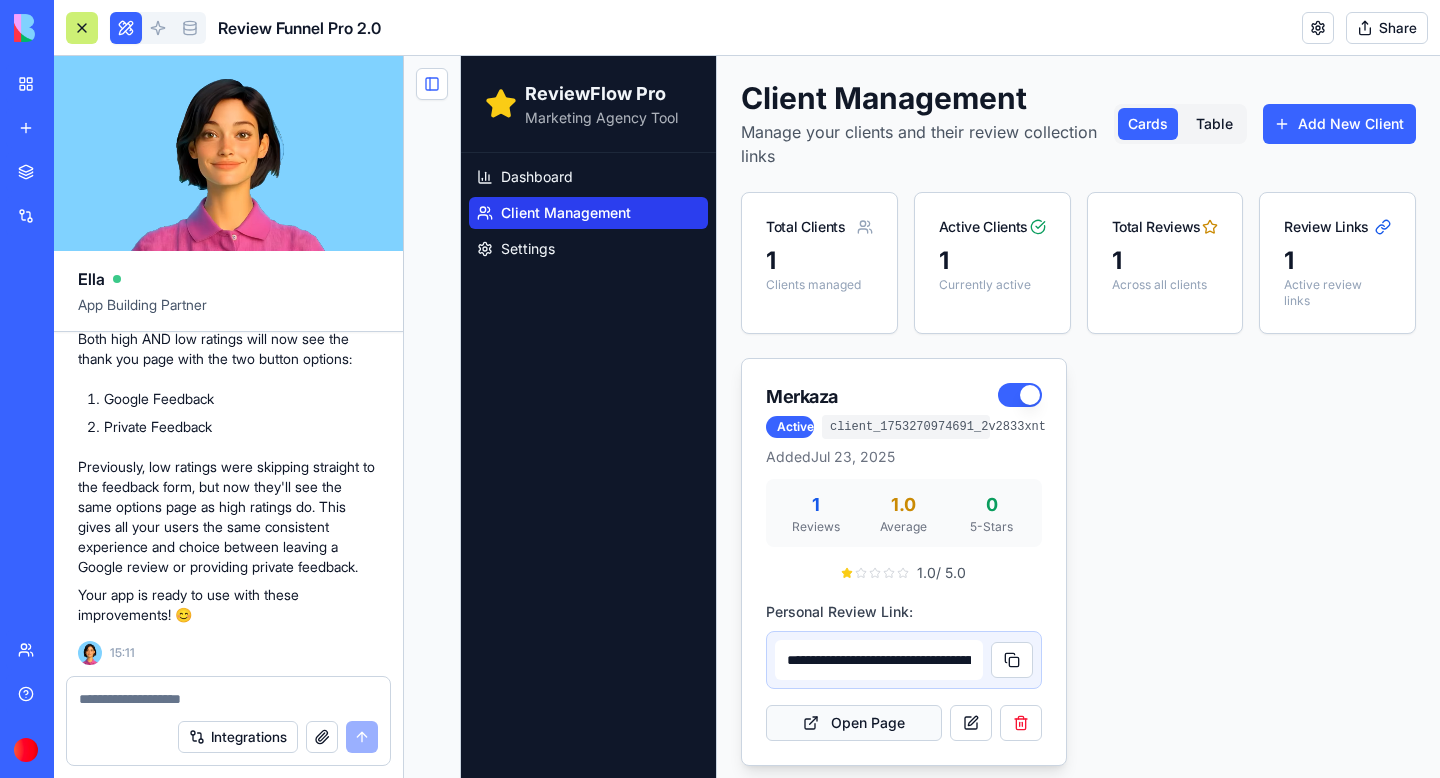 click on "Open Page" at bounding box center (854, 723) 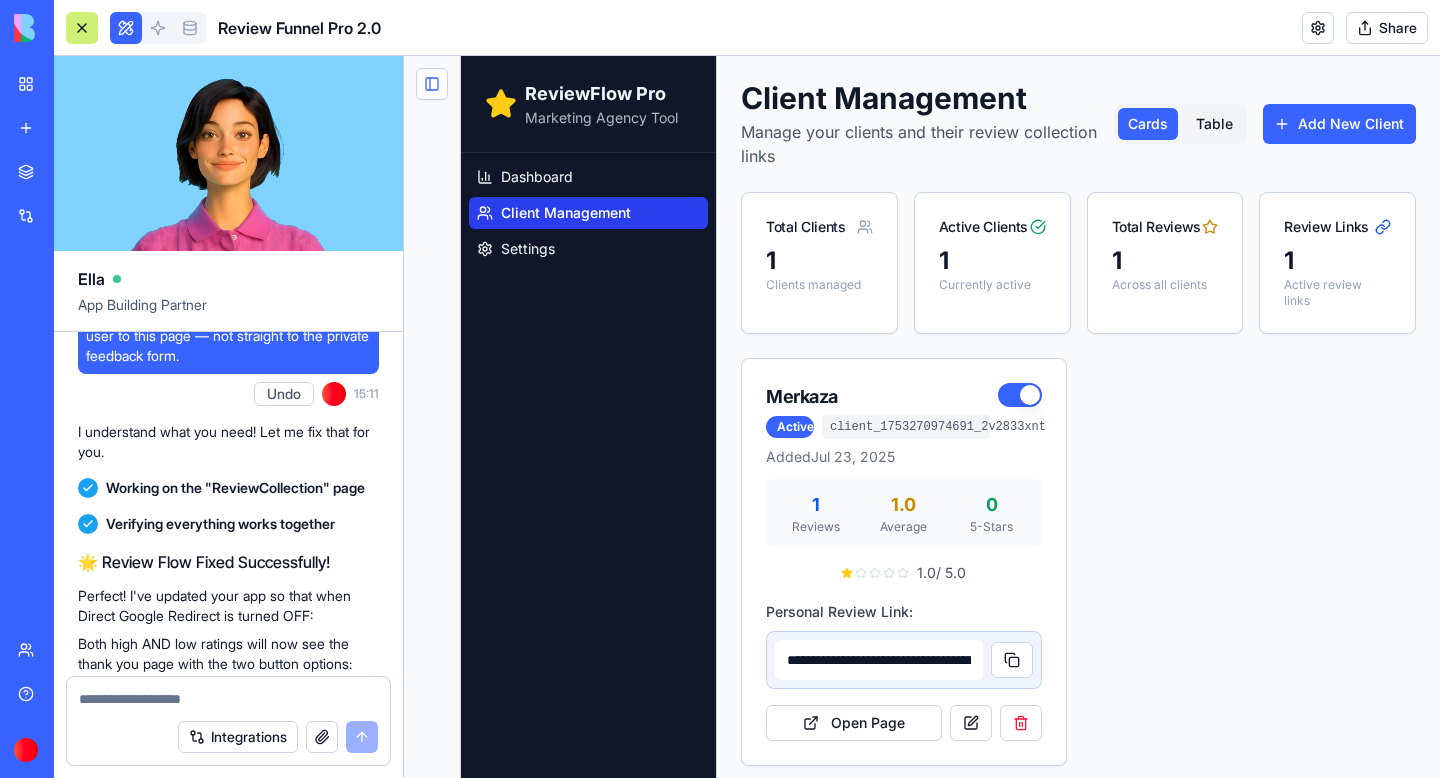 scroll, scrollTop: 4363, scrollLeft: 0, axis: vertical 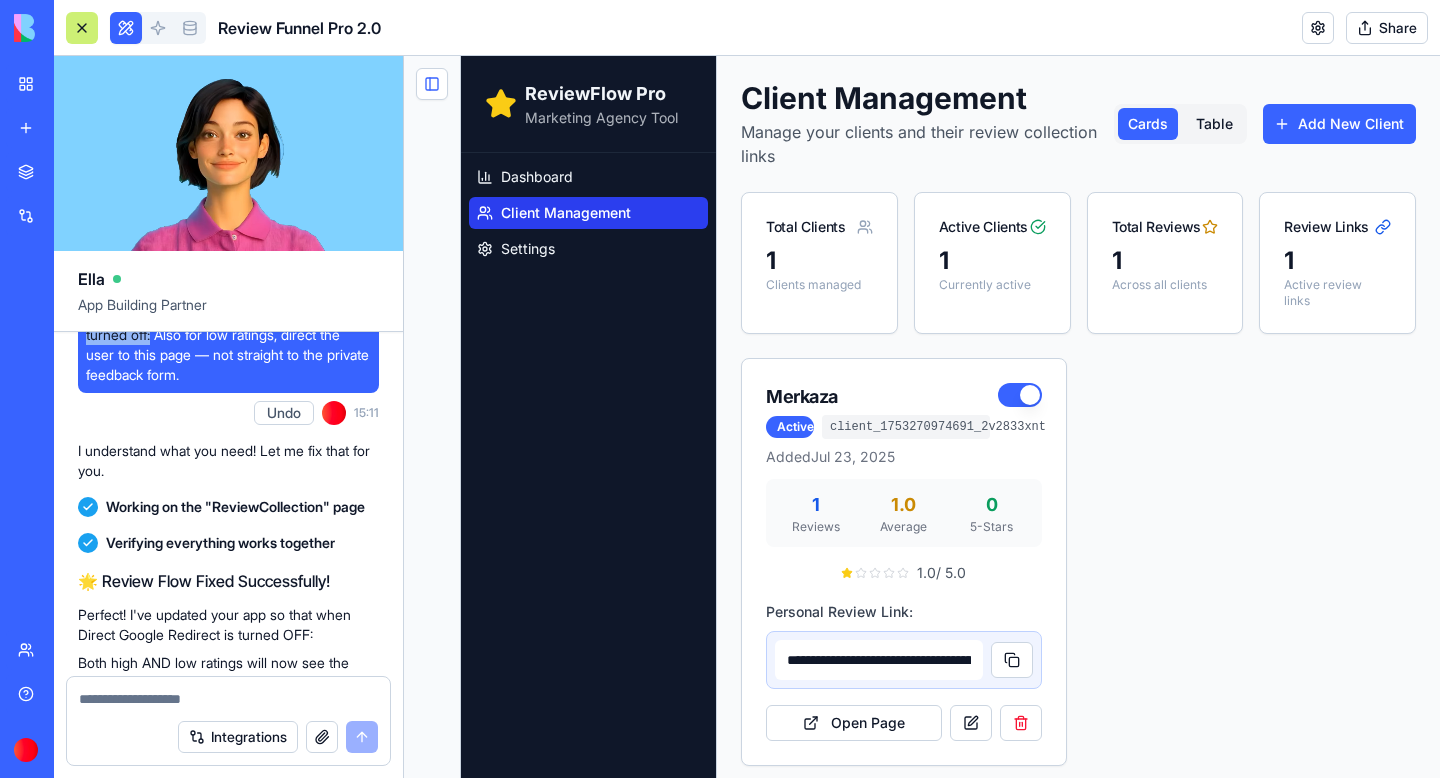 drag, startPoint x: 86, startPoint y: 516, endPoint x: 155, endPoint y: 530, distance: 70.40597 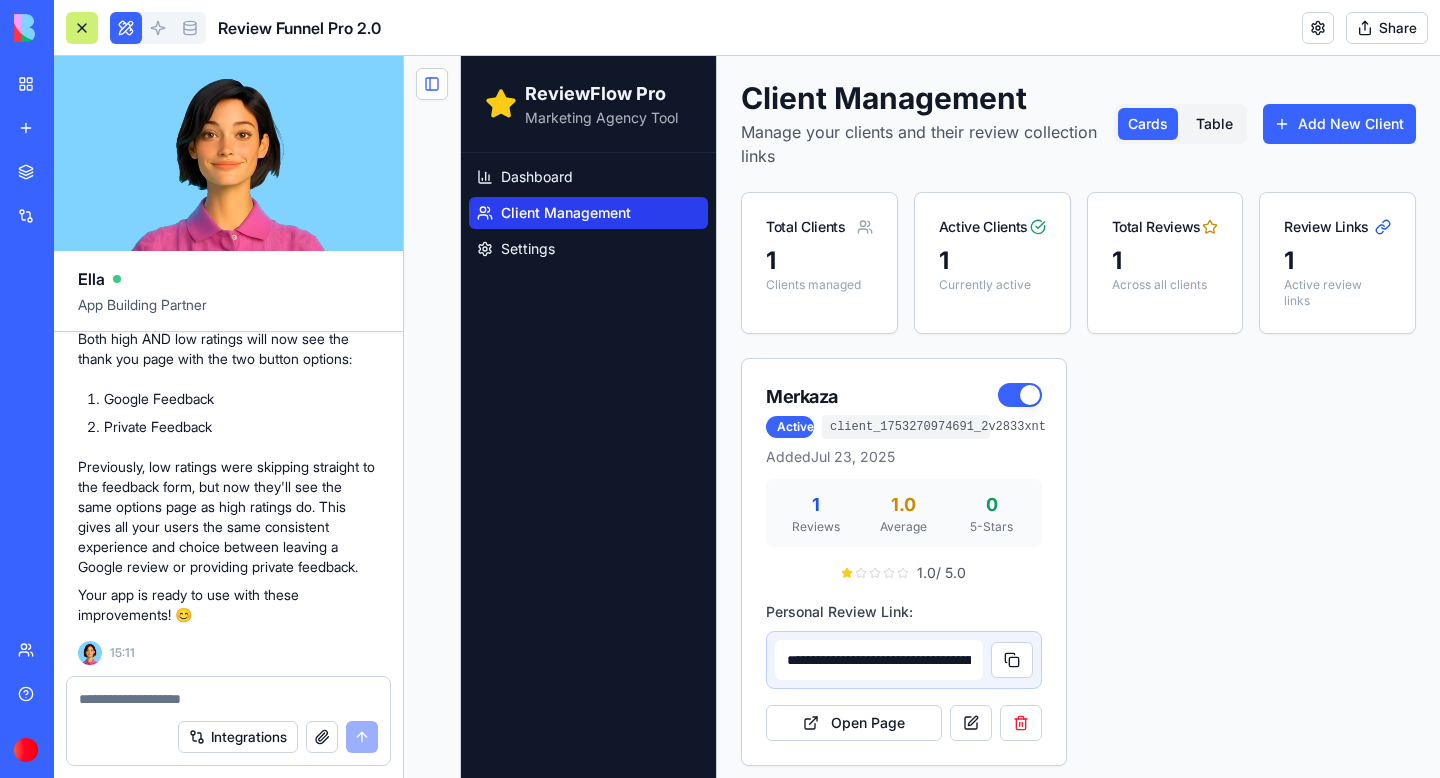 click at bounding box center [228, 699] 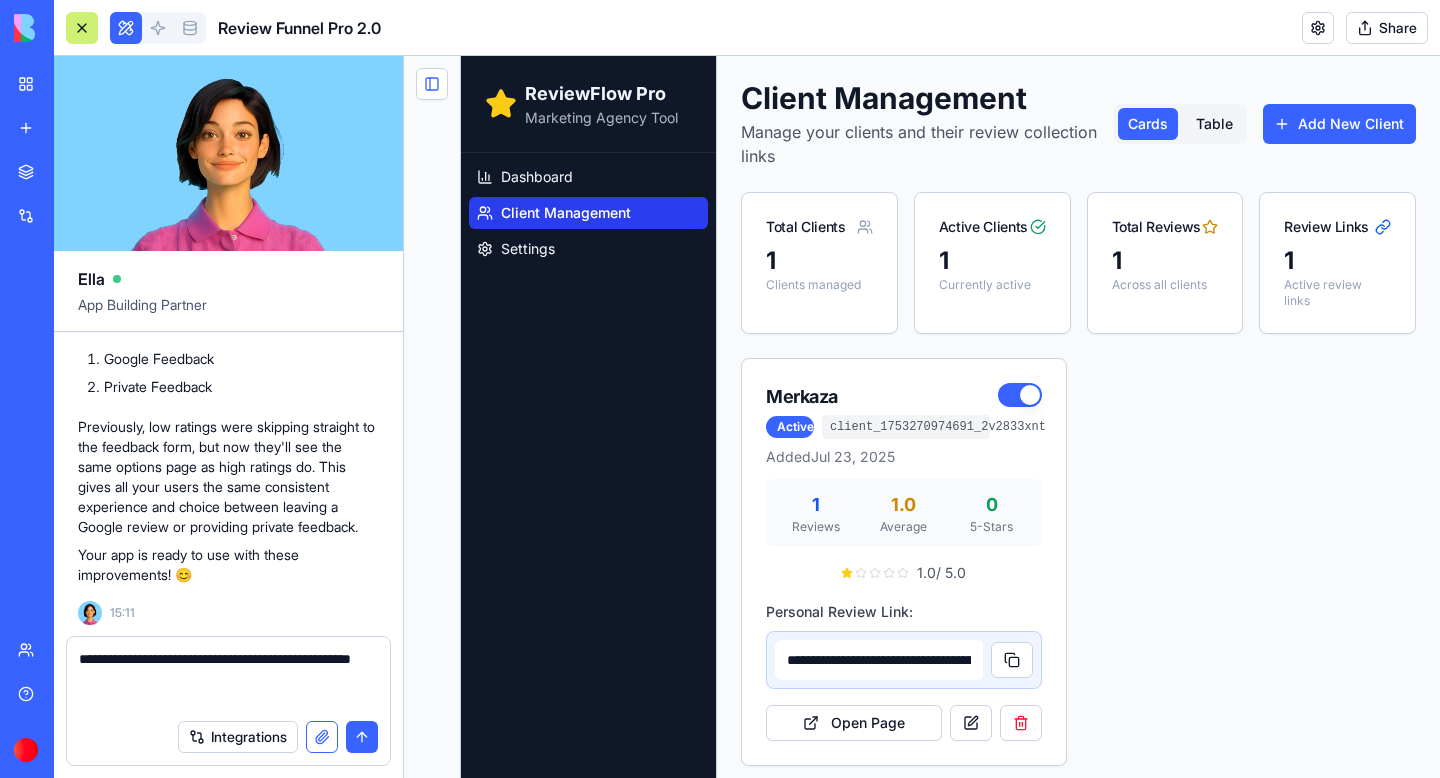 click at bounding box center [322, 737] 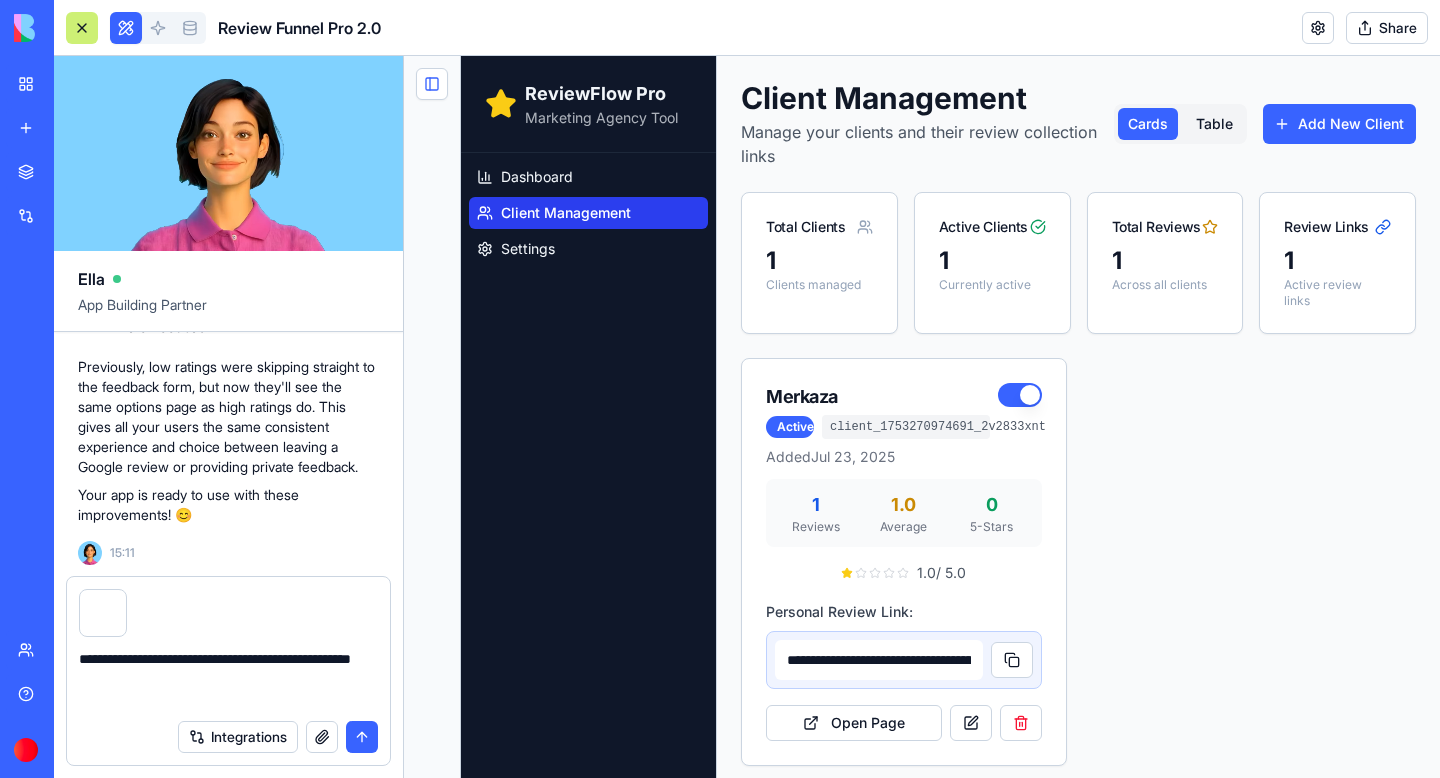 click on "**********" at bounding box center (228, 679) 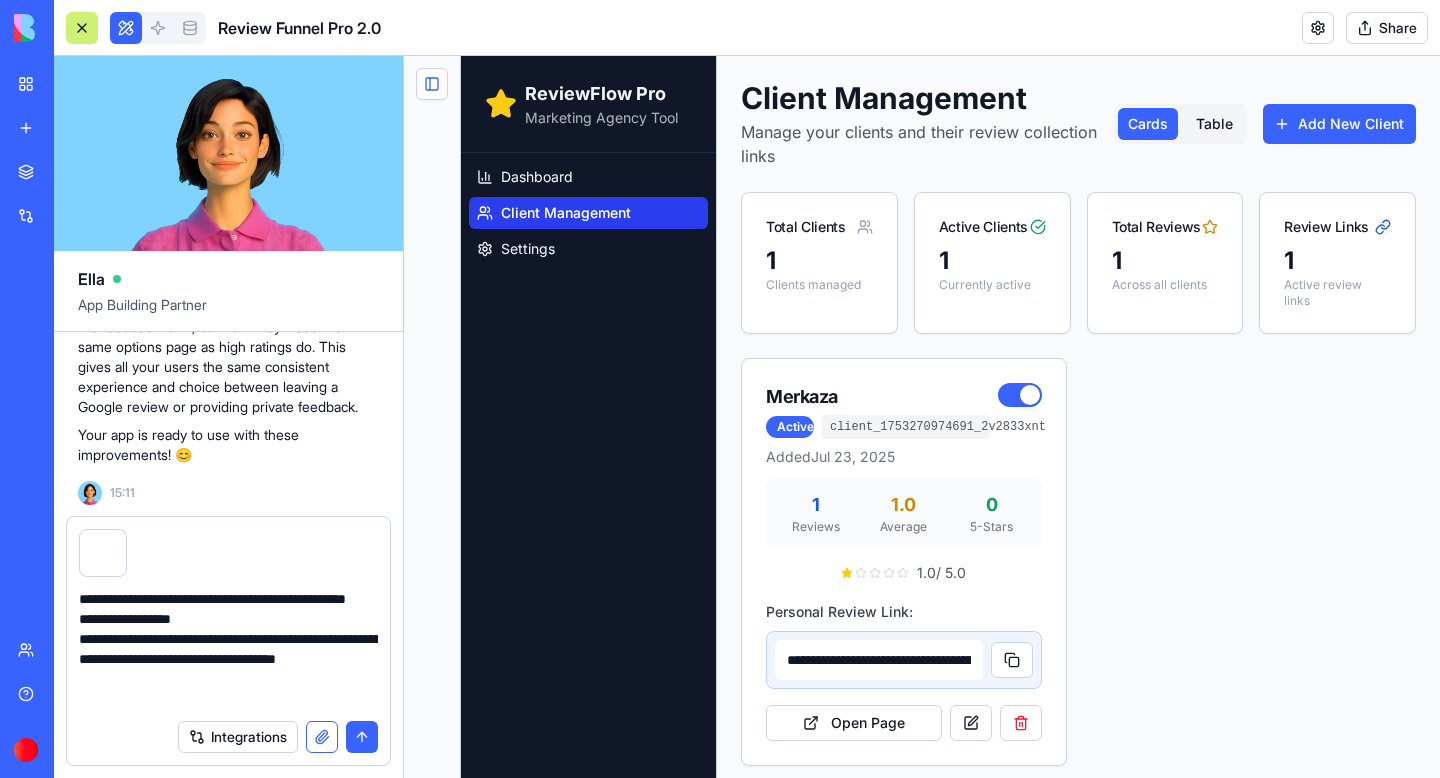 click at bounding box center [322, 737] 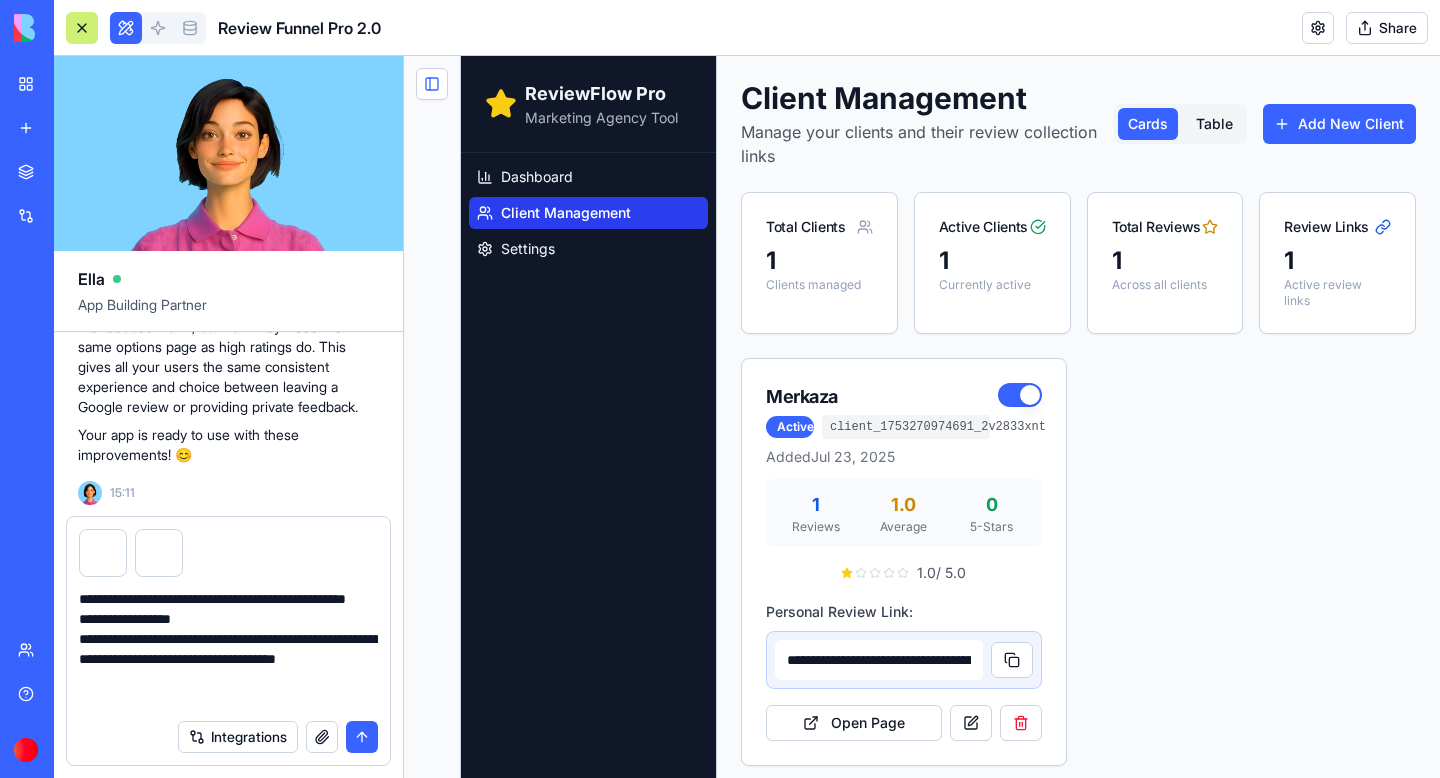 click on "**********" at bounding box center [228, 649] 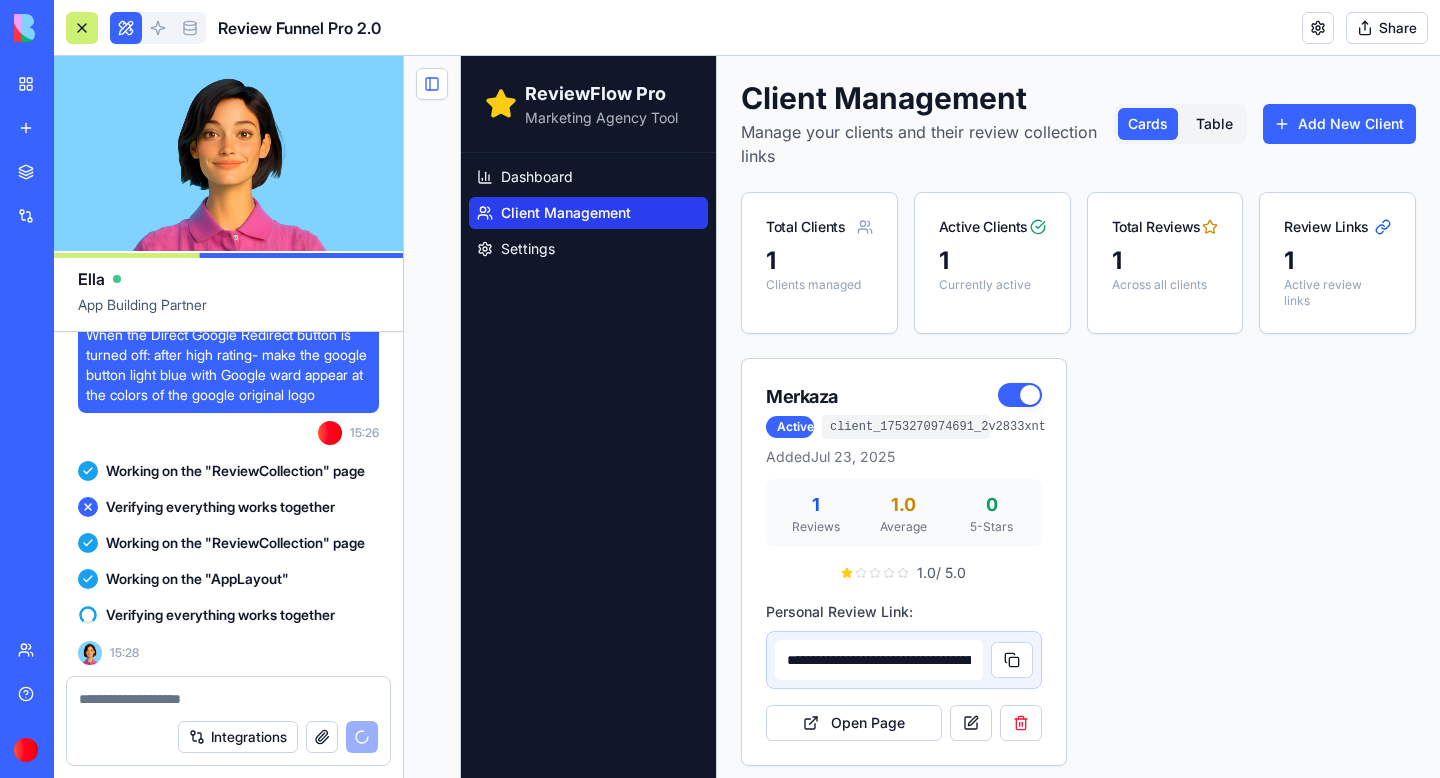 scroll, scrollTop: 5471, scrollLeft: 0, axis: vertical 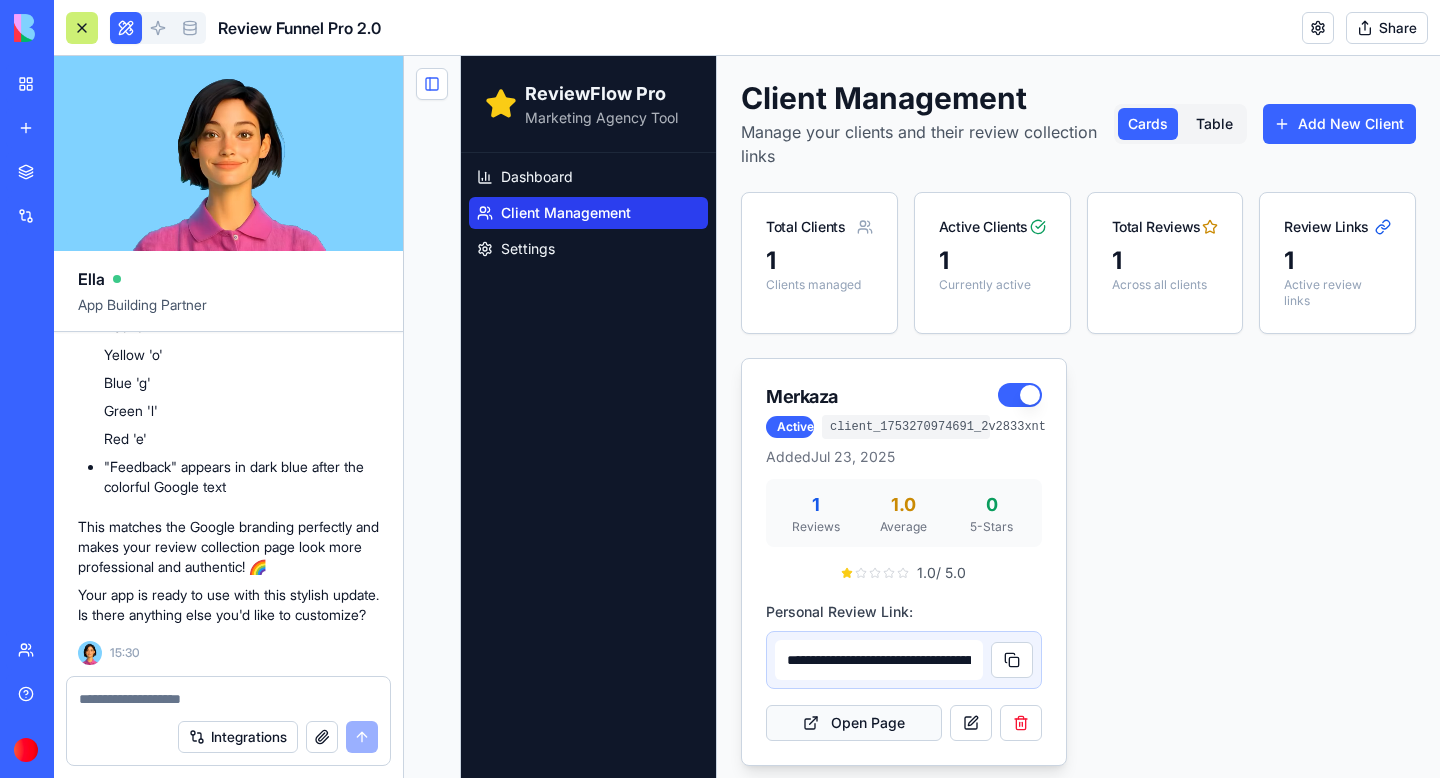 click on "Open Page" at bounding box center (854, 723) 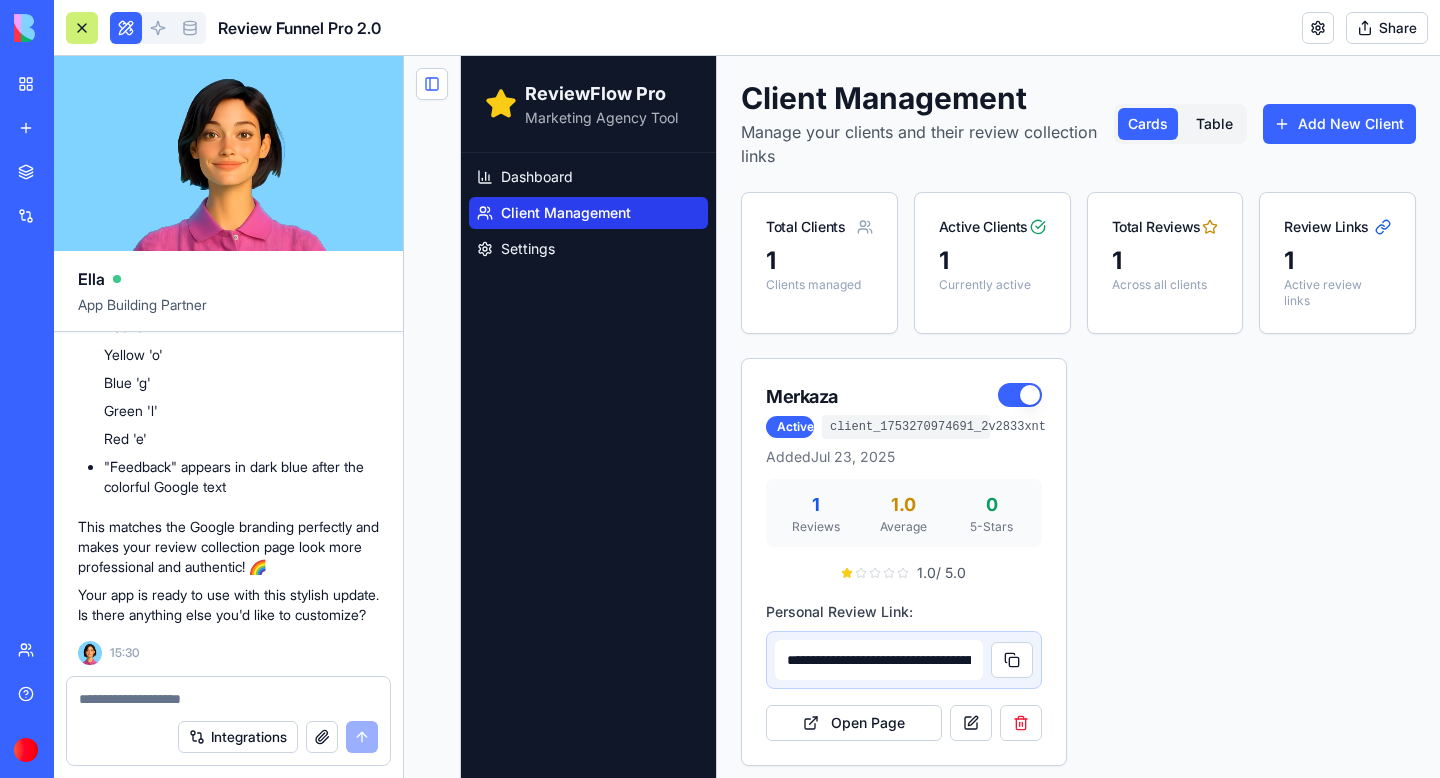 scroll, scrollTop: 6199, scrollLeft: 0, axis: vertical 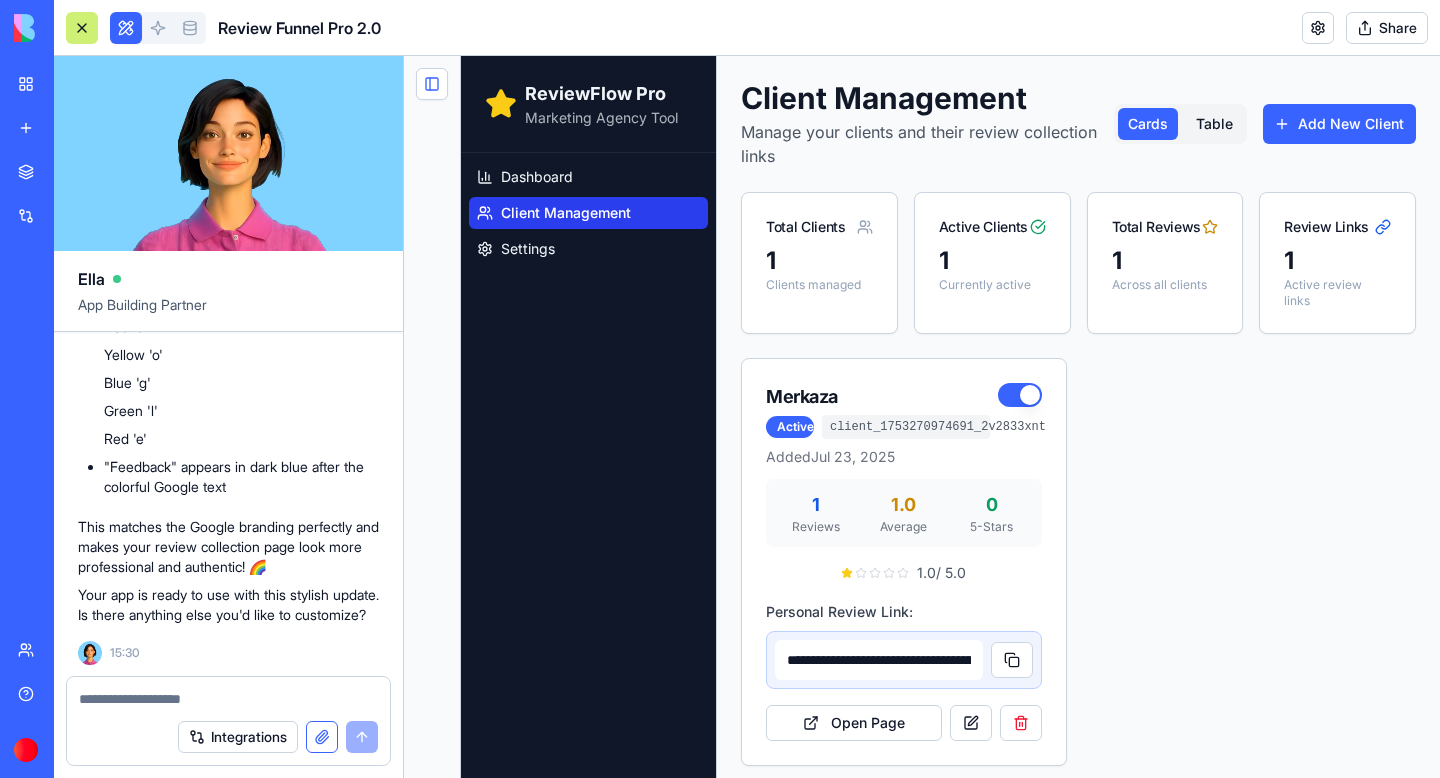 click at bounding box center [322, 737] 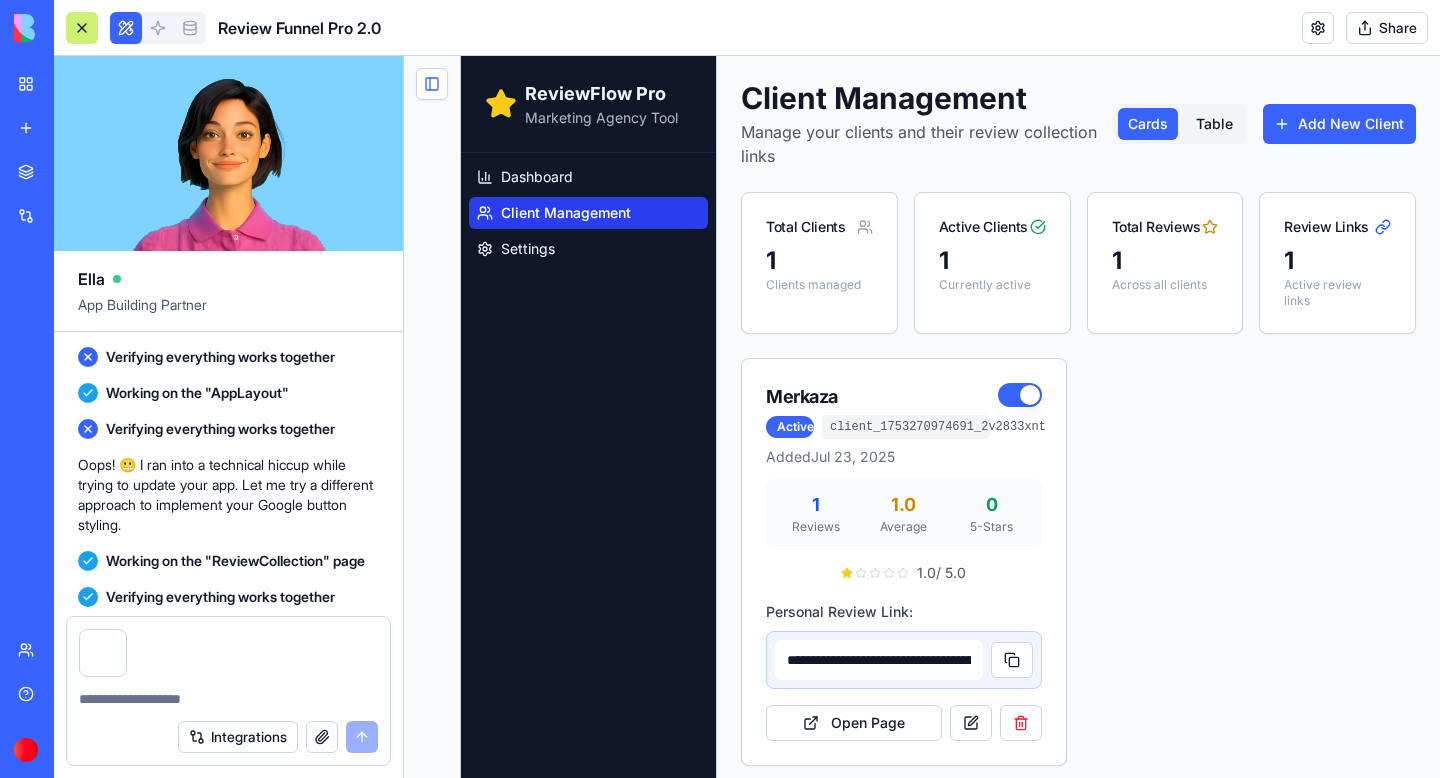 scroll, scrollTop: 5283, scrollLeft: 0, axis: vertical 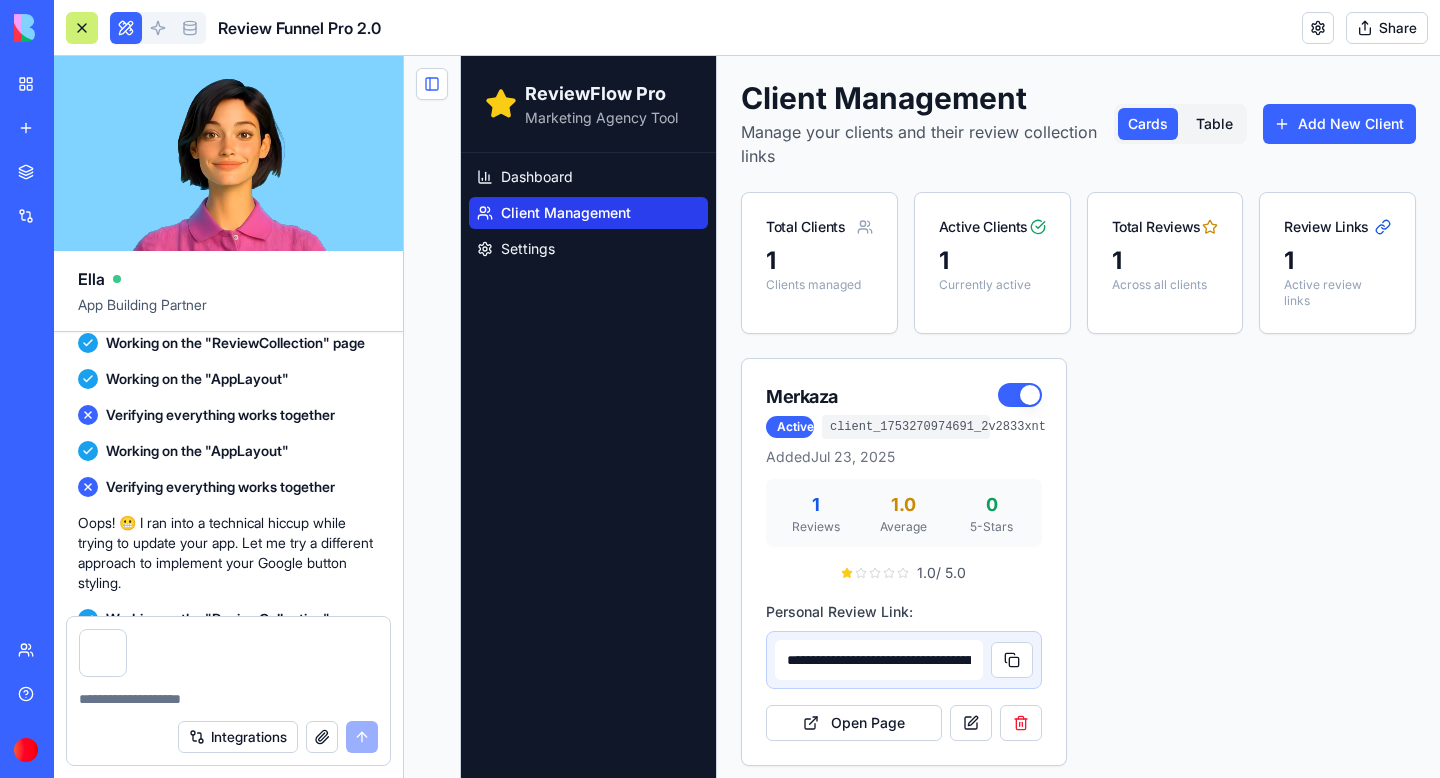 drag, startPoint x: 86, startPoint y: 418, endPoint x: 160, endPoint y: 447, distance: 79.47956 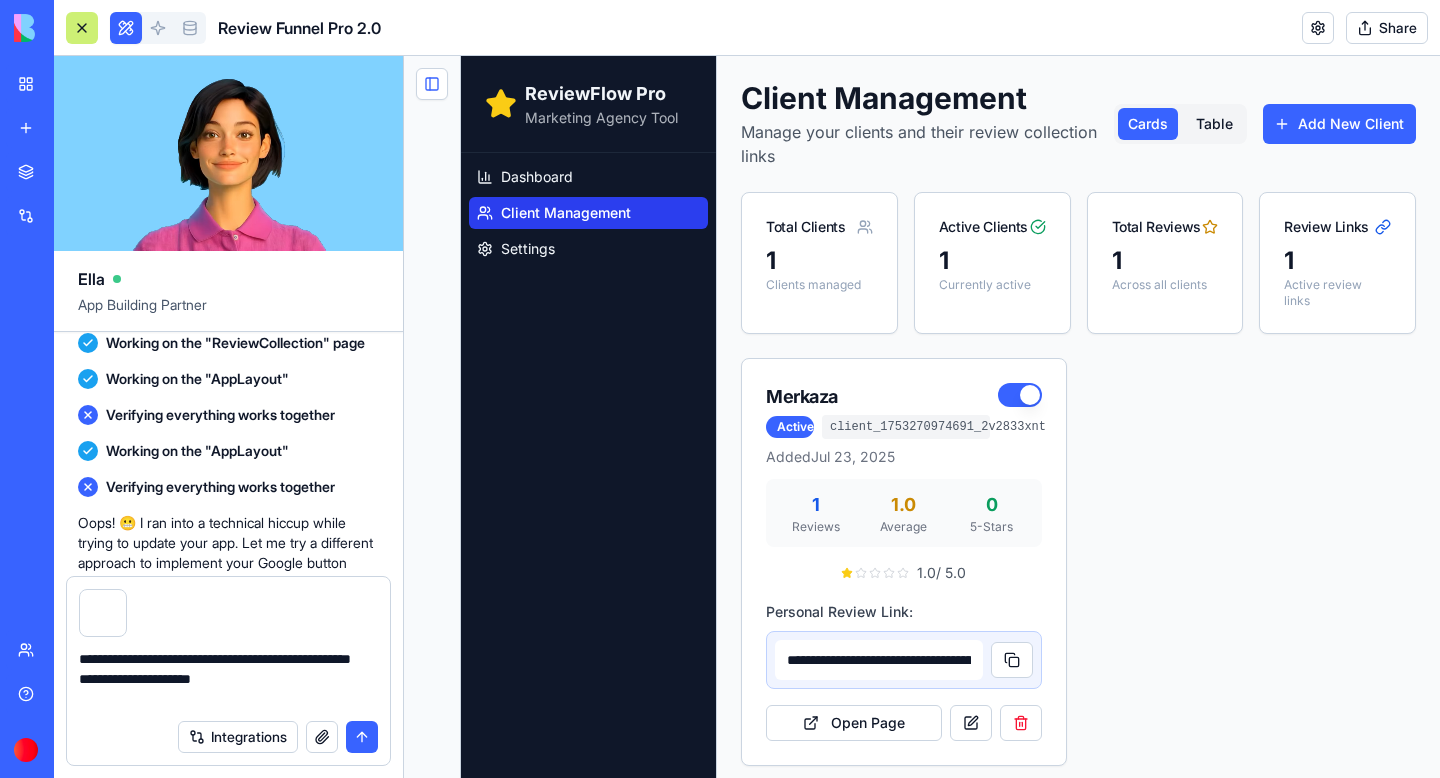 drag, startPoint x: 159, startPoint y: 446, endPoint x: 271, endPoint y: 448, distance: 112.01785 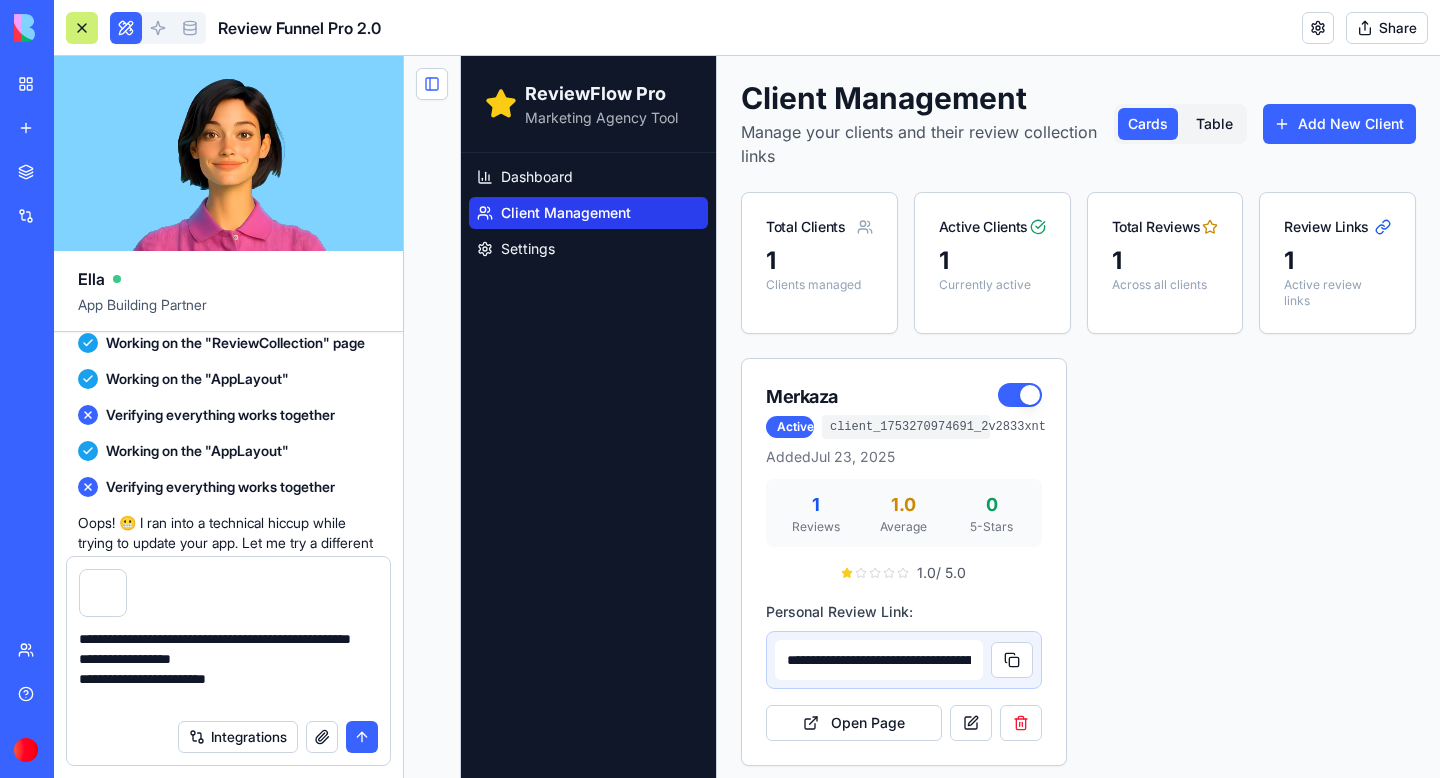 click on "**********" at bounding box center (228, 669) 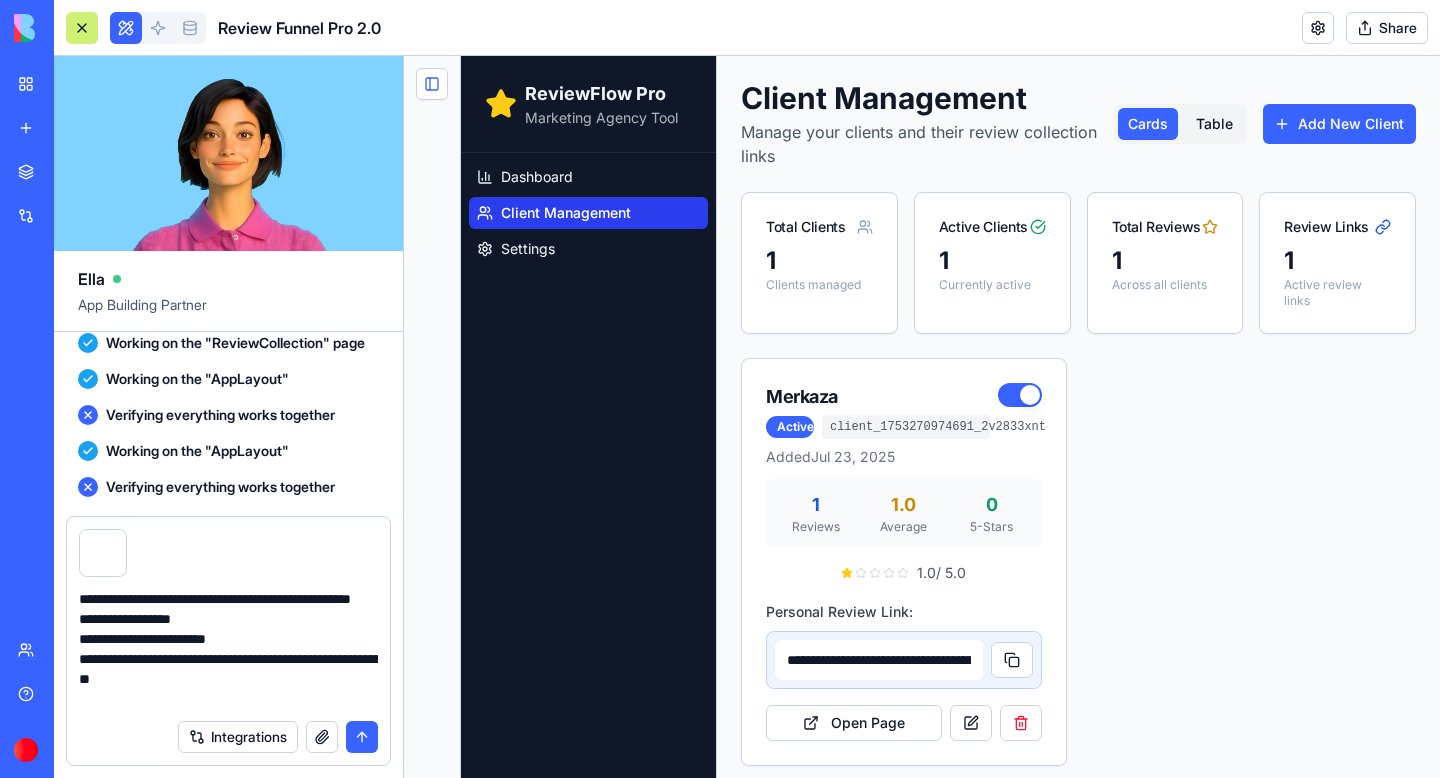 type on "**********" 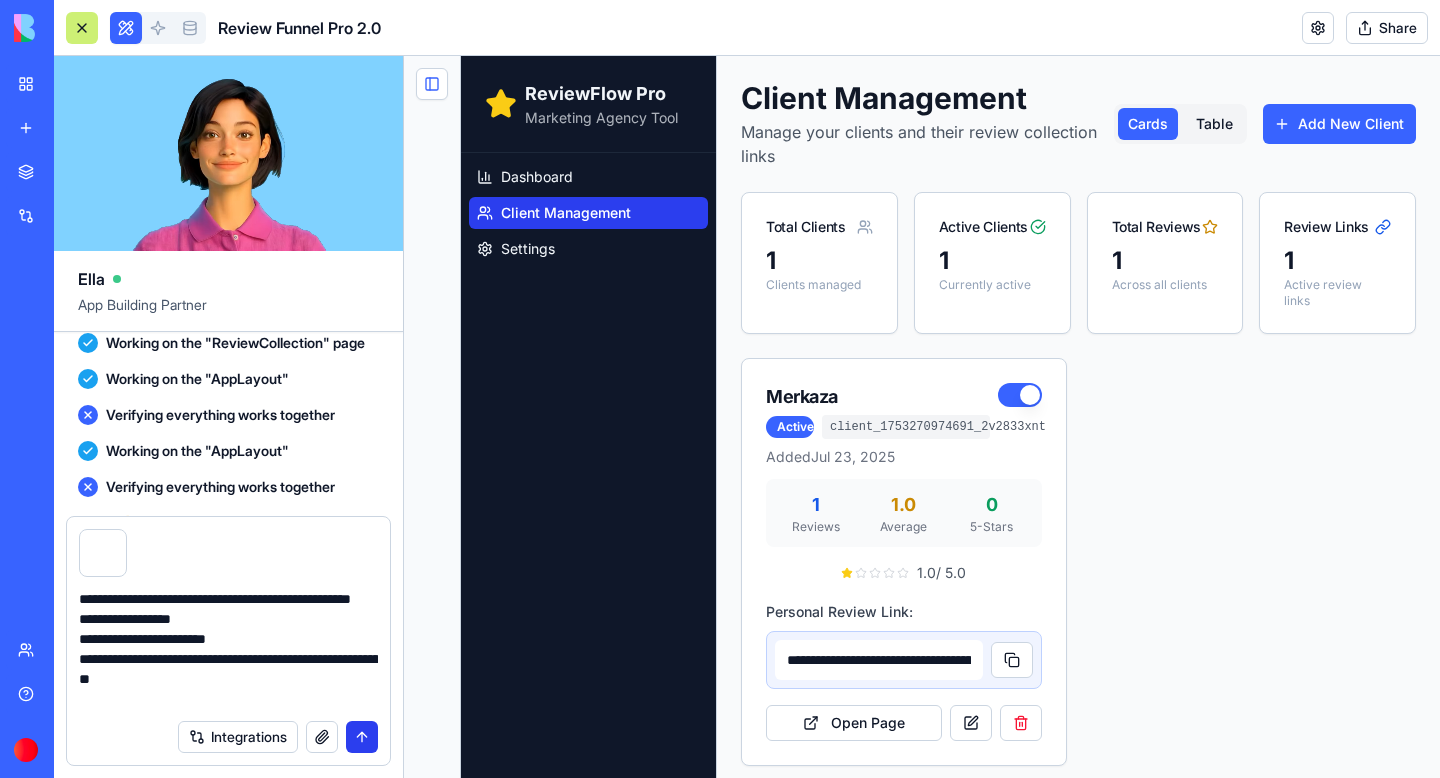 click at bounding box center [362, 737] 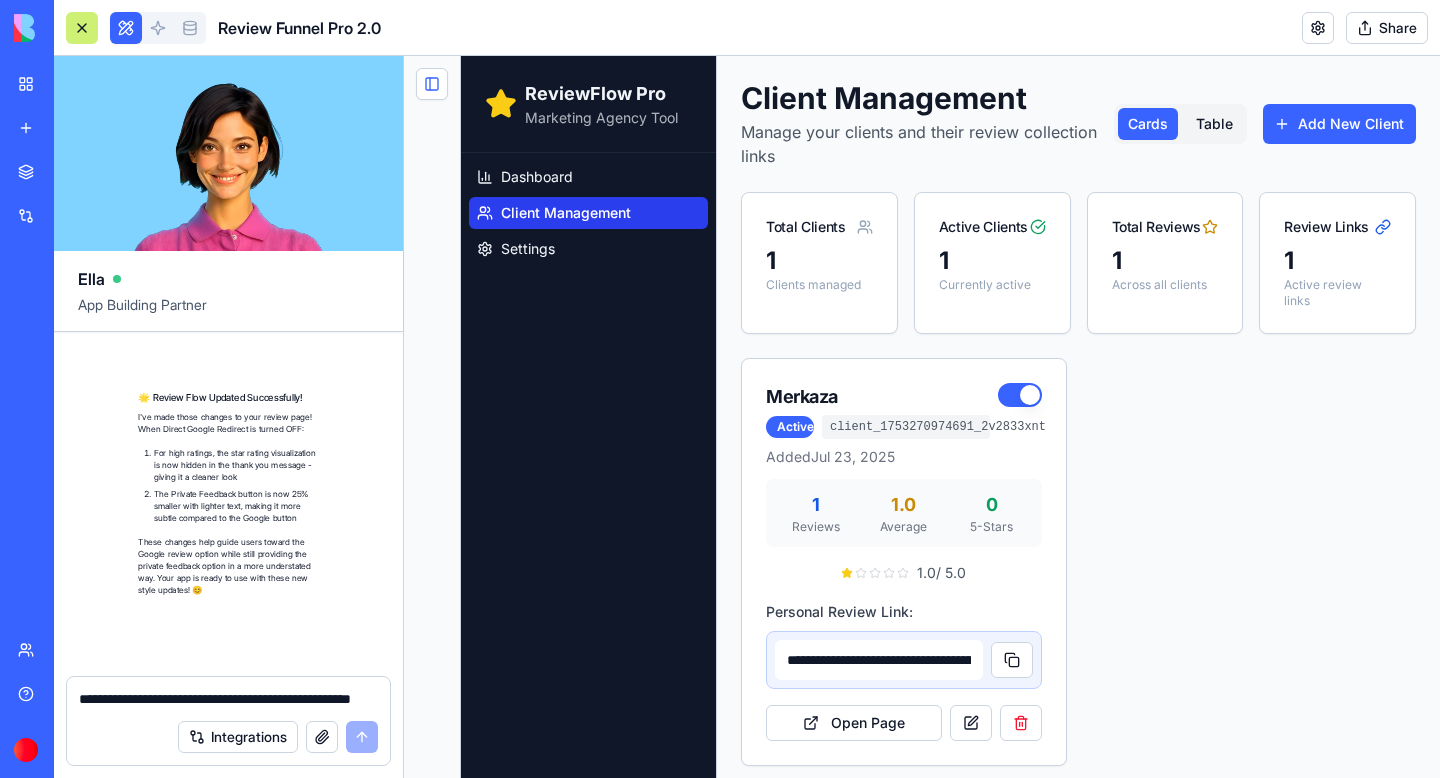 scroll, scrollTop: 6903, scrollLeft: 0, axis: vertical 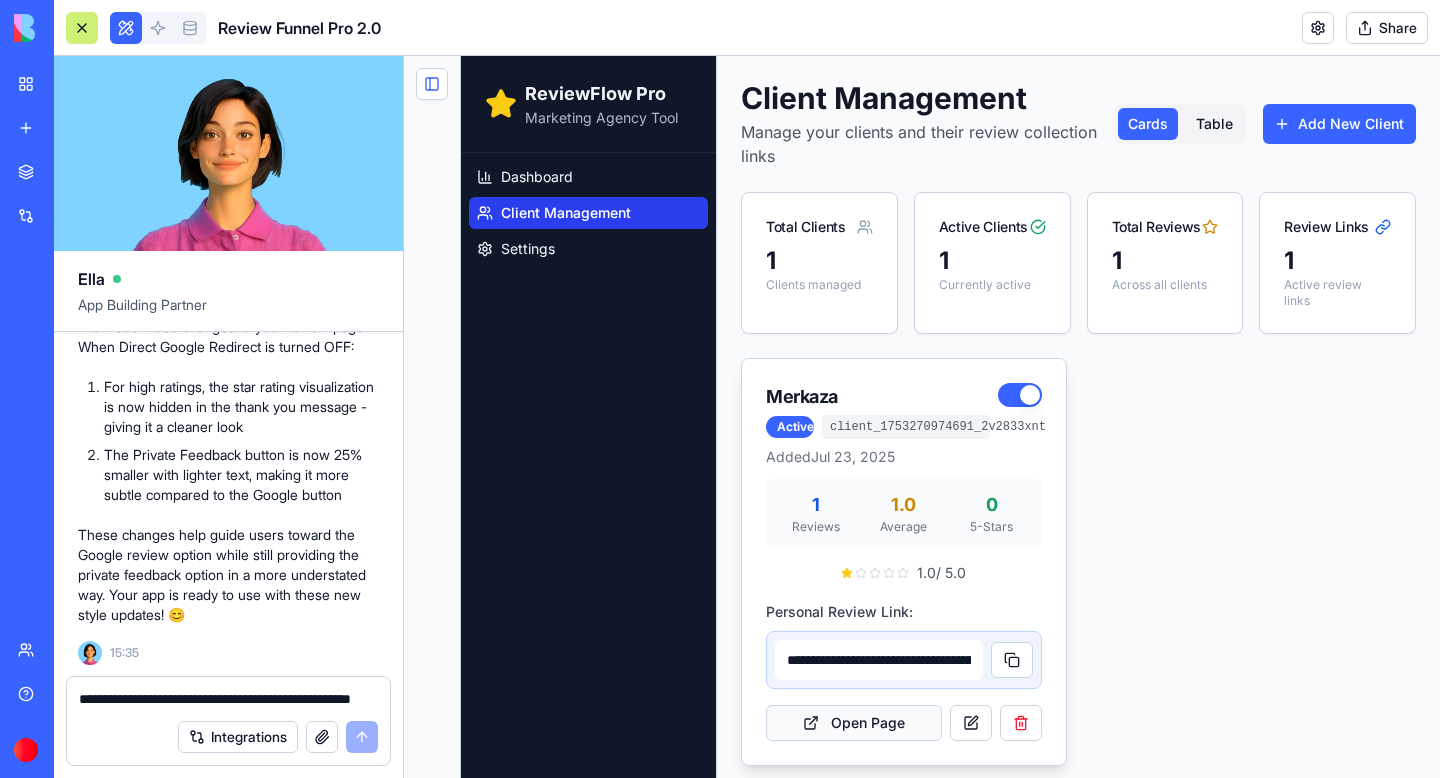 click on "Open Page" at bounding box center (854, 723) 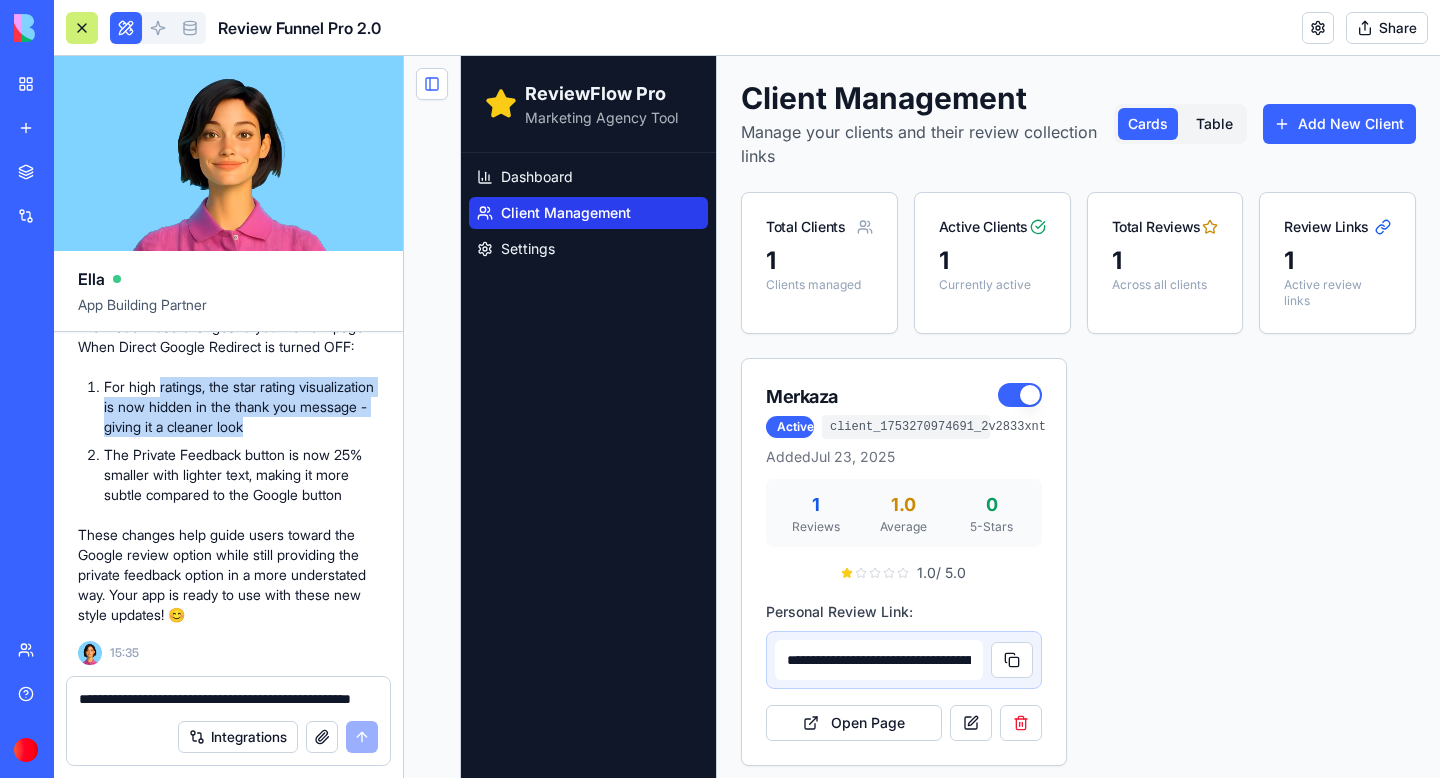 drag, startPoint x: 369, startPoint y: 420, endPoint x: 164, endPoint y: 394, distance: 206.6422 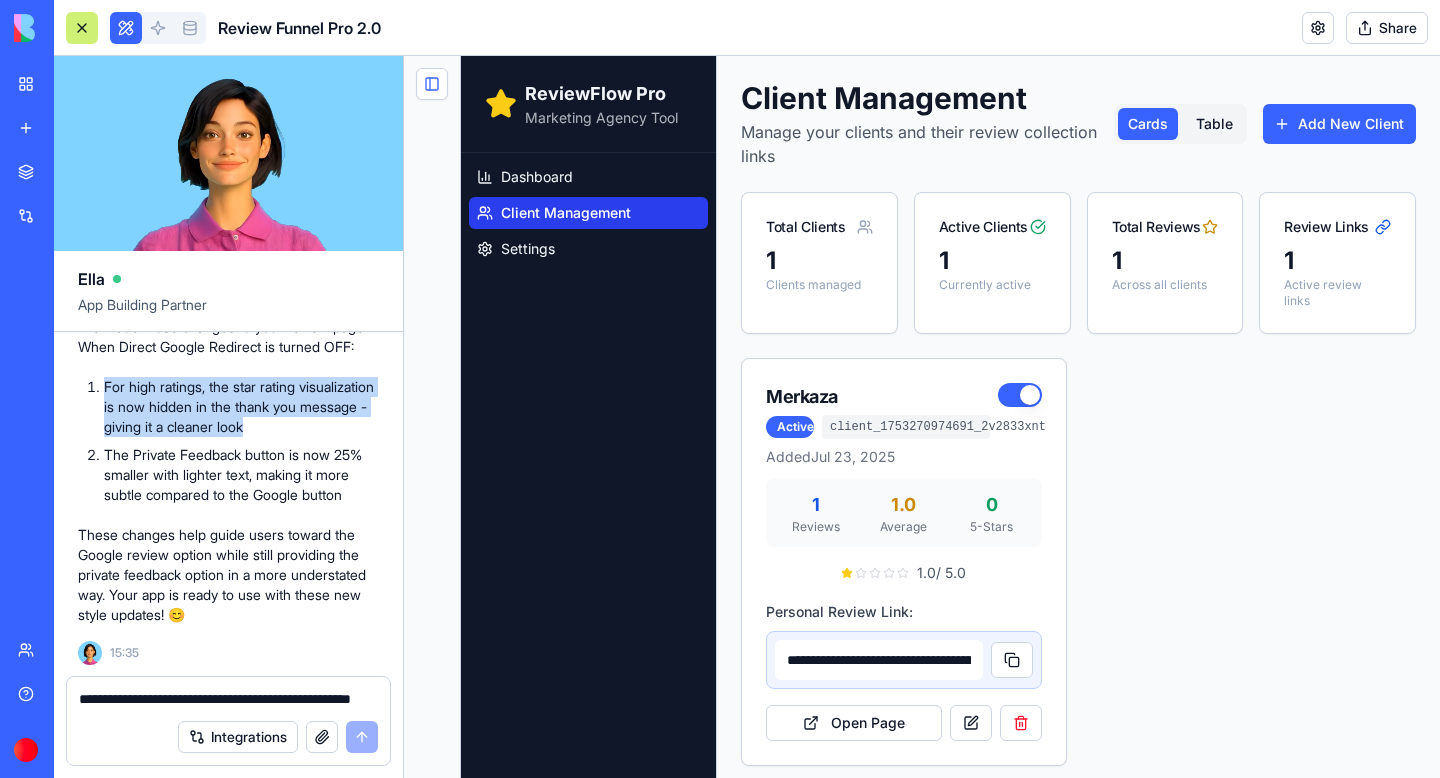 click on "דף הפתיחה של האפליקציה צריך להיות הדשבורד
Undo 09:25 I'll update the app to make the Dashboard the opening page! Let me take care of that for you right away. 🚀 Working on the "AppLayout"  Working on the "Dashboard" page Verifying everything works together ✅ Done! The Dashboard is now set as the opening page of your app.
Whenever someone visits your app, they'll be automatically directed to the Dashboard instead of having to navigate there manually. This gives your users immediate access to all their important review statistics and management options right from the start.
No other changes were made to the functionality - everything else works exactly as before, just with a more convenient starting point. Is there anything else you'd like to customize in your Review Funnel Pro app? 09:27 לא עובד
Undo 09:45 I'm sorry to hear it's not working! Let me fix that for you right away. 🔧 Oops! Let me try again with the correct parameters. 🛠️
09:46 Undo" at bounding box center (228, -2777) 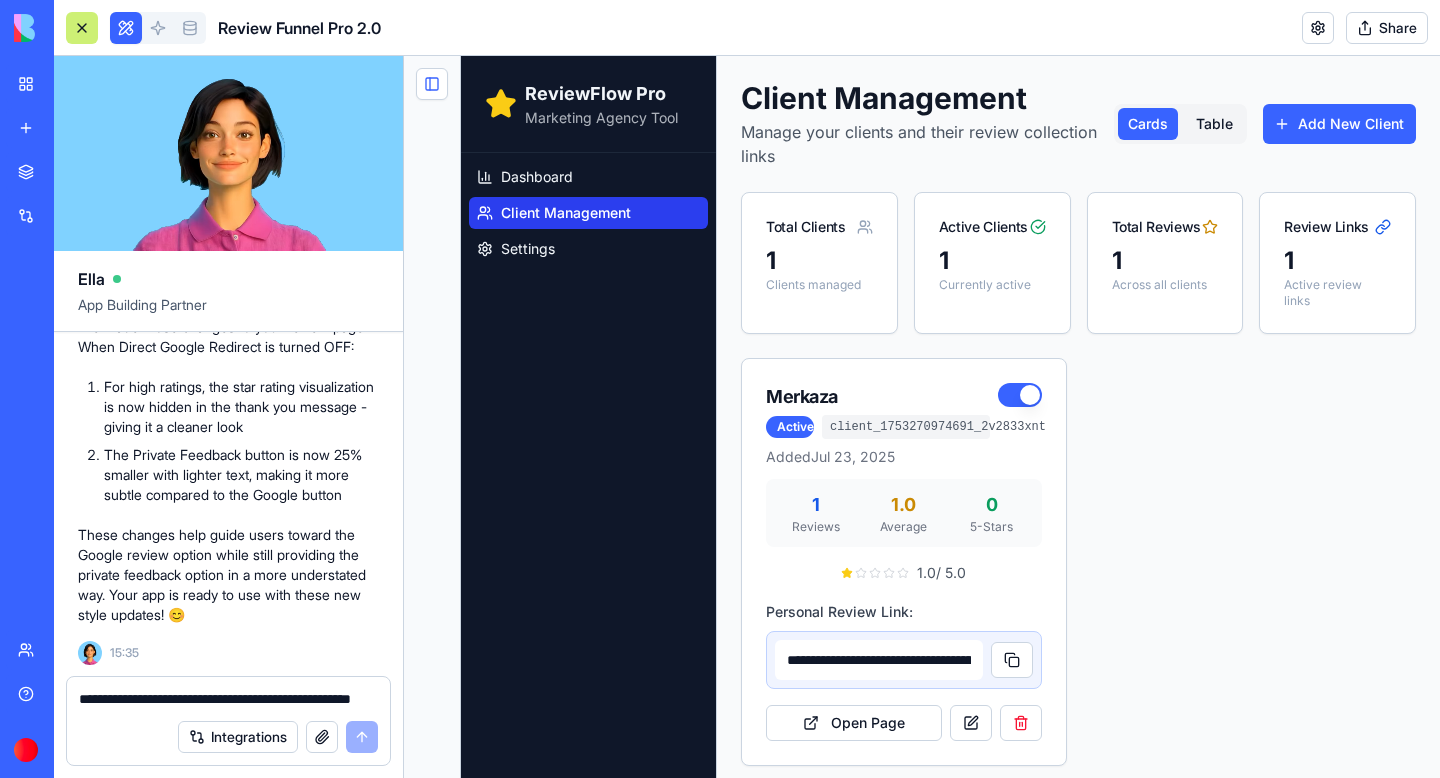 click on "**********" at bounding box center [228, 699] 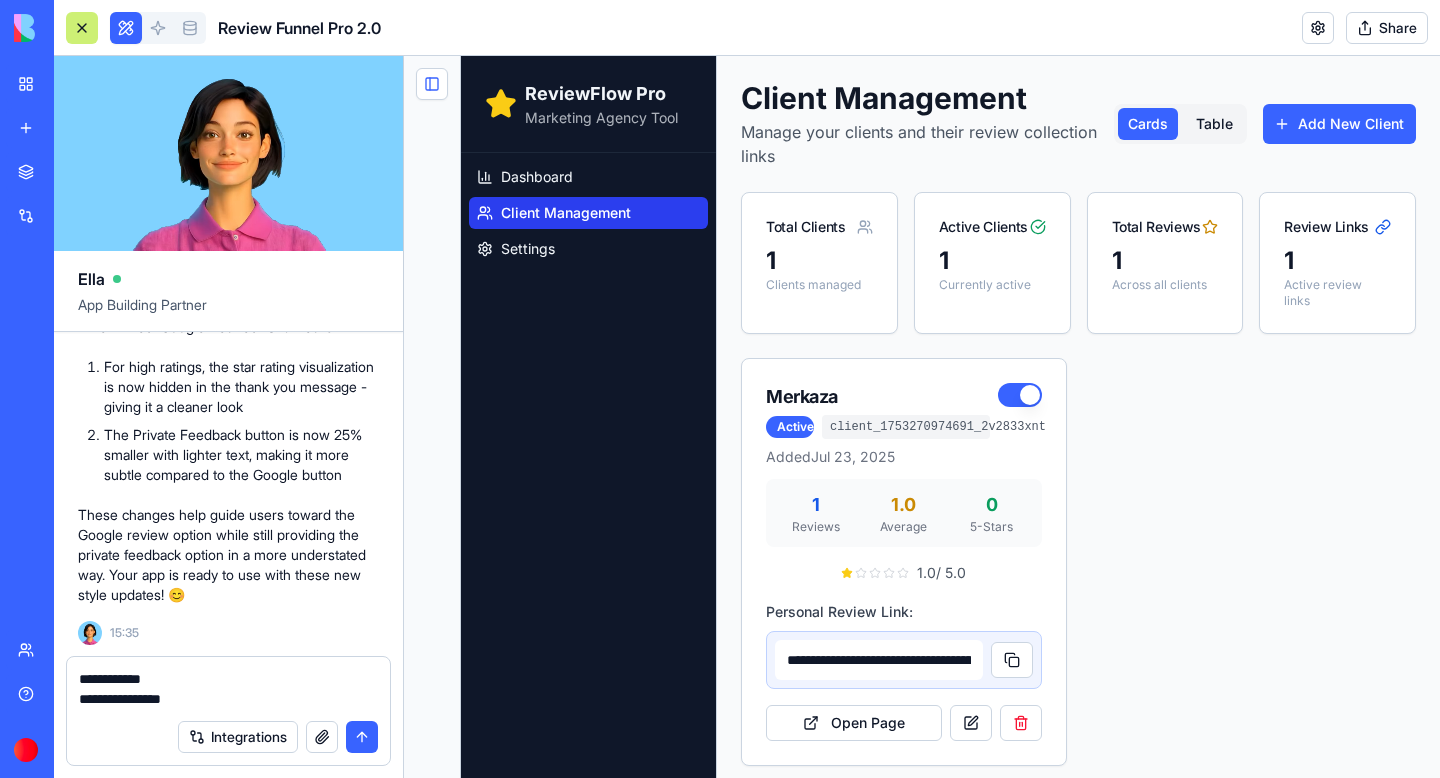 scroll, scrollTop: 6848, scrollLeft: 0, axis: vertical 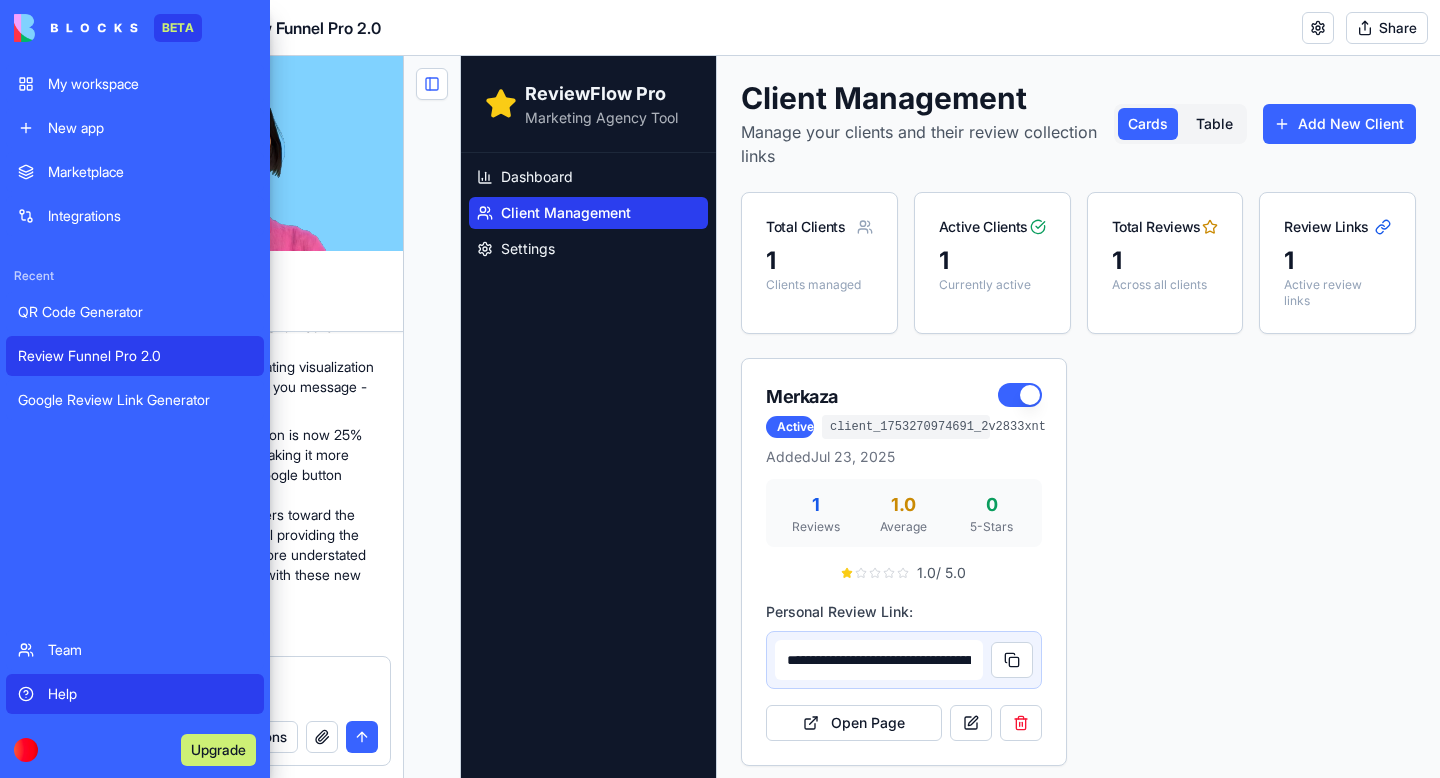 drag, startPoint x: 205, startPoint y: 697, endPoint x: 46, endPoint y: 681, distance: 159.80301 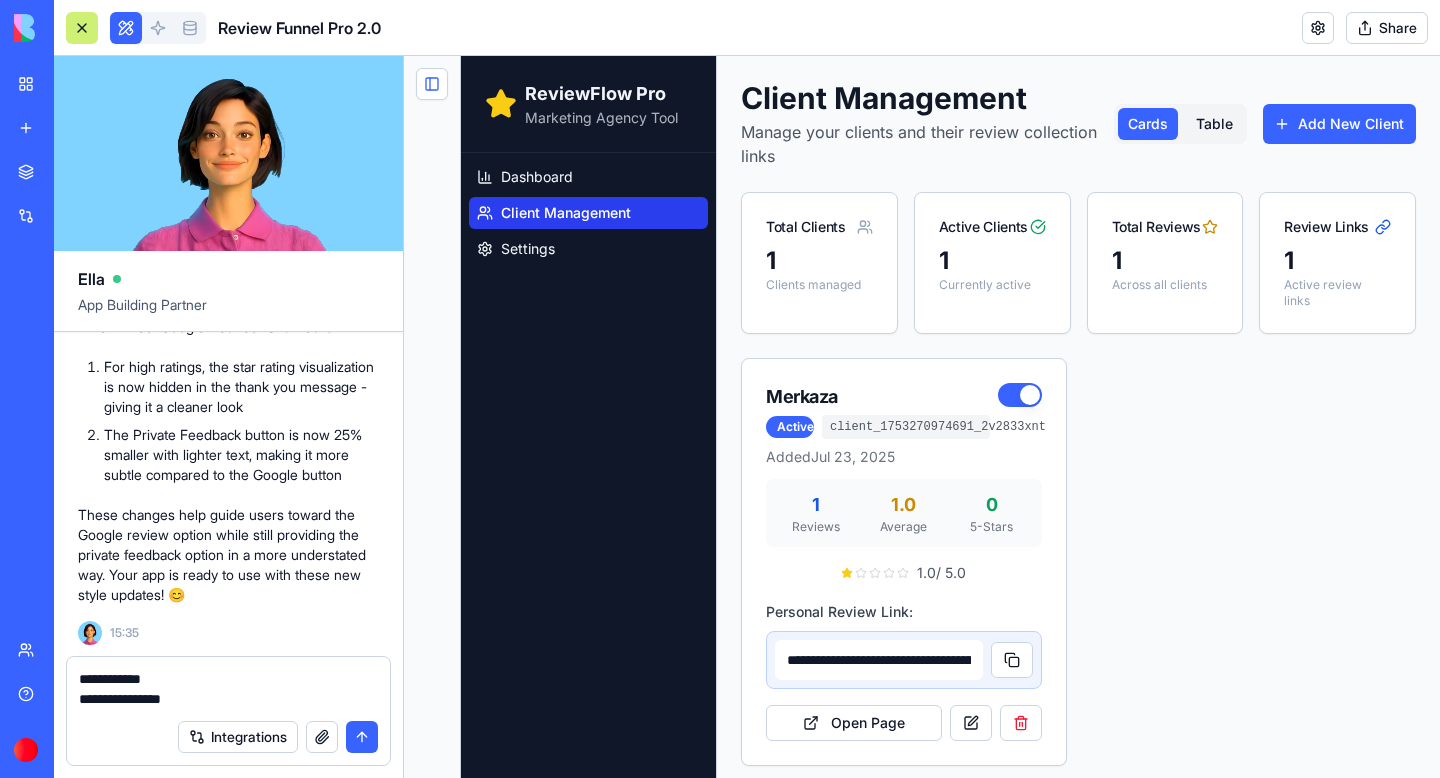 click on "The Private Feedback button is now 25% smaller with lighter text, making it more subtle compared to the Google button" at bounding box center (241, 455) 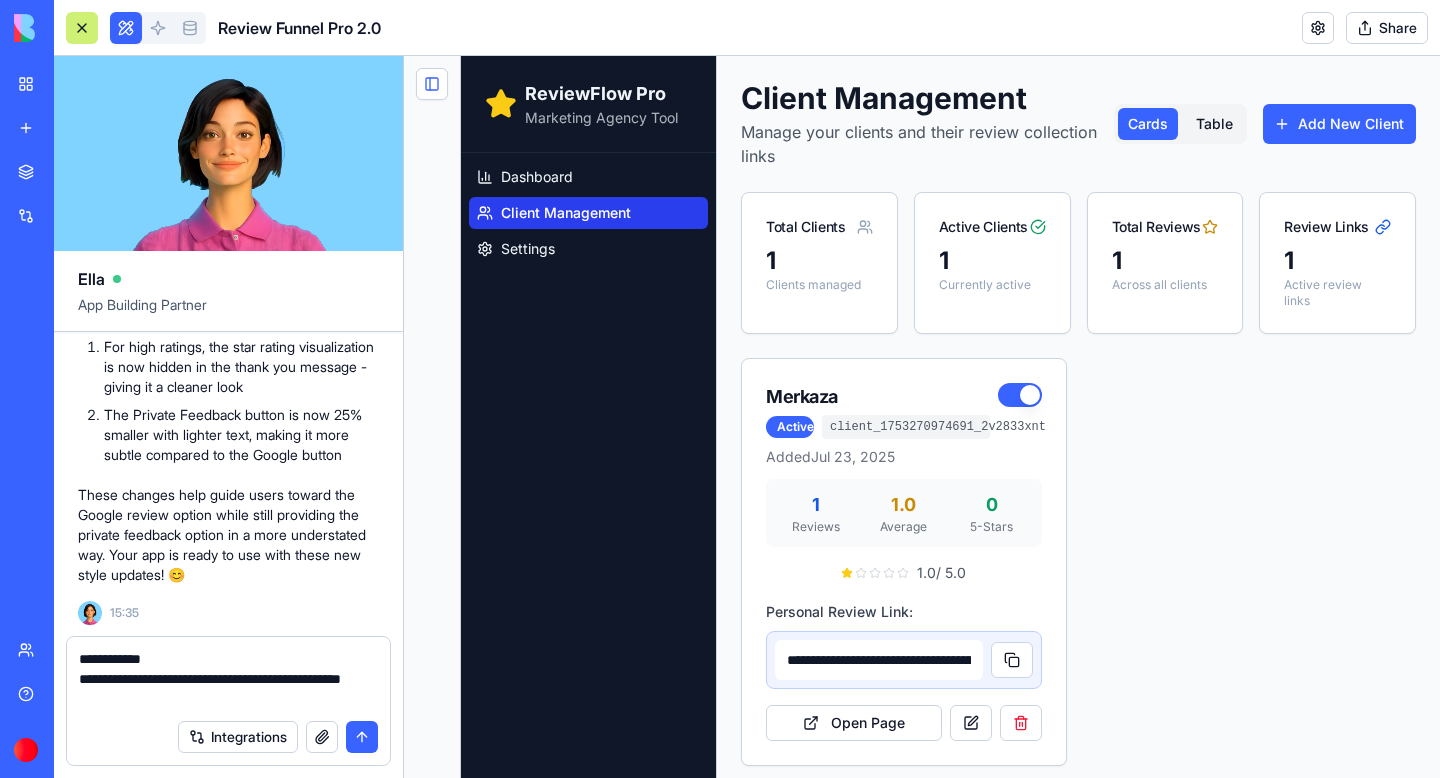 type on "**********" 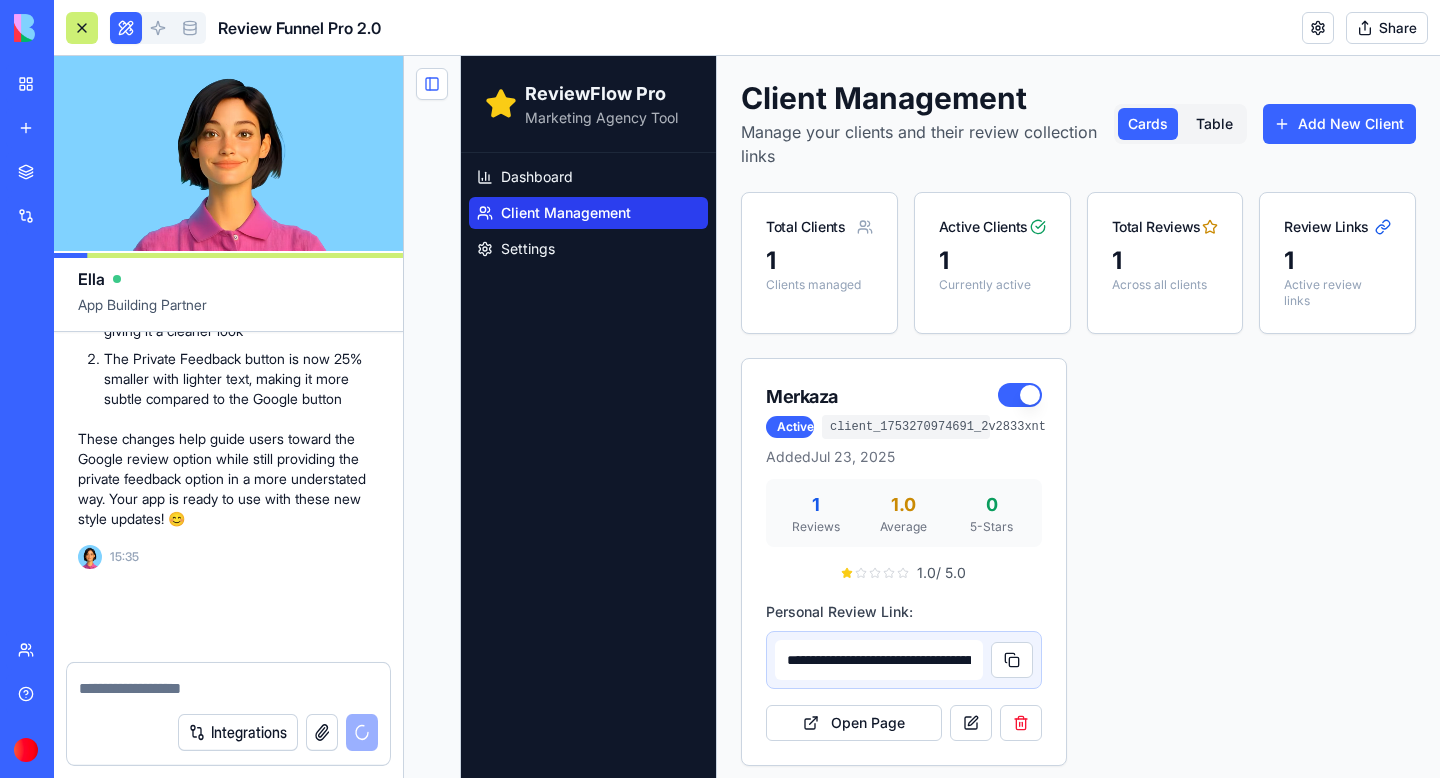 scroll, scrollTop: 6999, scrollLeft: 0, axis: vertical 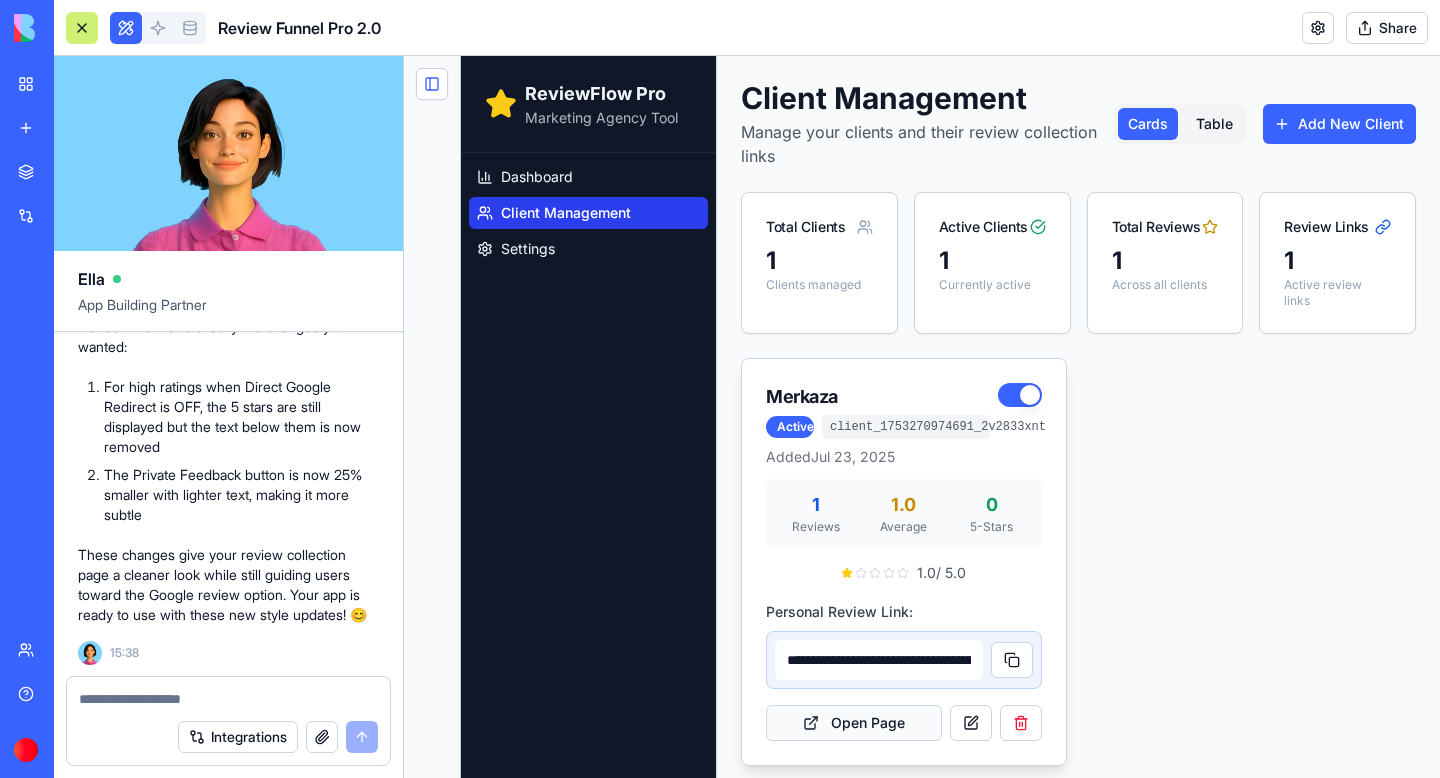 click on "Open Page" at bounding box center [854, 723] 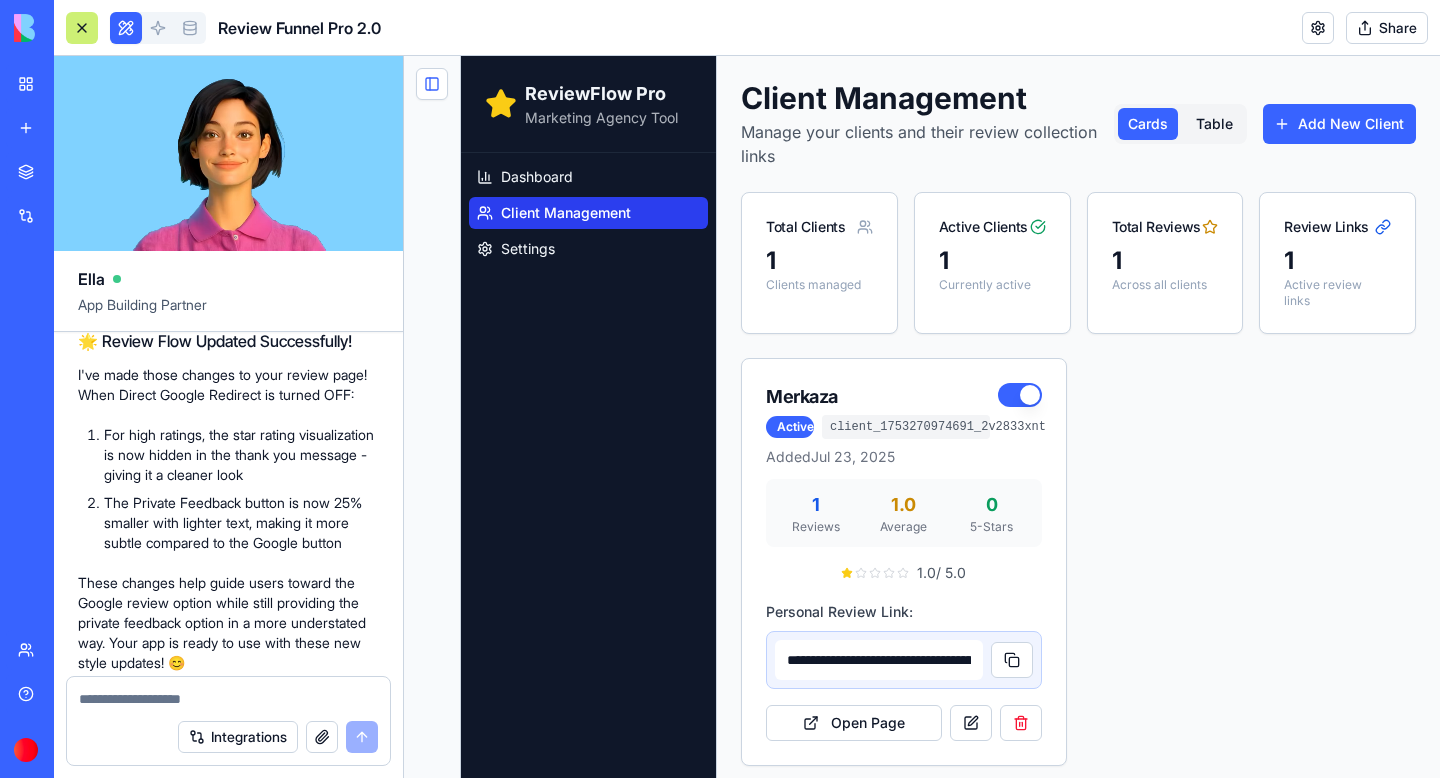 scroll, scrollTop: 6497, scrollLeft: 0, axis: vertical 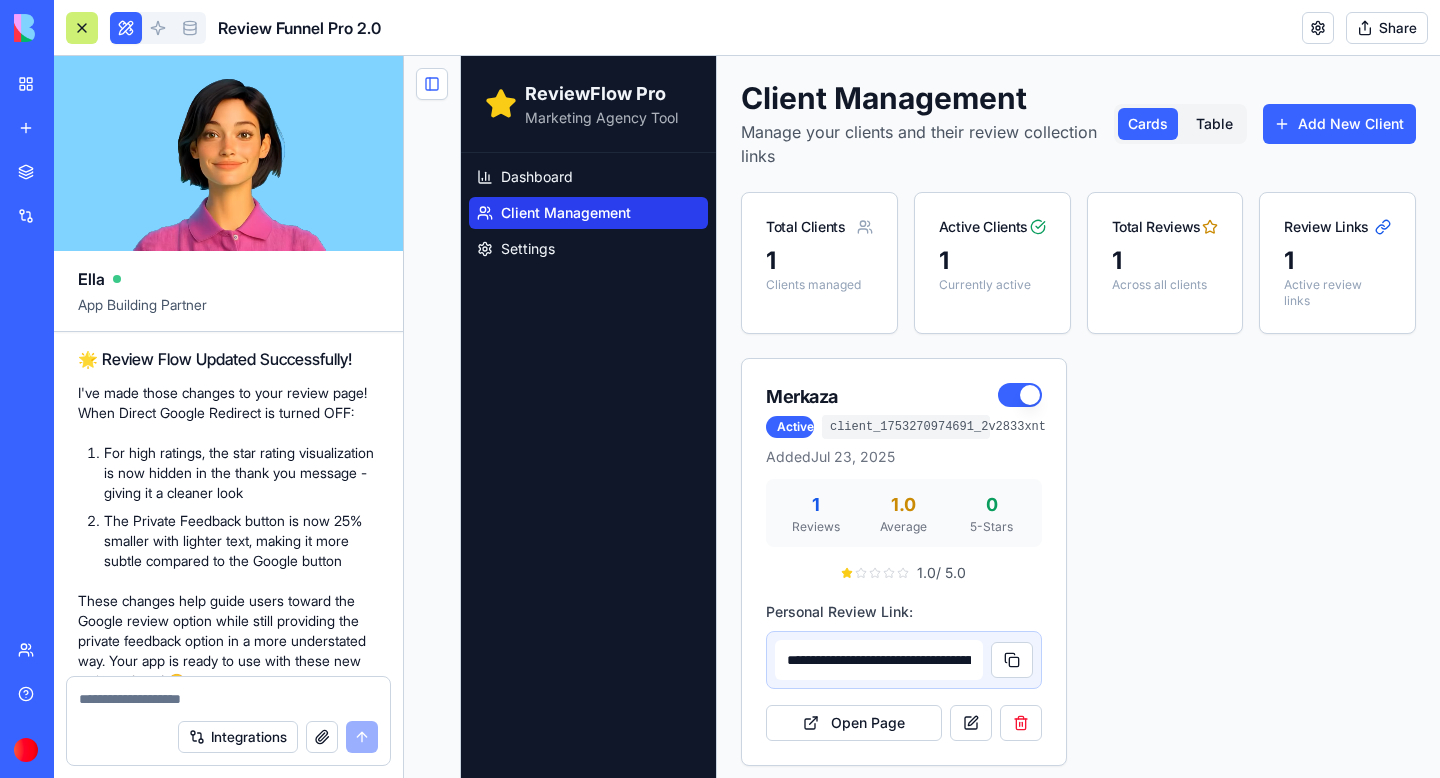 click on "Undo" at bounding box center [279, 247] 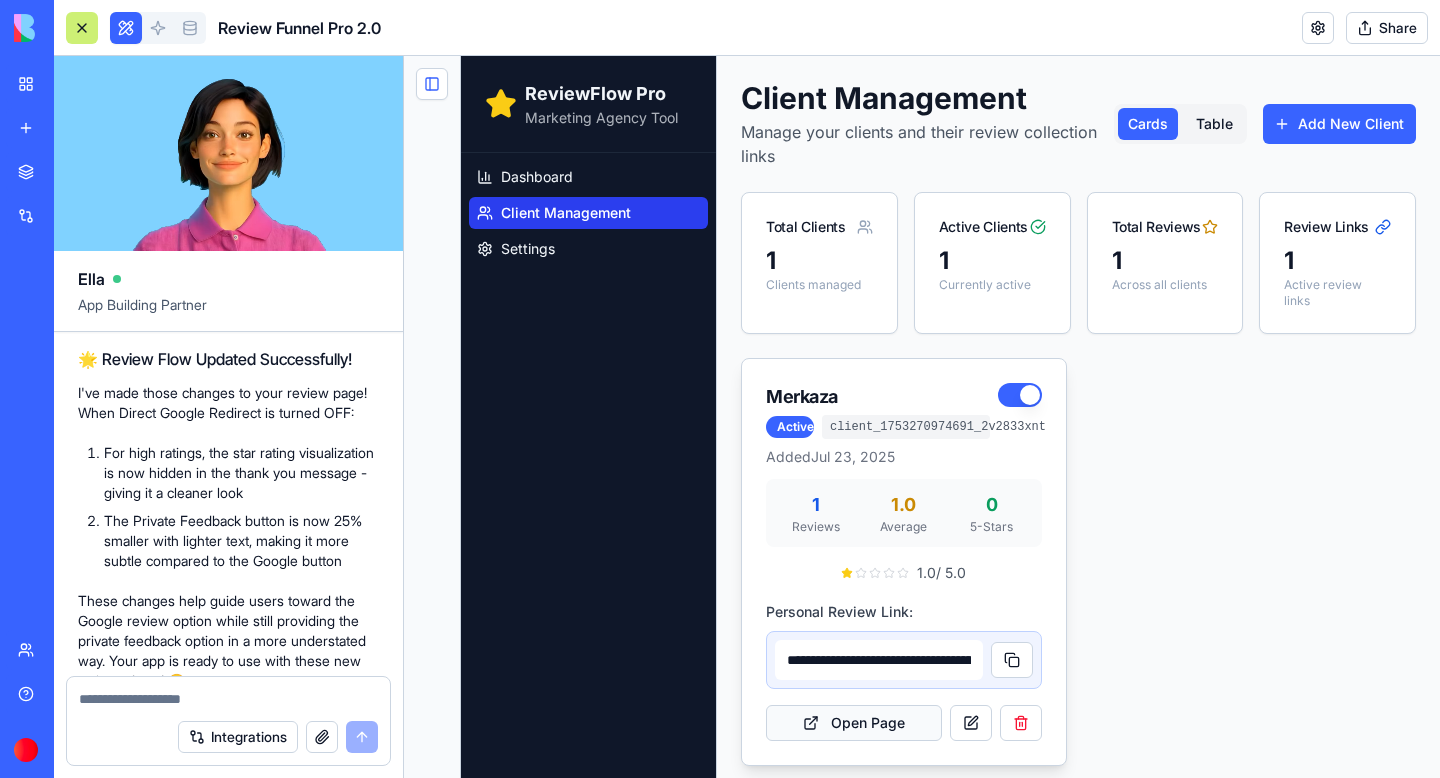 click on "Open Page" at bounding box center (854, 723) 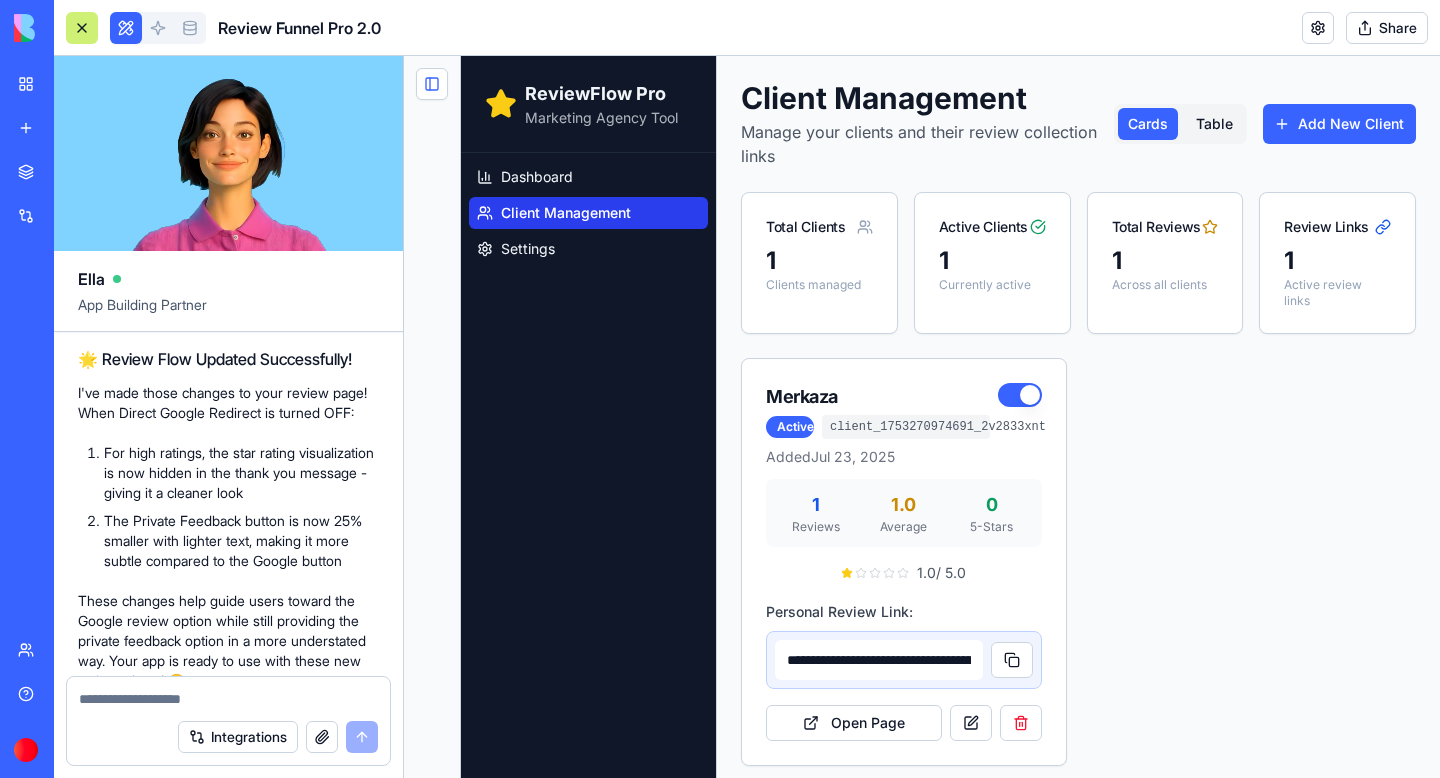 drag, startPoint x: 88, startPoint y: 446, endPoint x: 341, endPoint y: 504, distance: 259.56308 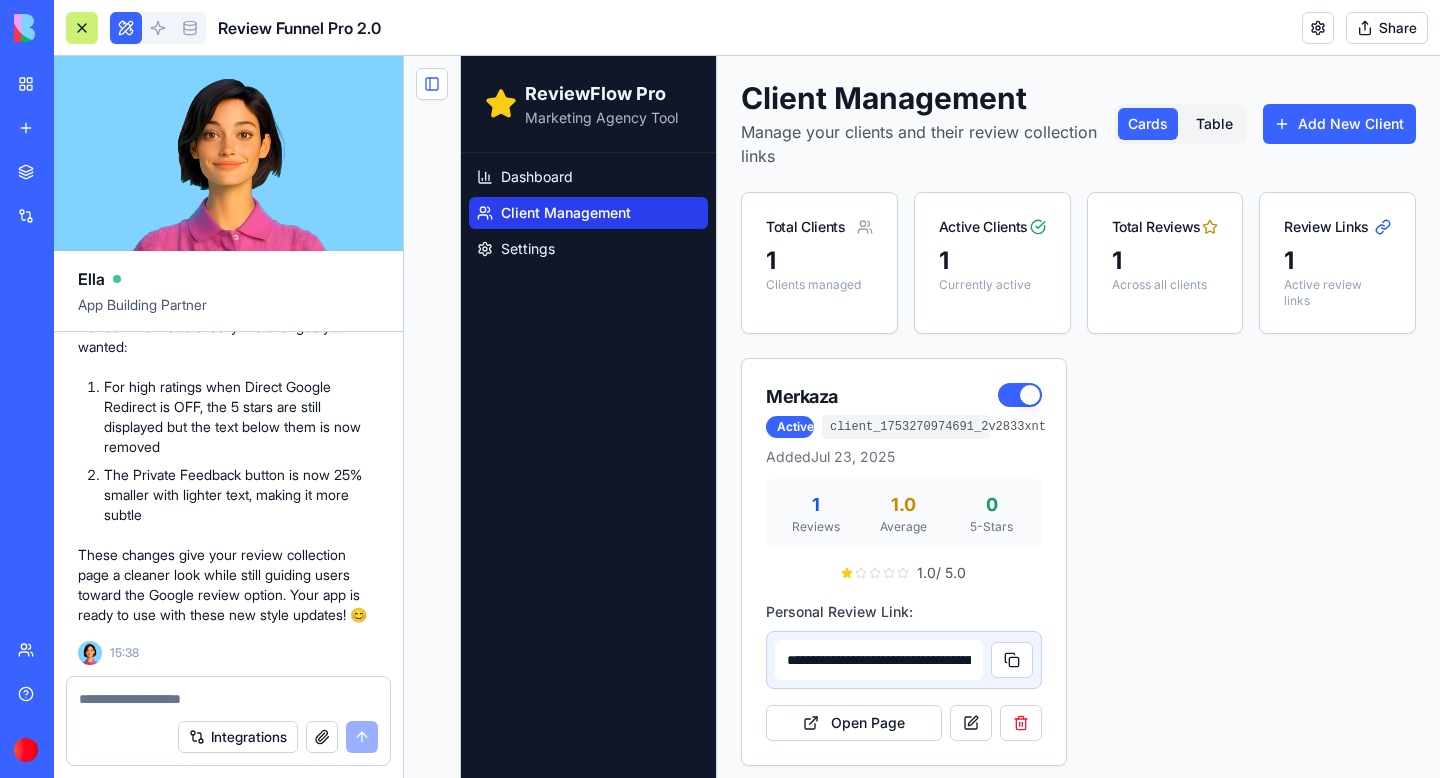 scroll, scrollTop: 7491, scrollLeft: 0, axis: vertical 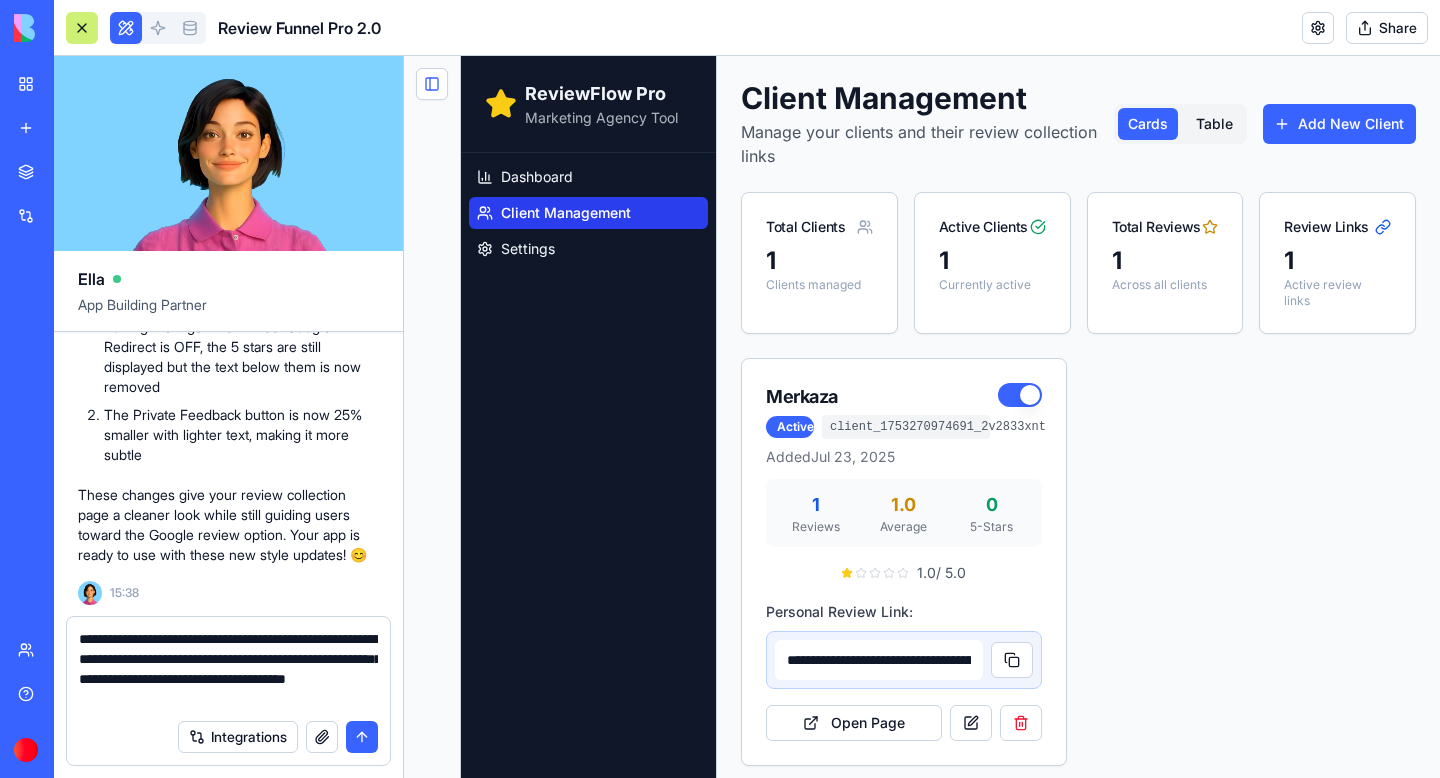 click on "**********" at bounding box center (228, 669) 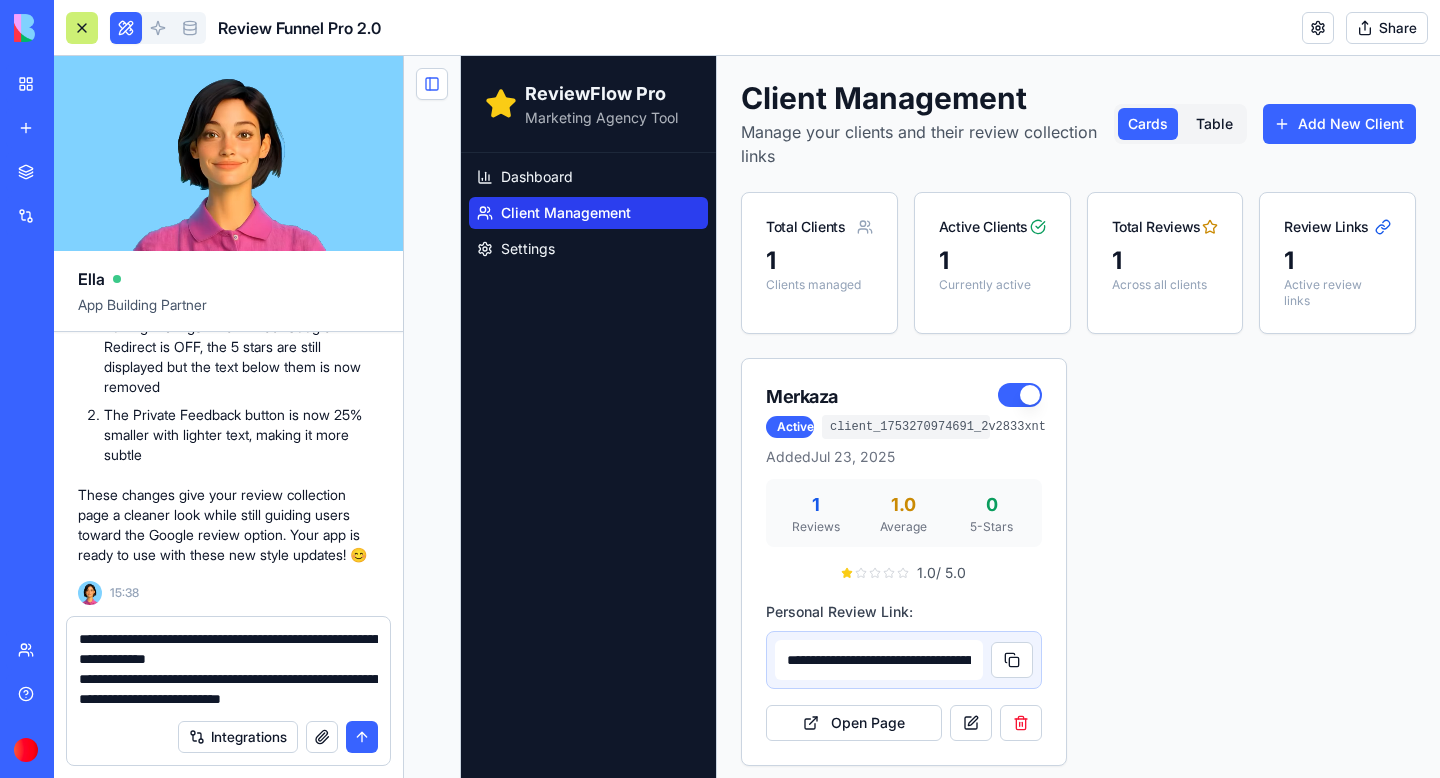 click on "**********" at bounding box center [228, 669] 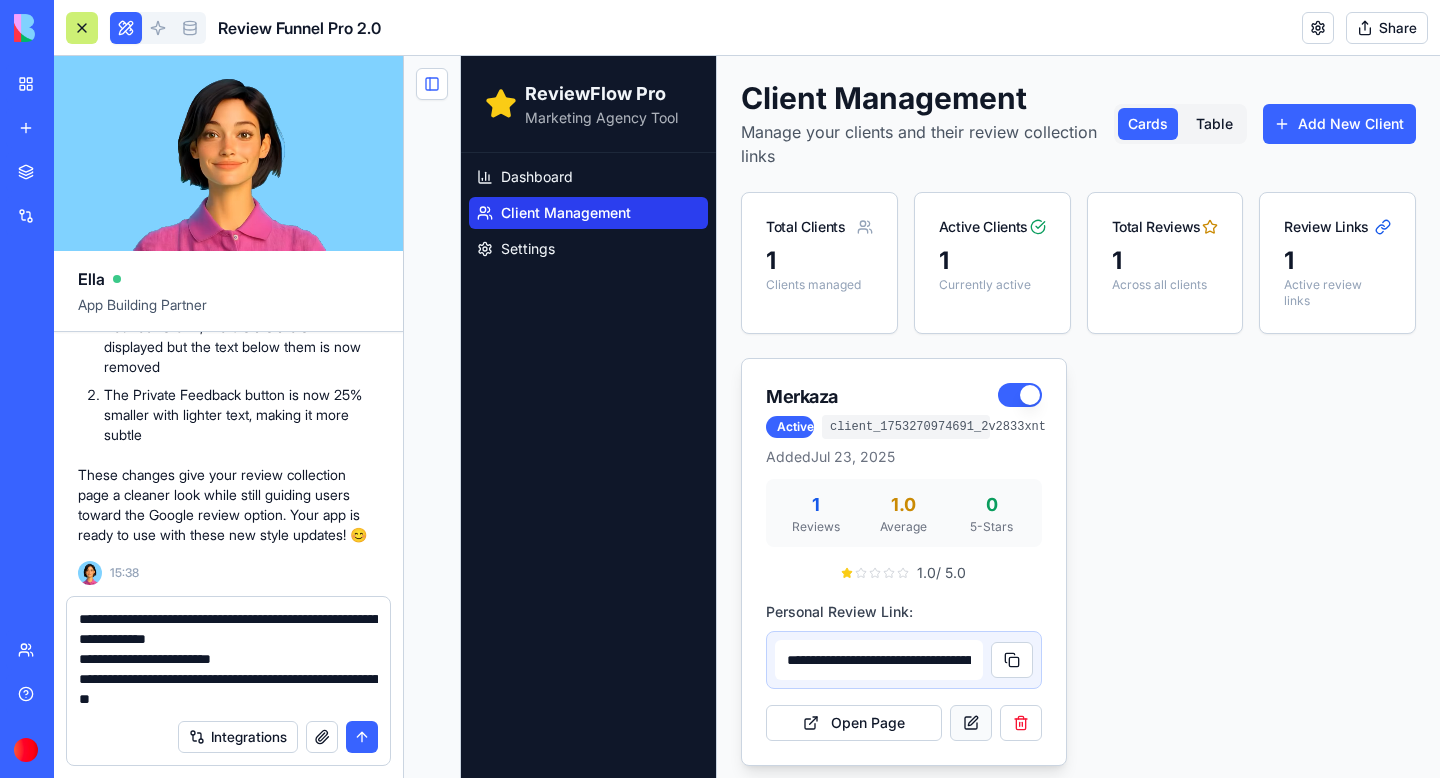type on "**********" 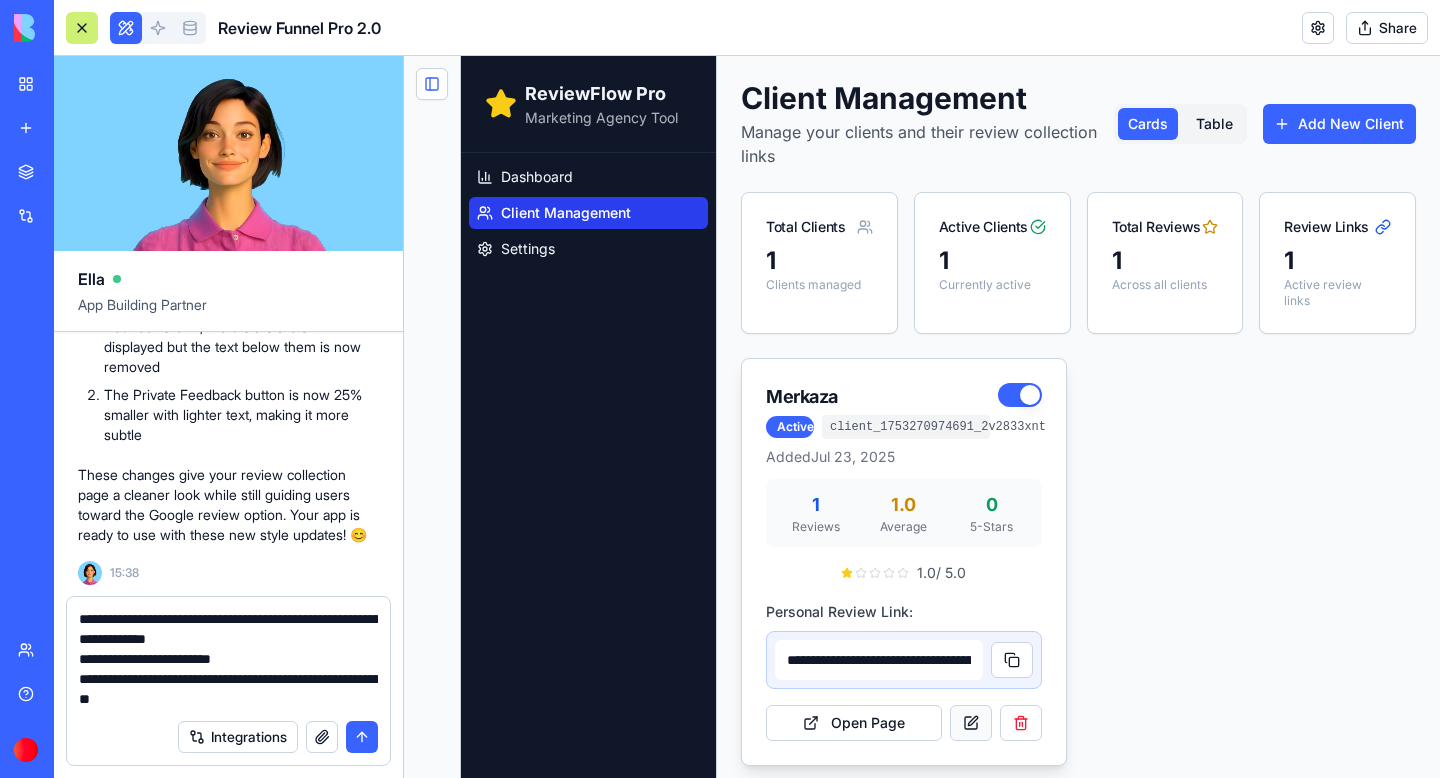click at bounding box center [971, 723] 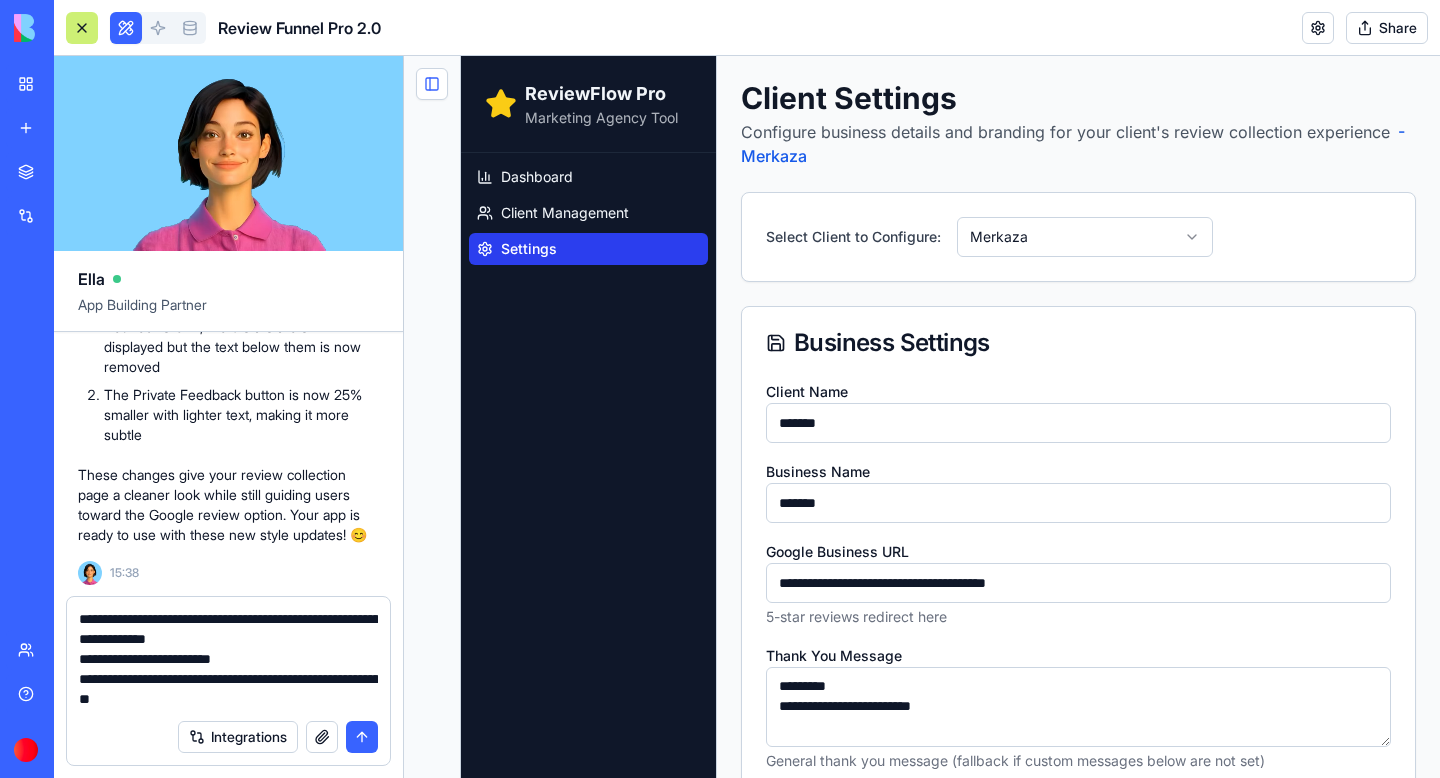 type on "*******" 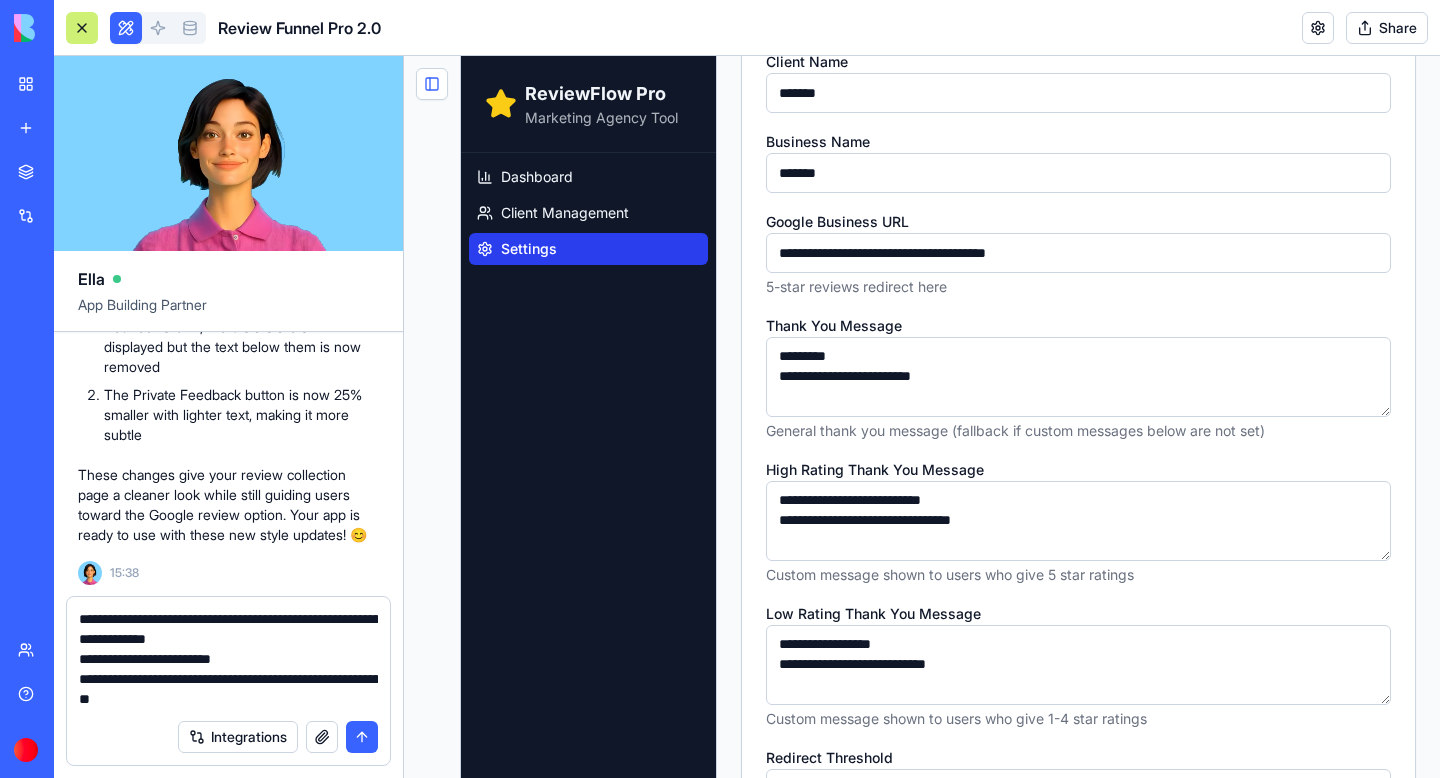 scroll, scrollTop: 332, scrollLeft: 0, axis: vertical 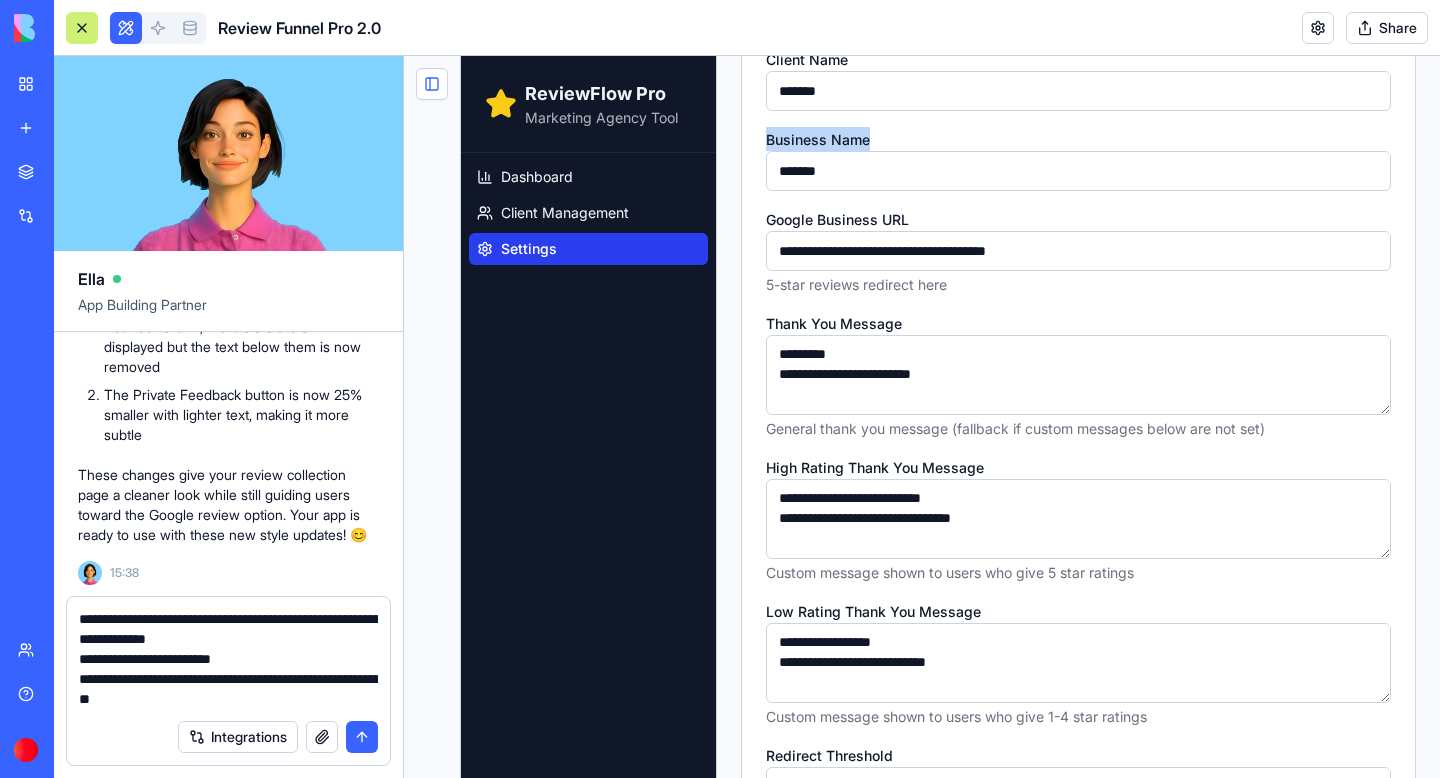 drag, startPoint x: 877, startPoint y: 138, endPoint x: 769, endPoint y: 141, distance: 108.04166 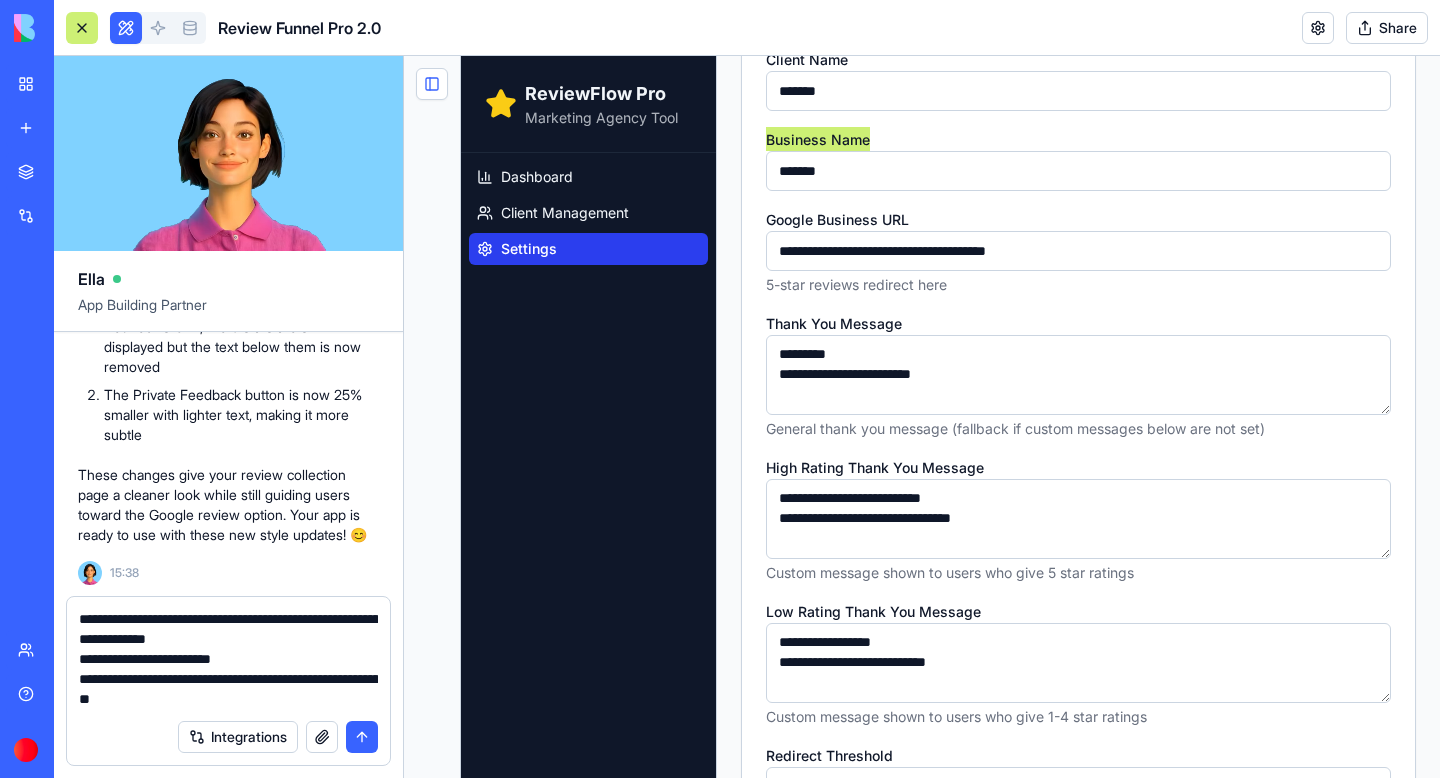 drag, startPoint x: 247, startPoint y: 659, endPoint x: 180, endPoint y: 659, distance: 67 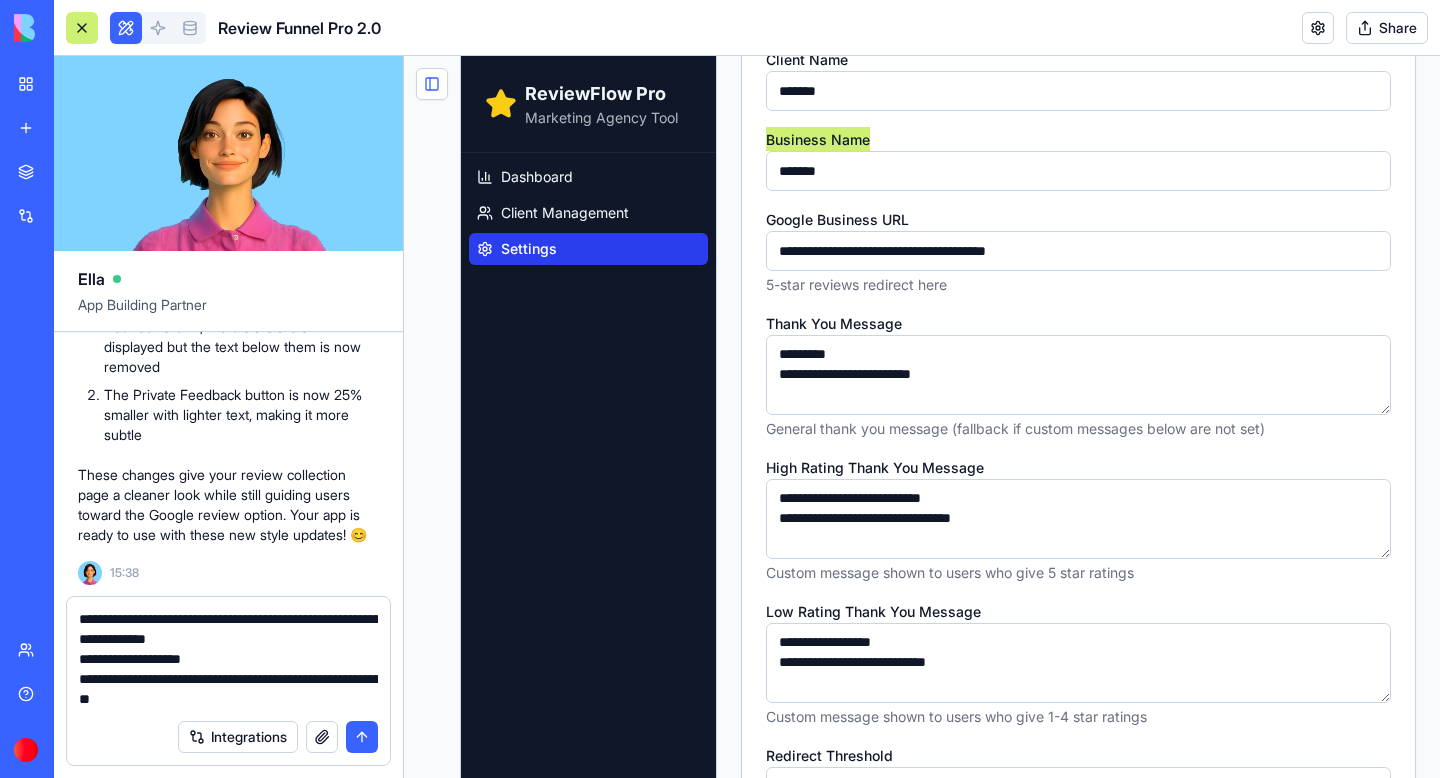 paste on "**********" 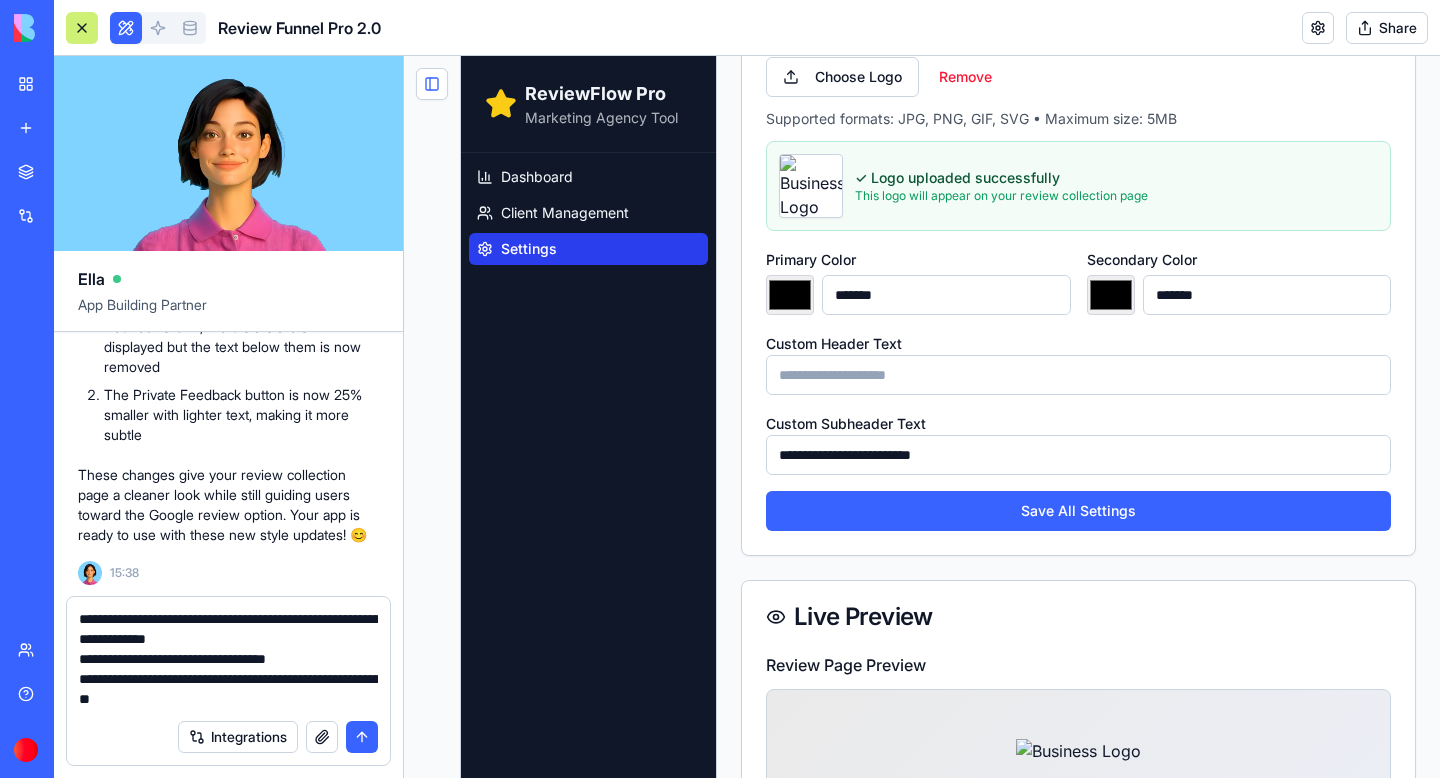 scroll, scrollTop: 1445, scrollLeft: 0, axis: vertical 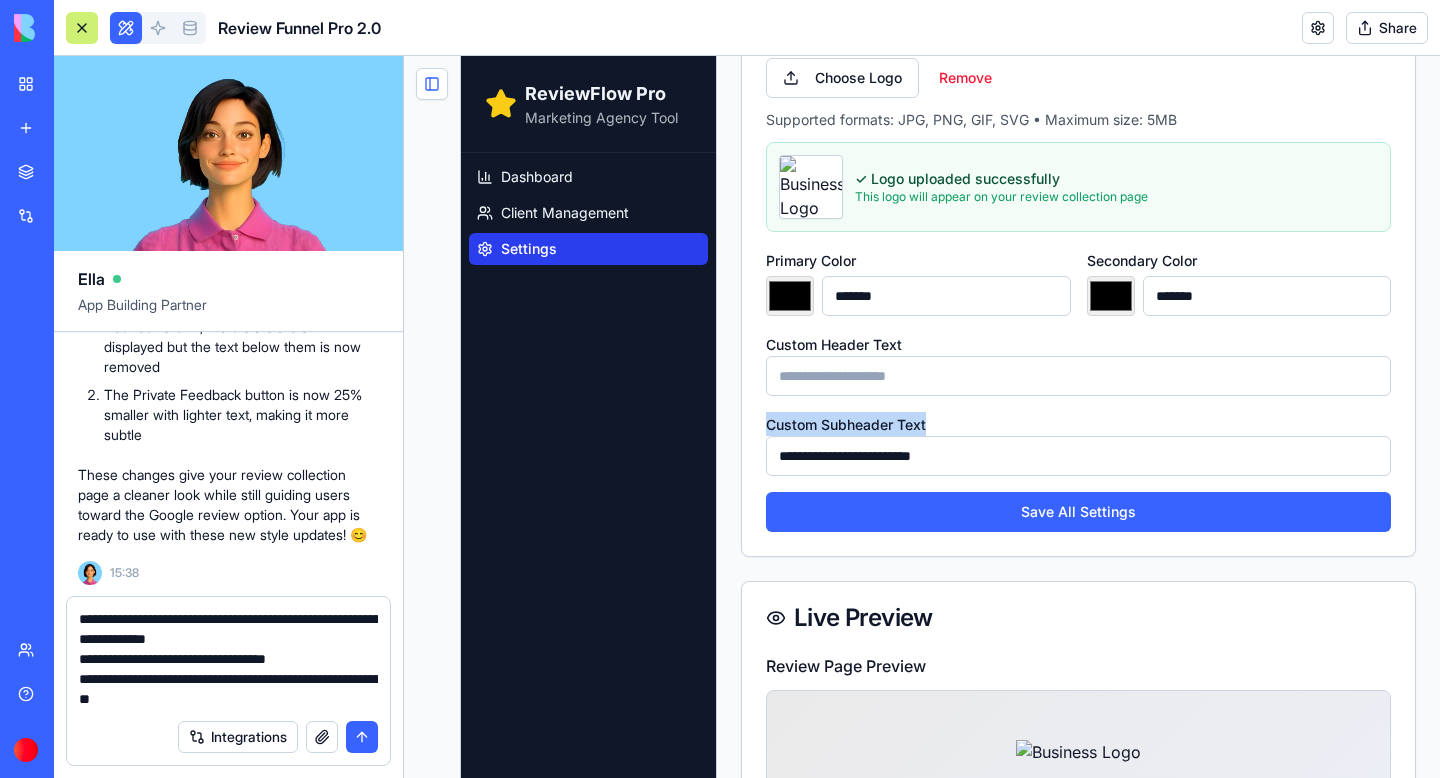 drag, startPoint x: 960, startPoint y: 410, endPoint x: 929, endPoint y: 414, distance: 31.257 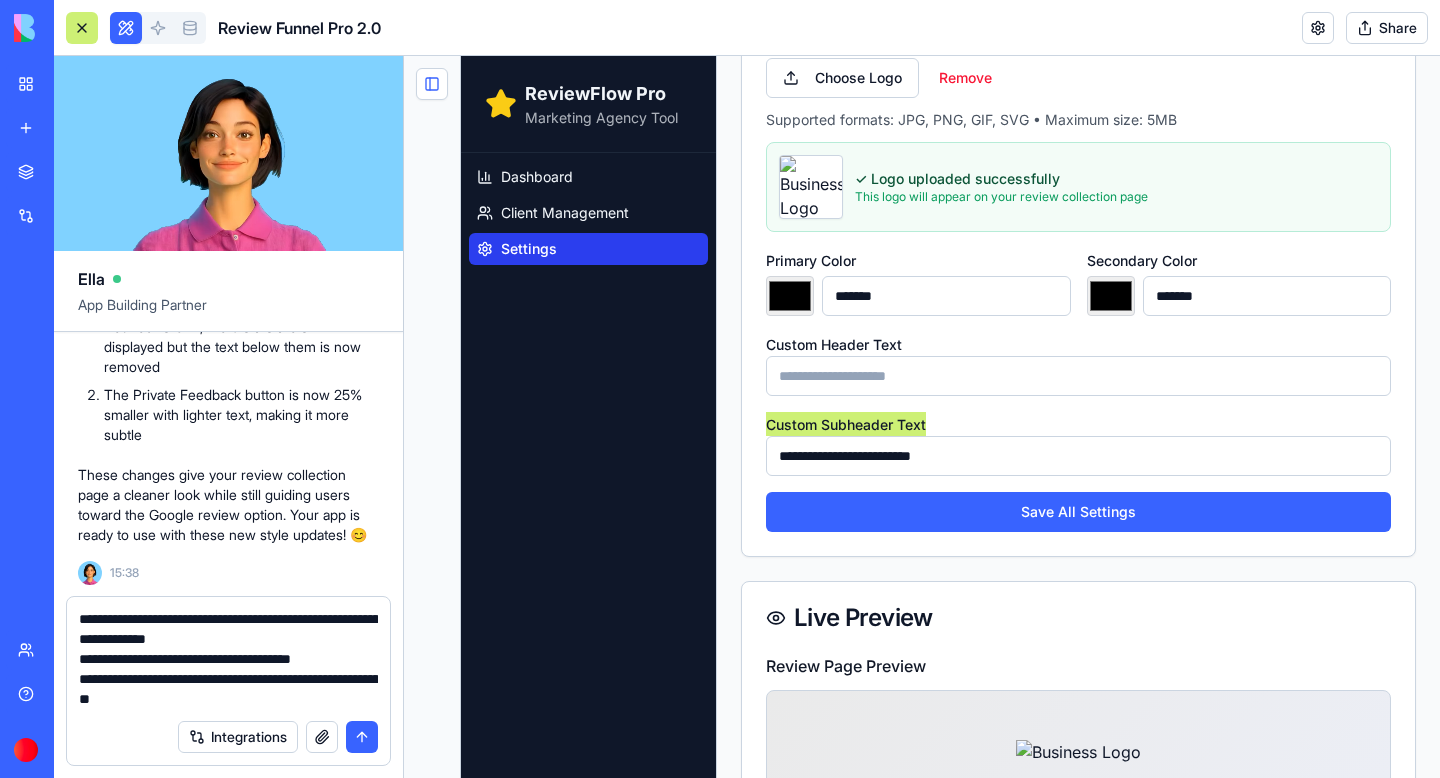 paste on "**********" 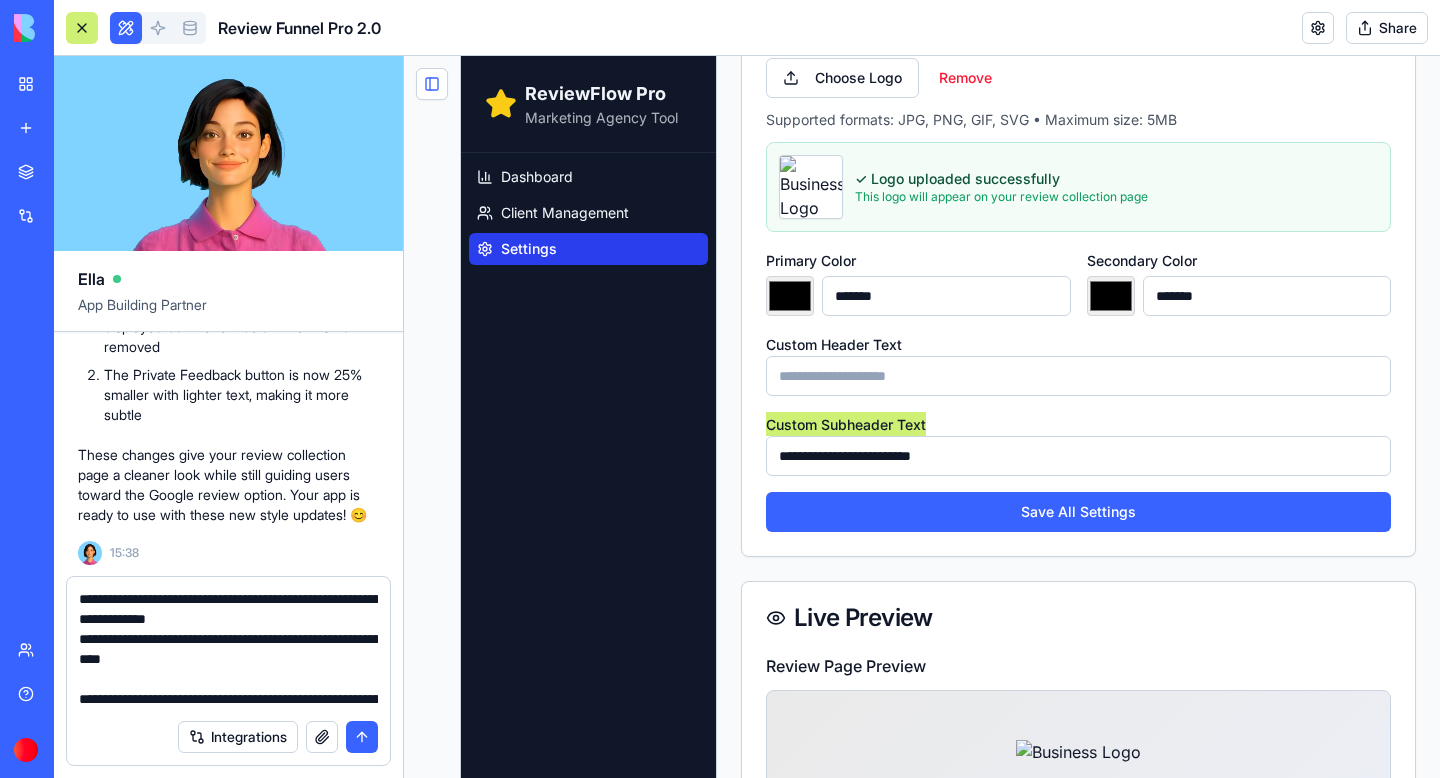 scroll, scrollTop: 20, scrollLeft: 0, axis: vertical 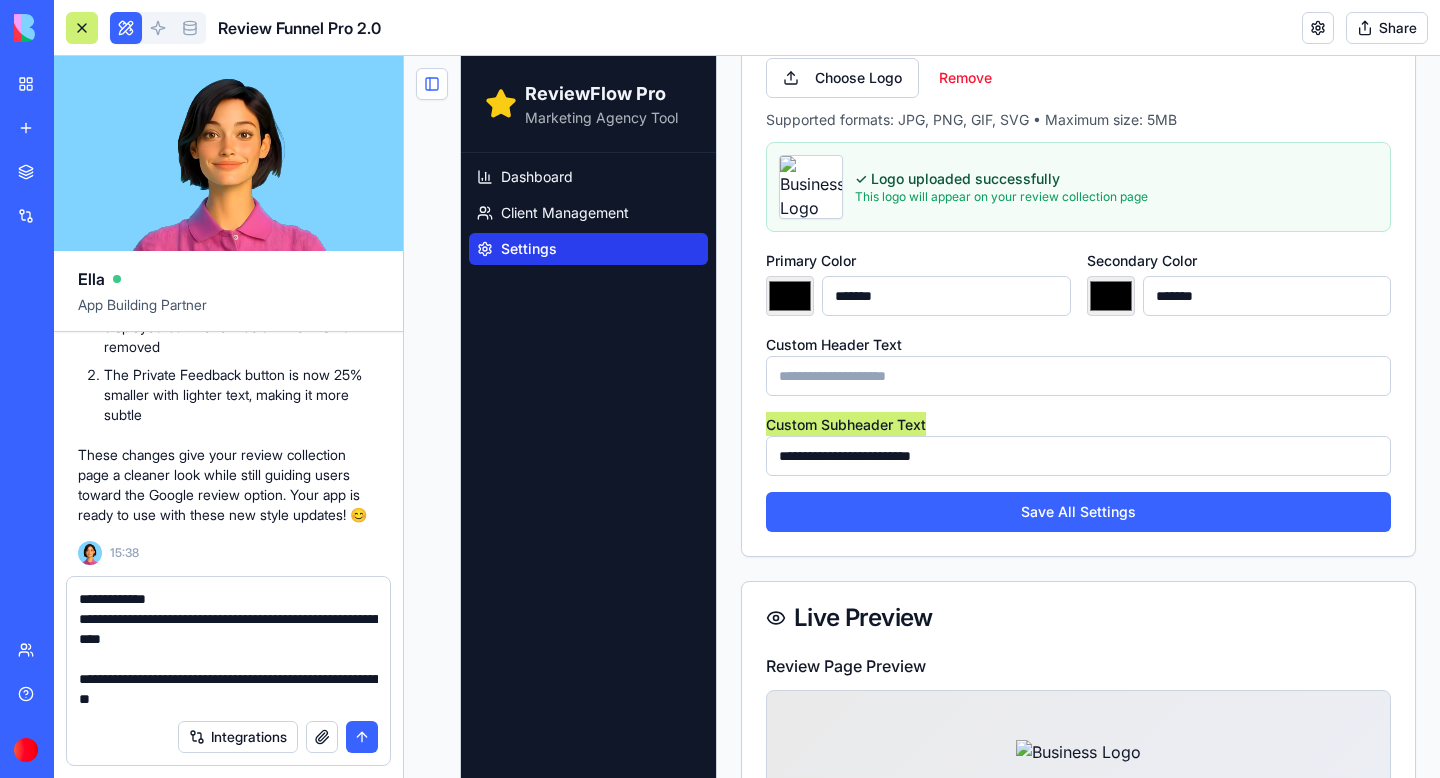 click on "**********" at bounding box center [228, 649] 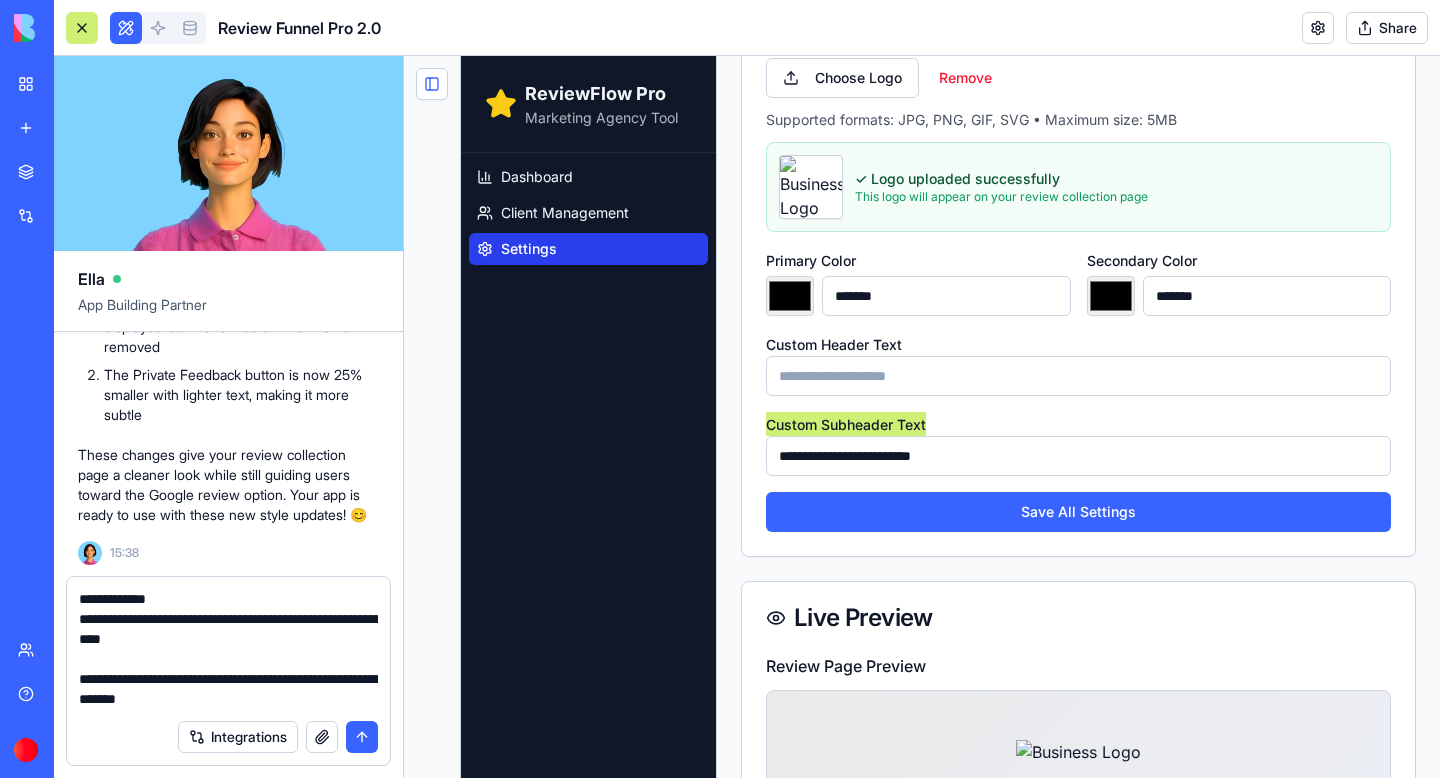 paste on "**********" 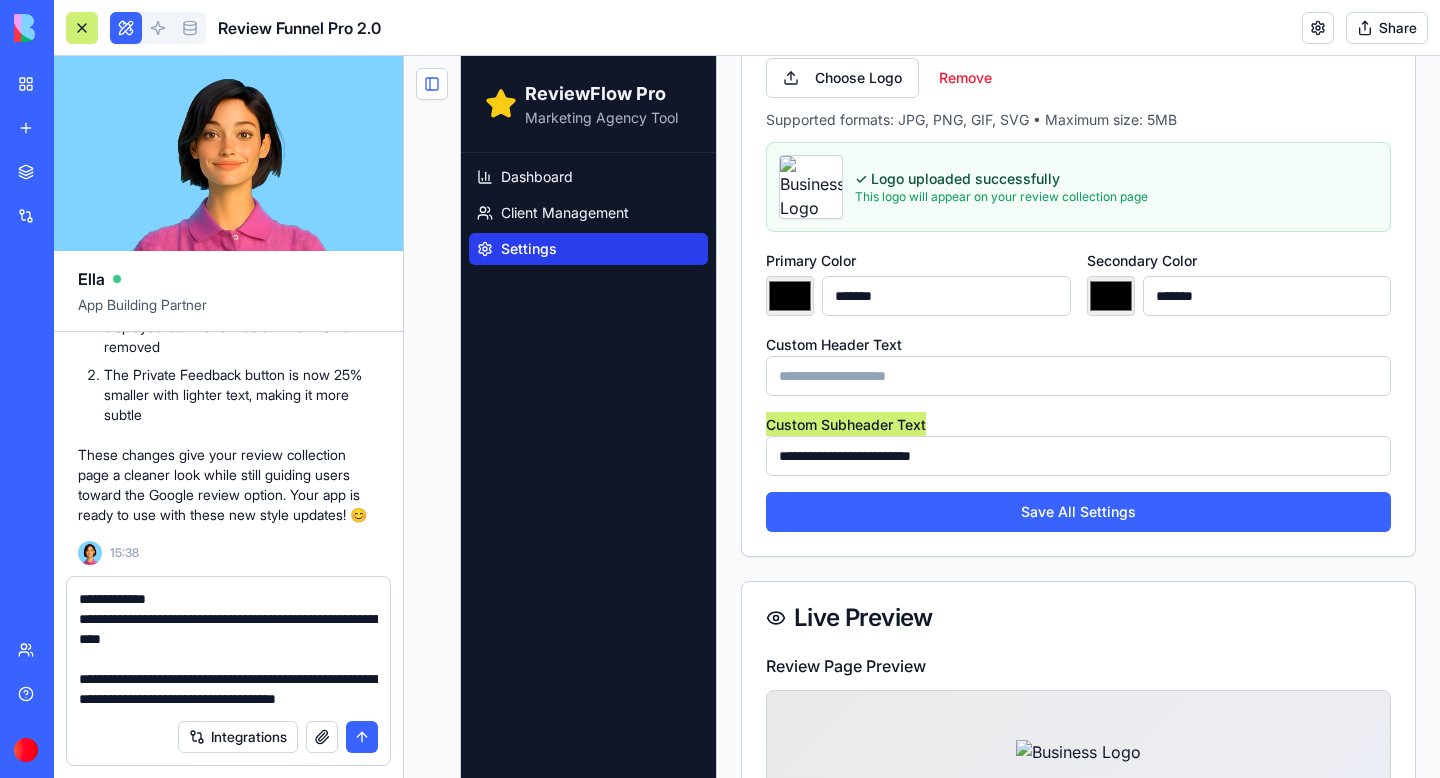 scroll, scrollTop: 38, scrollLeft: 0, axis: vertical 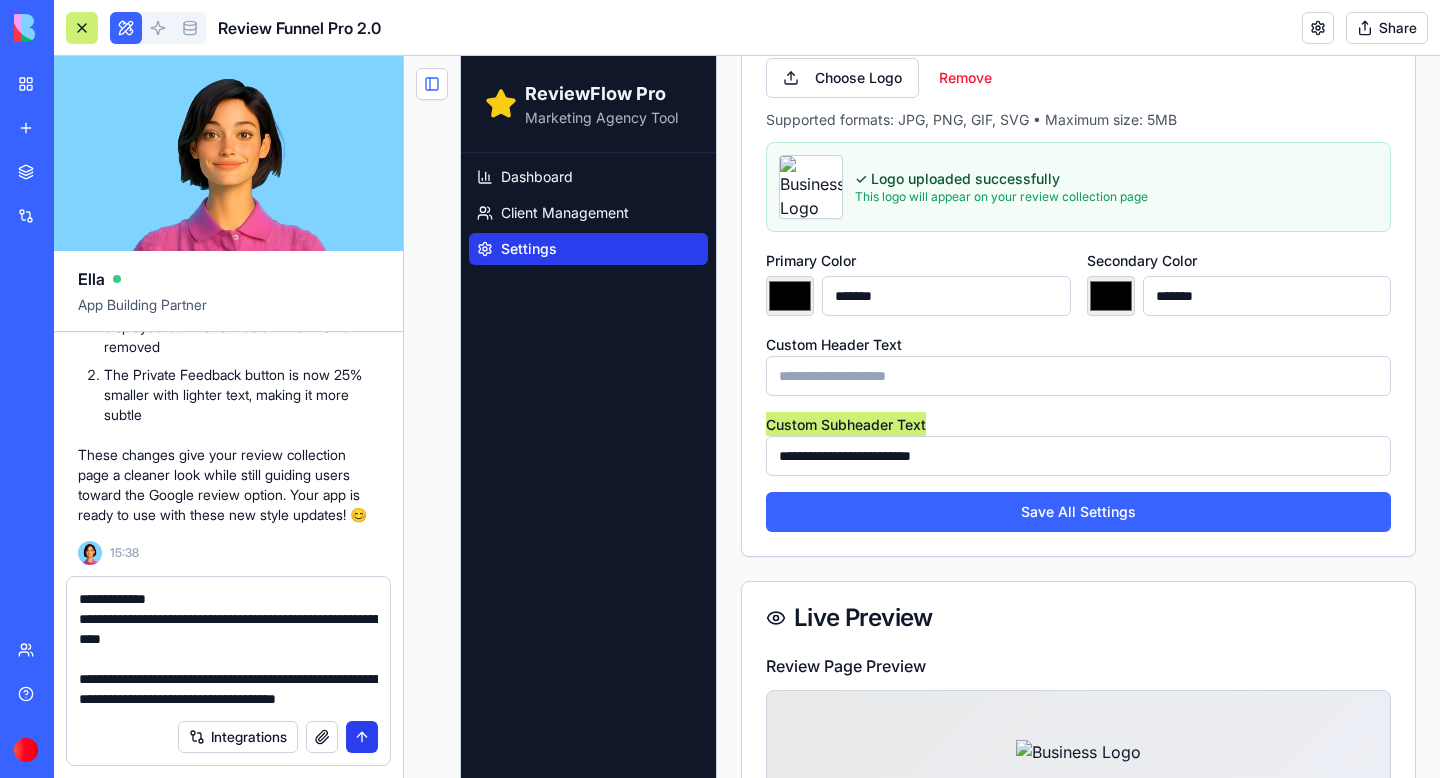 type on "**********" 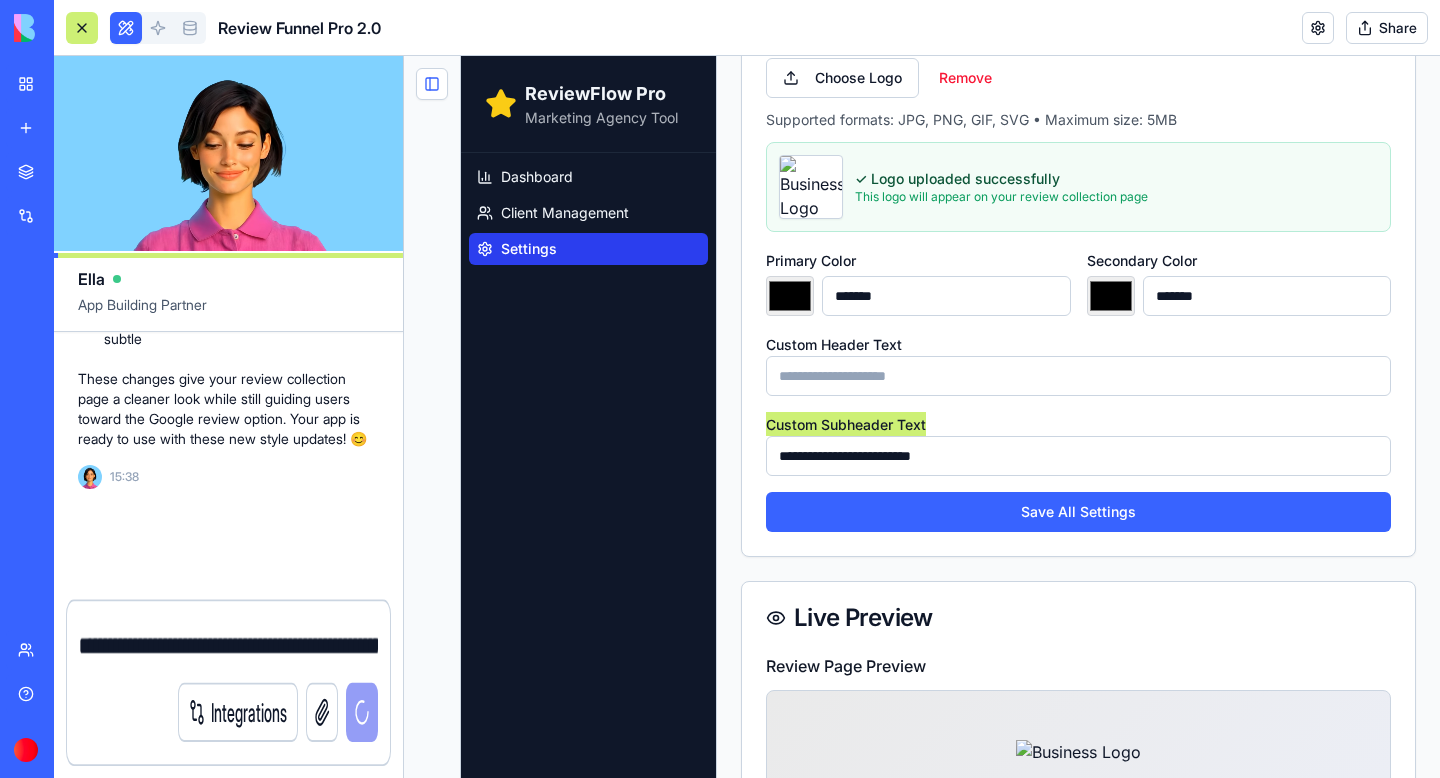 scroll, scrollTop: 0, scrollLeft: 0, axis: both 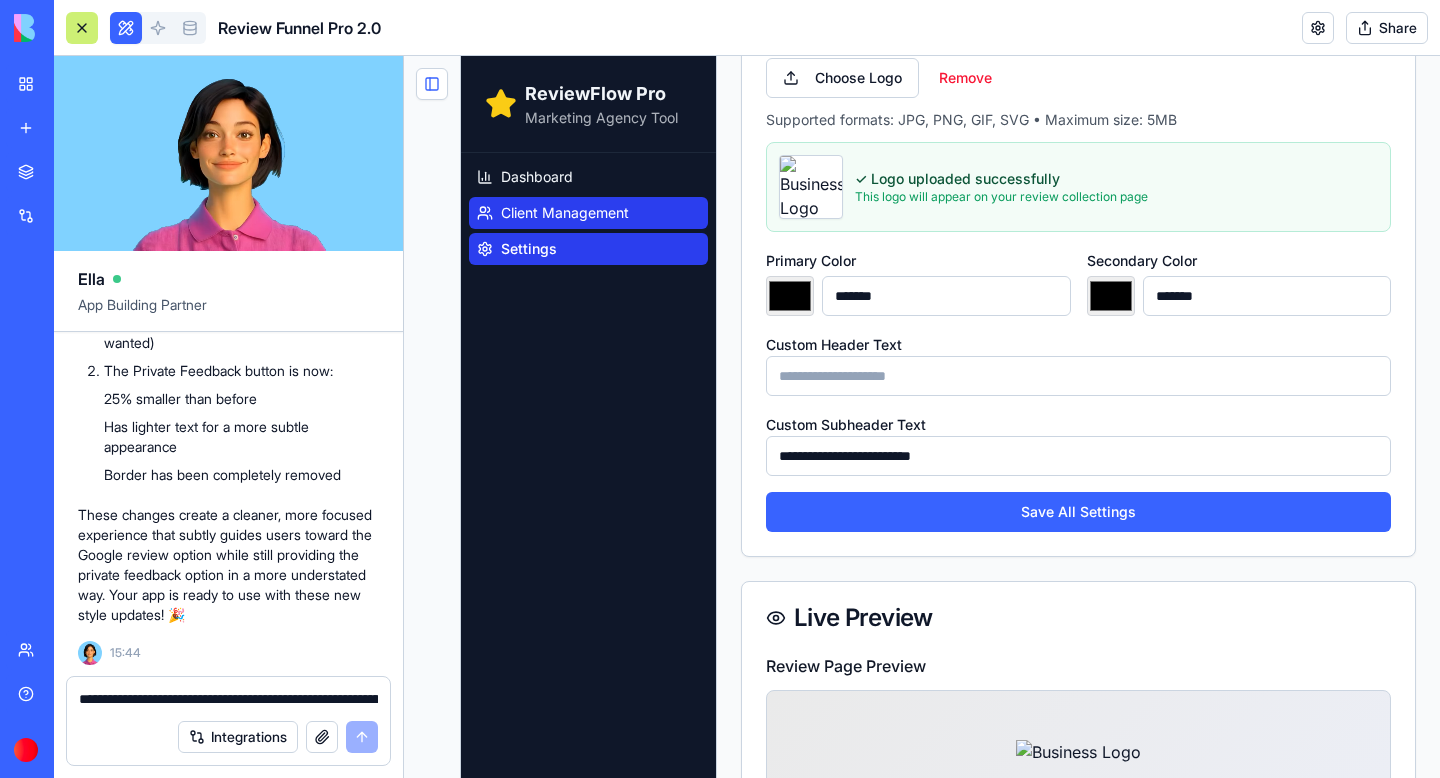 click on "Client Management" at bounding box center (588, 213) 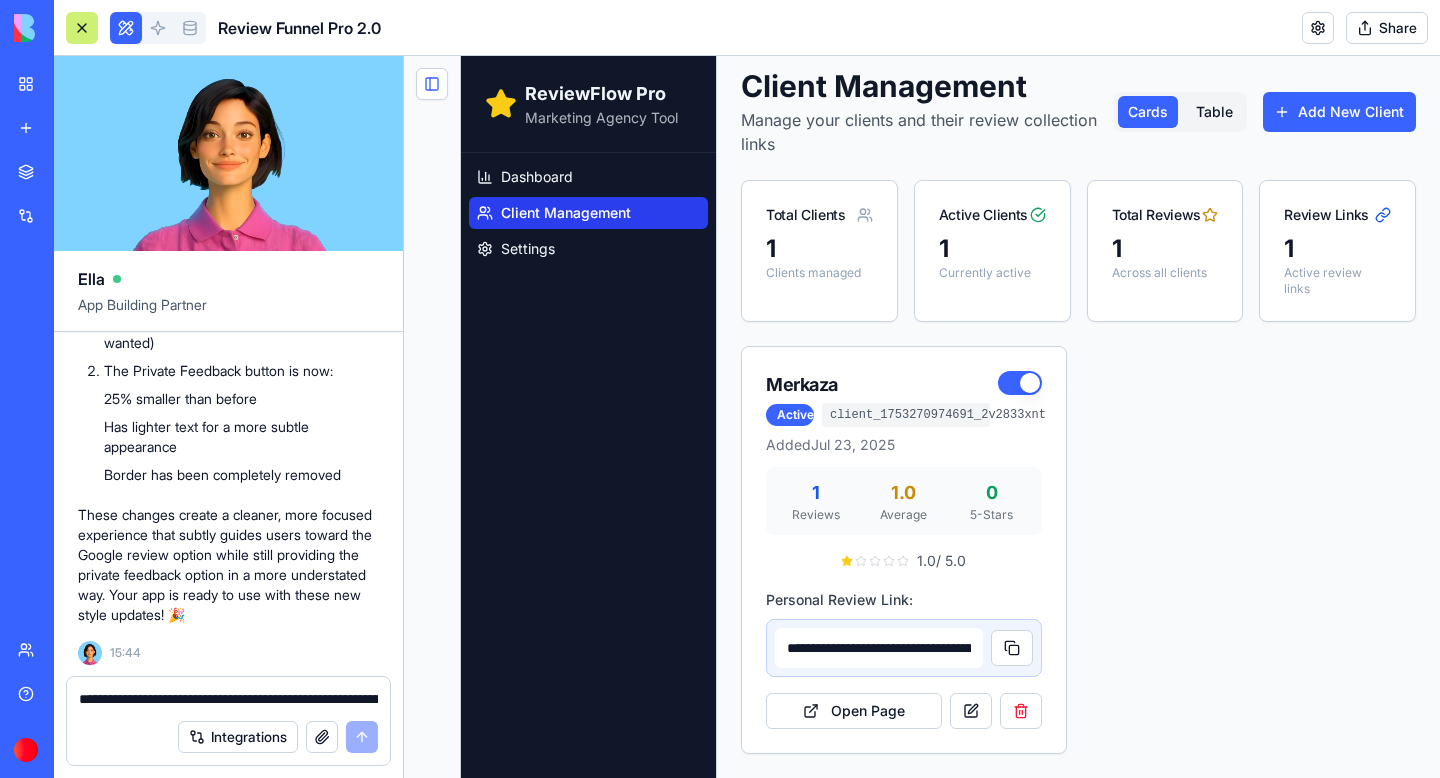 scroll, scrollTop: 0, scrollLeft: 0, axis: both 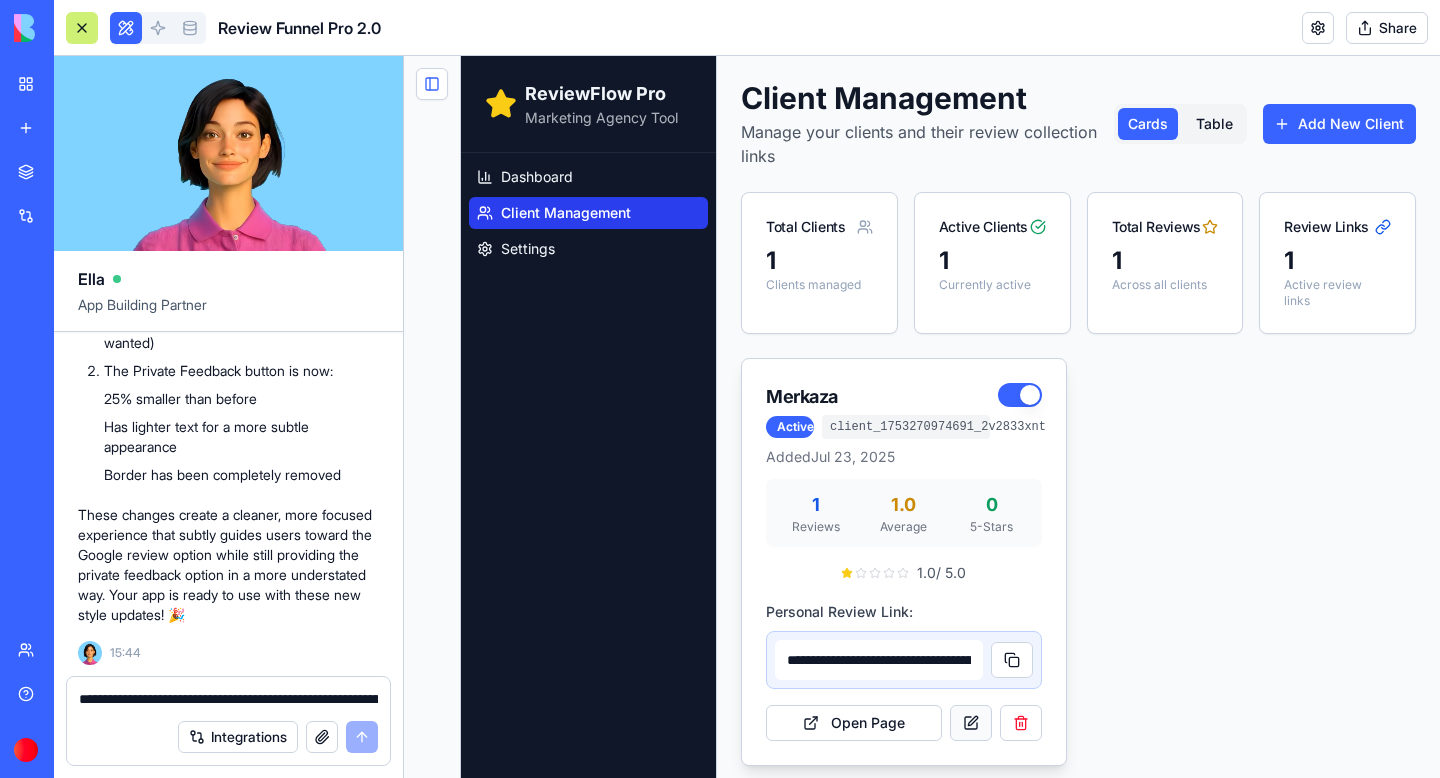 click at bounding box center (971, 723) 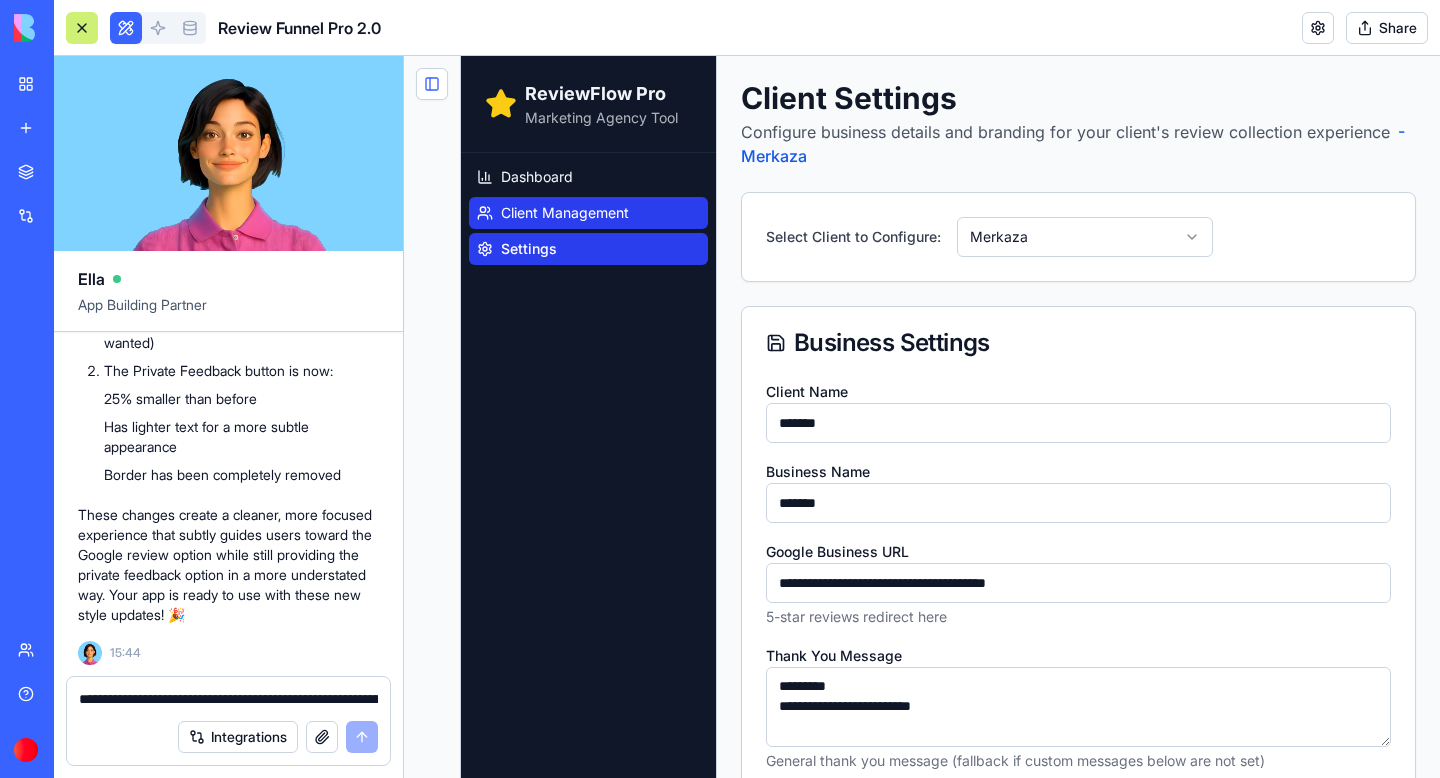 click on "Client Management" at bounding box center (565, 213) 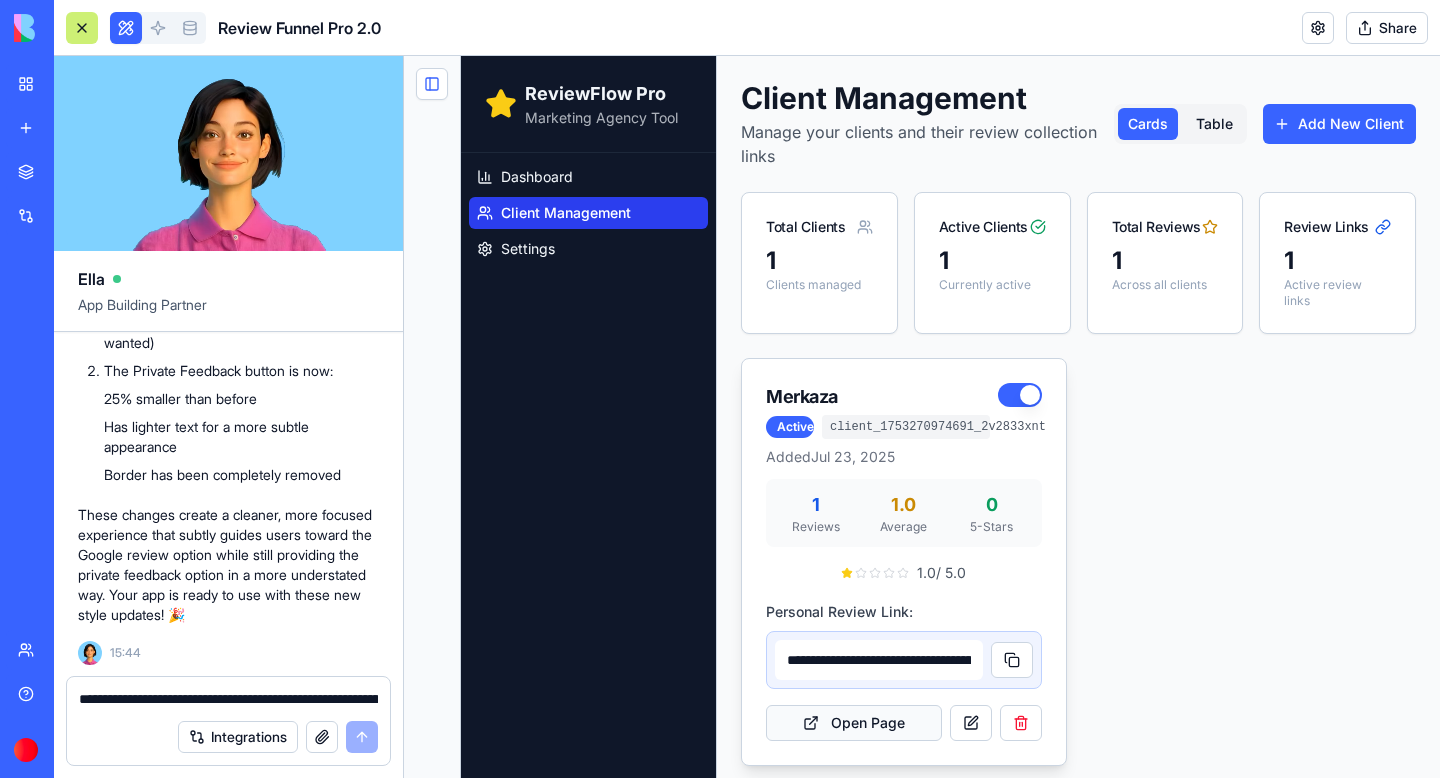 click on "Open Page" at bounding box center (854, 723) 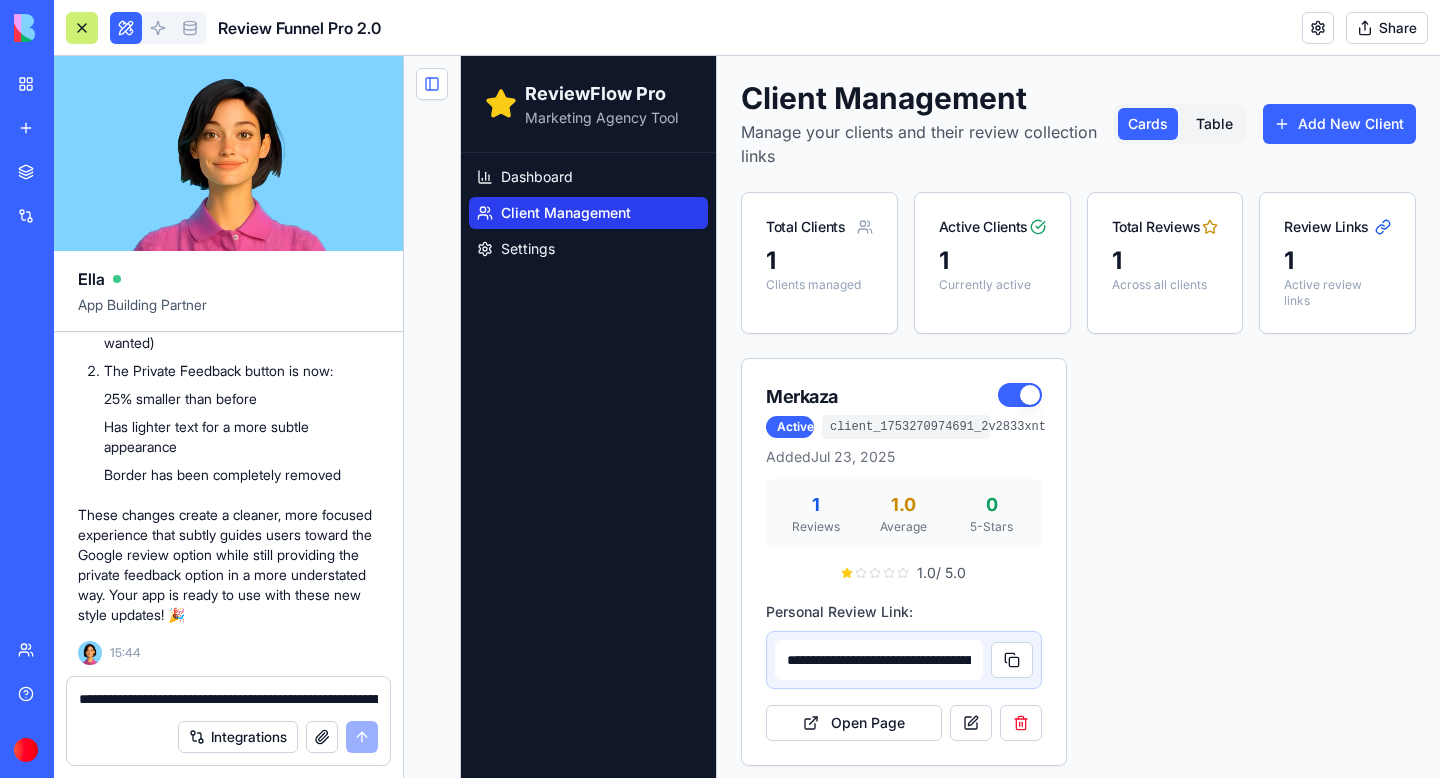 scroll, scrollTop: 8131, scrollLeft: 0, axis: vertical 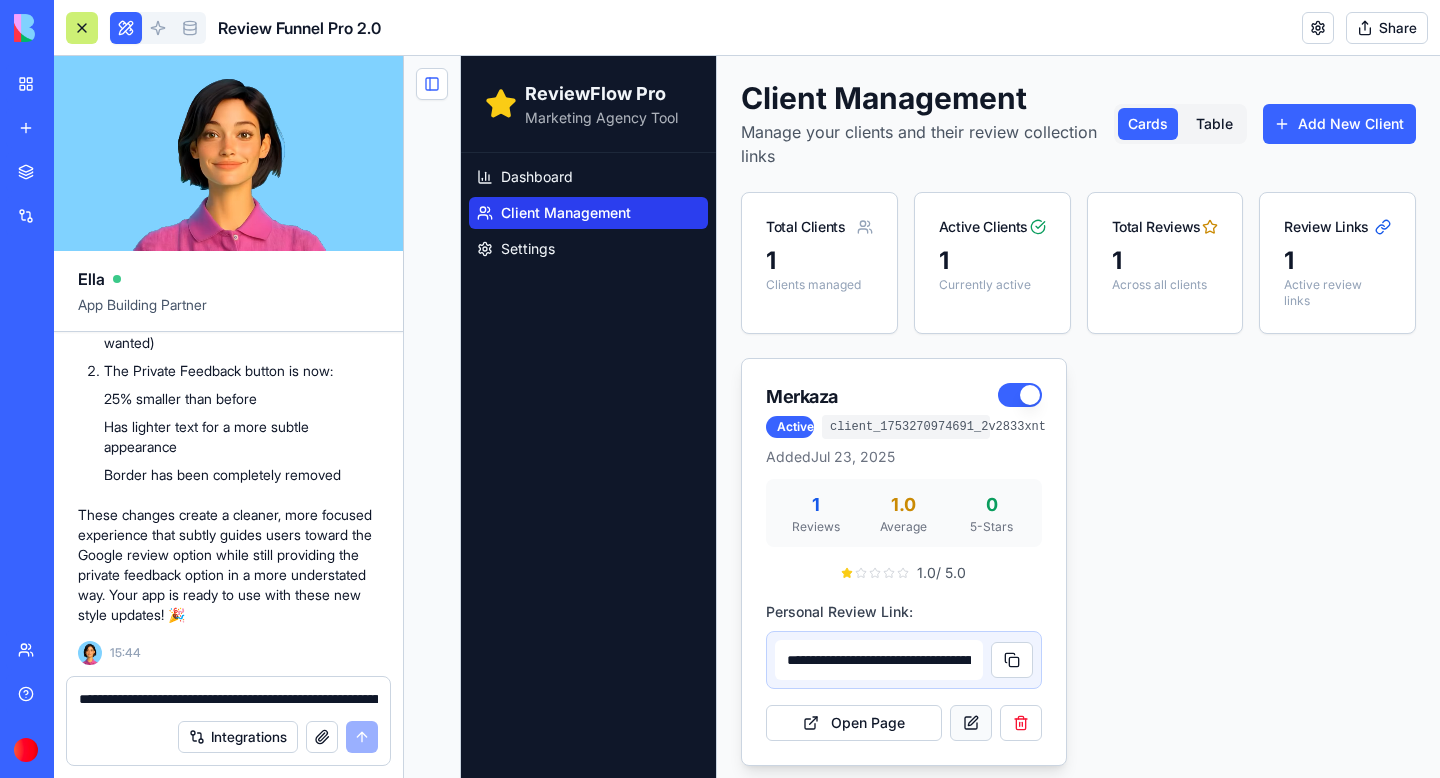 click at bounding box center [971, 723] 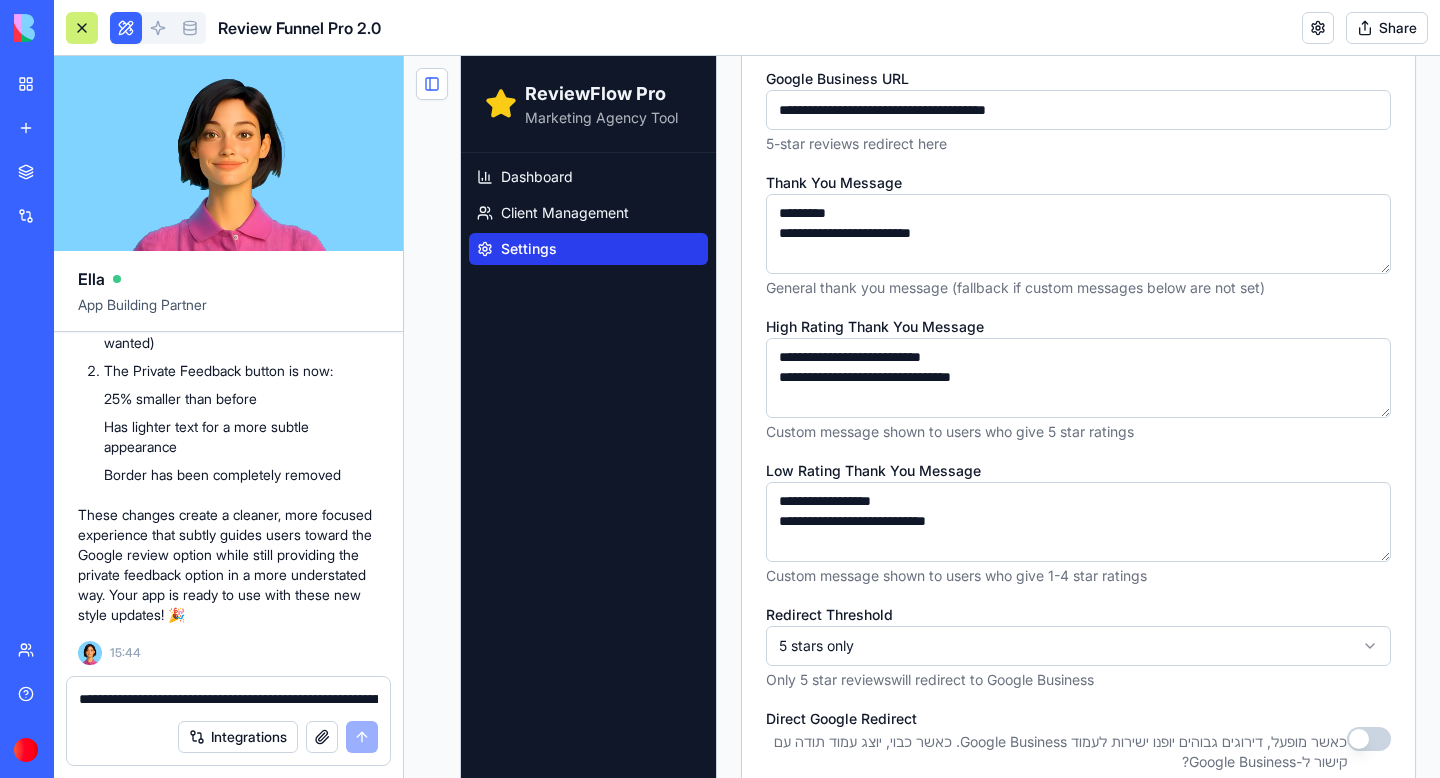 scroll, scrollTop: 475, scrollLeft: 0, axis: vertical 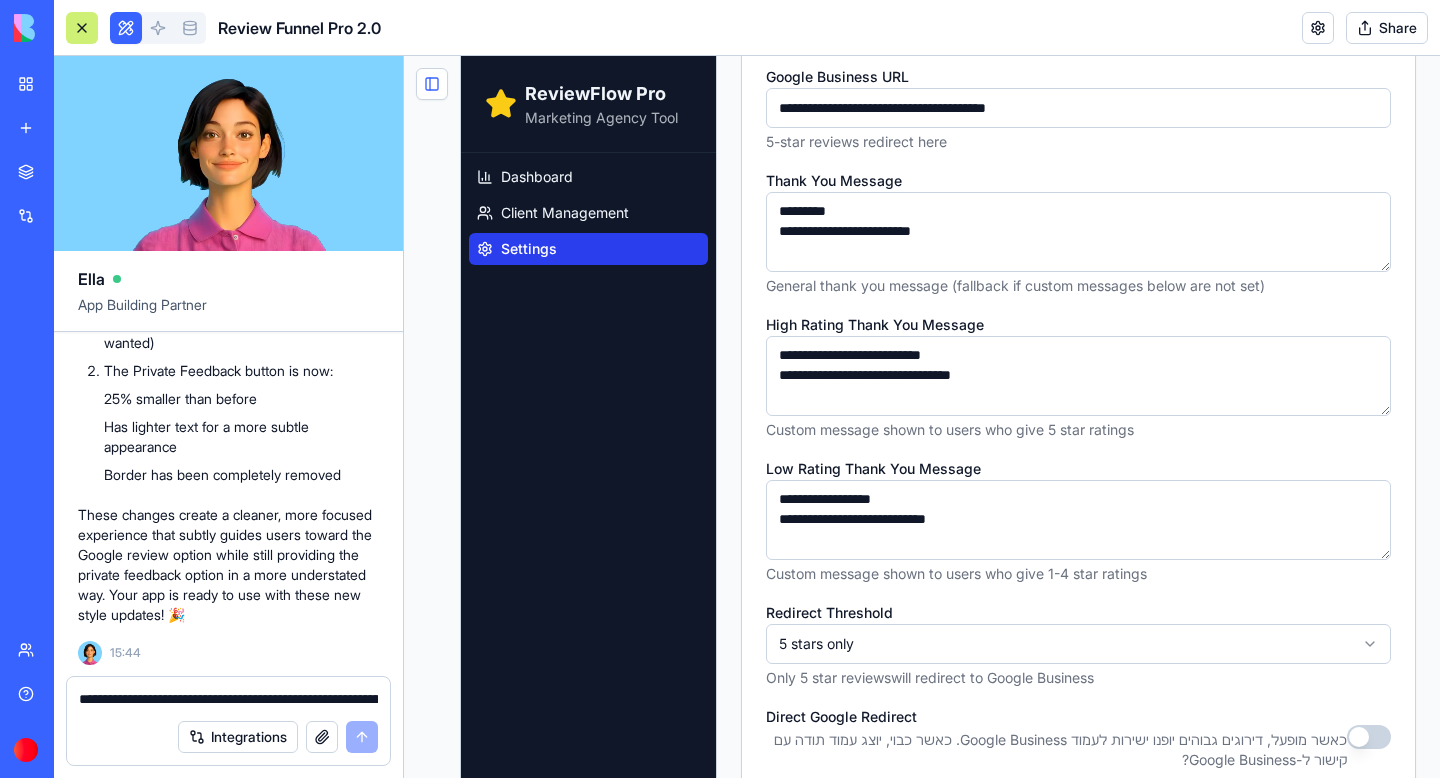 drag, startPoint x: 1006, startPoint y: 374, endPoint x: 764, endPoint y: 335, distance: 245.12242 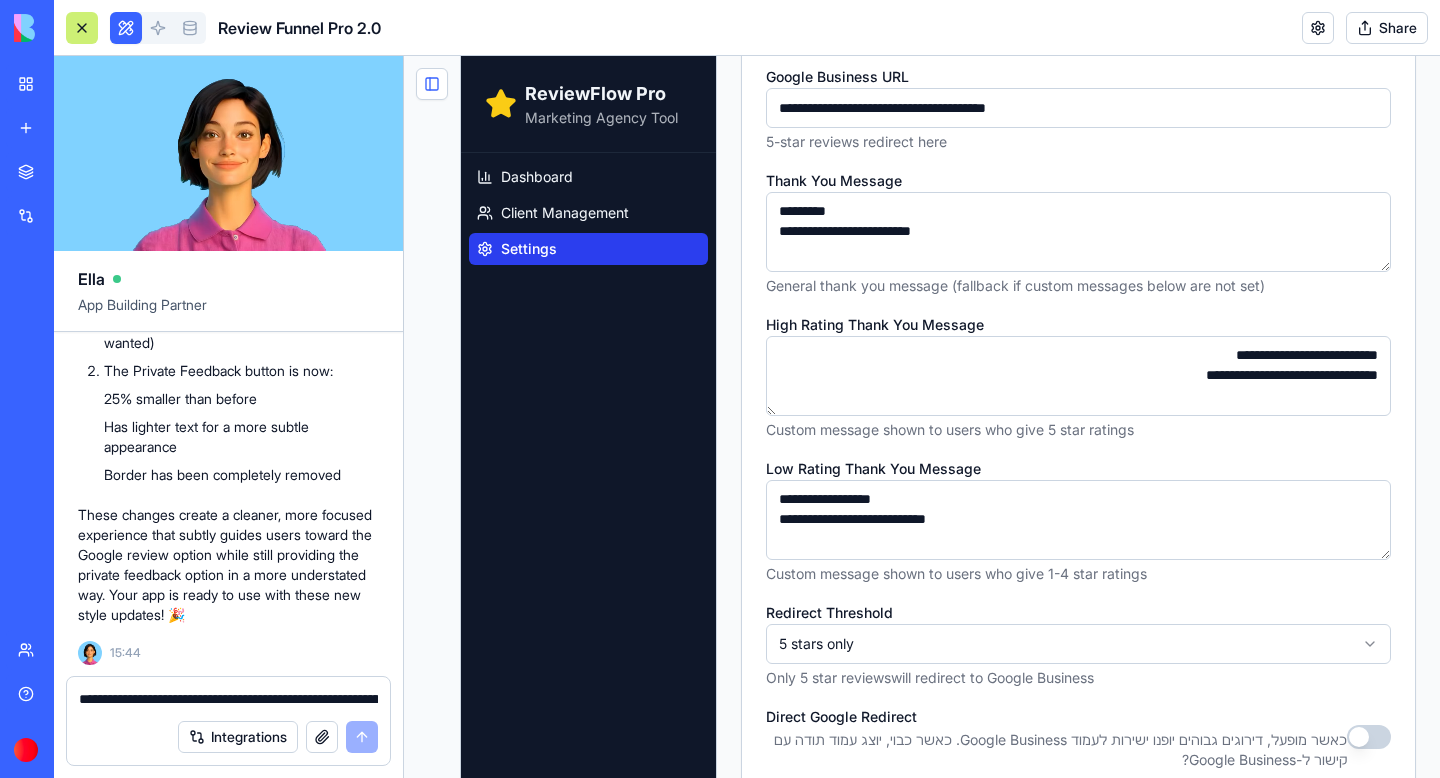 click on "**********" at bounding box center [1078, 376] 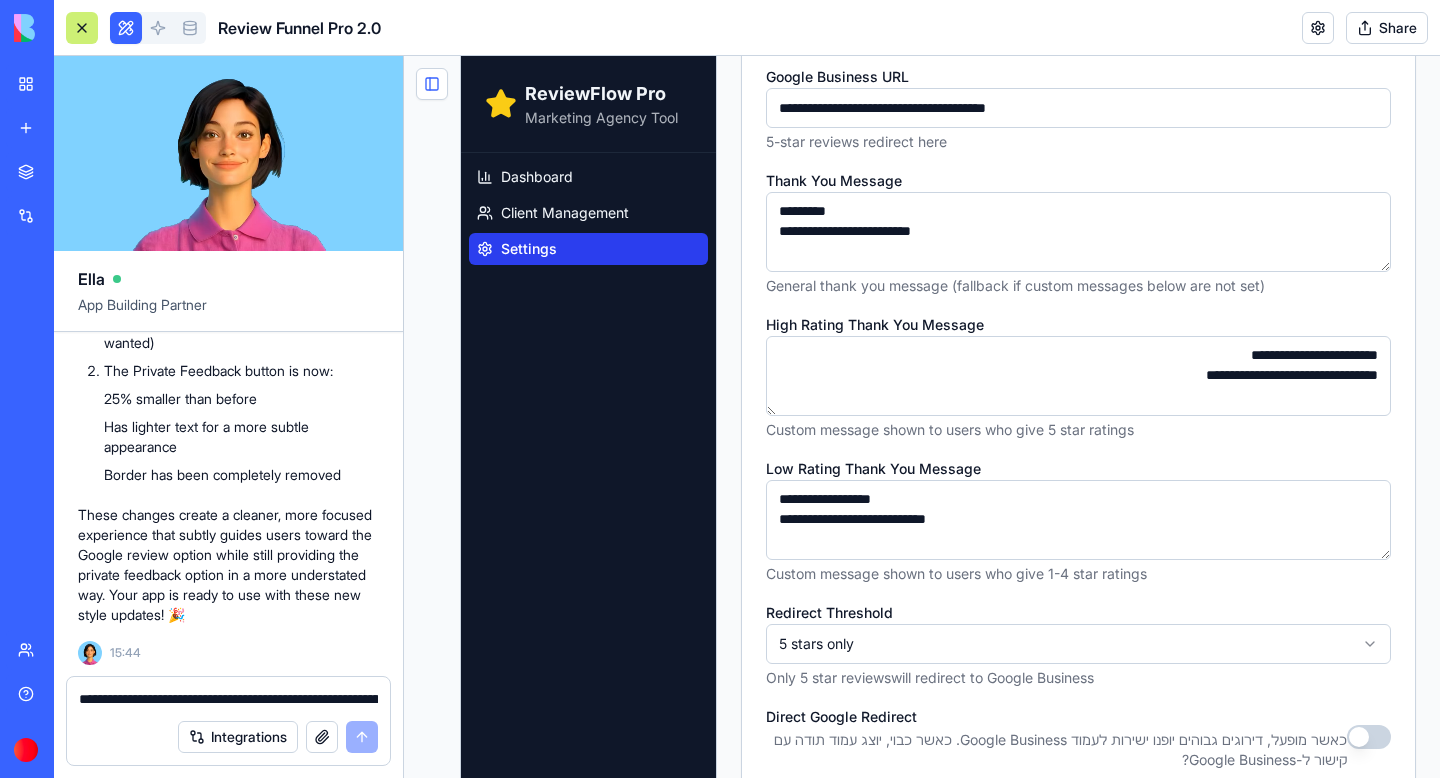 click on "**********" at bounding box center (1078, 376) 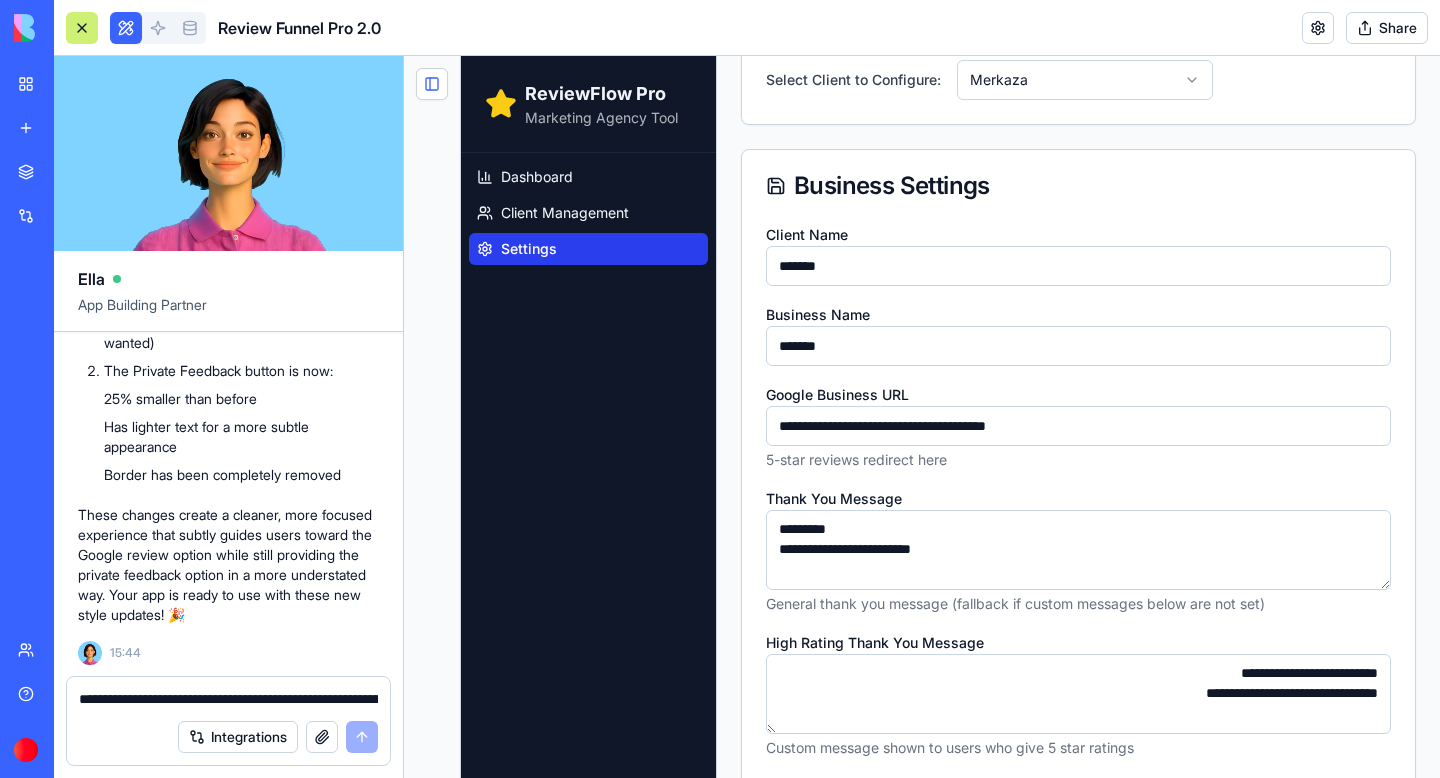 scroll, scrollTop: 182, scrollLeft: 0, axis: vertical 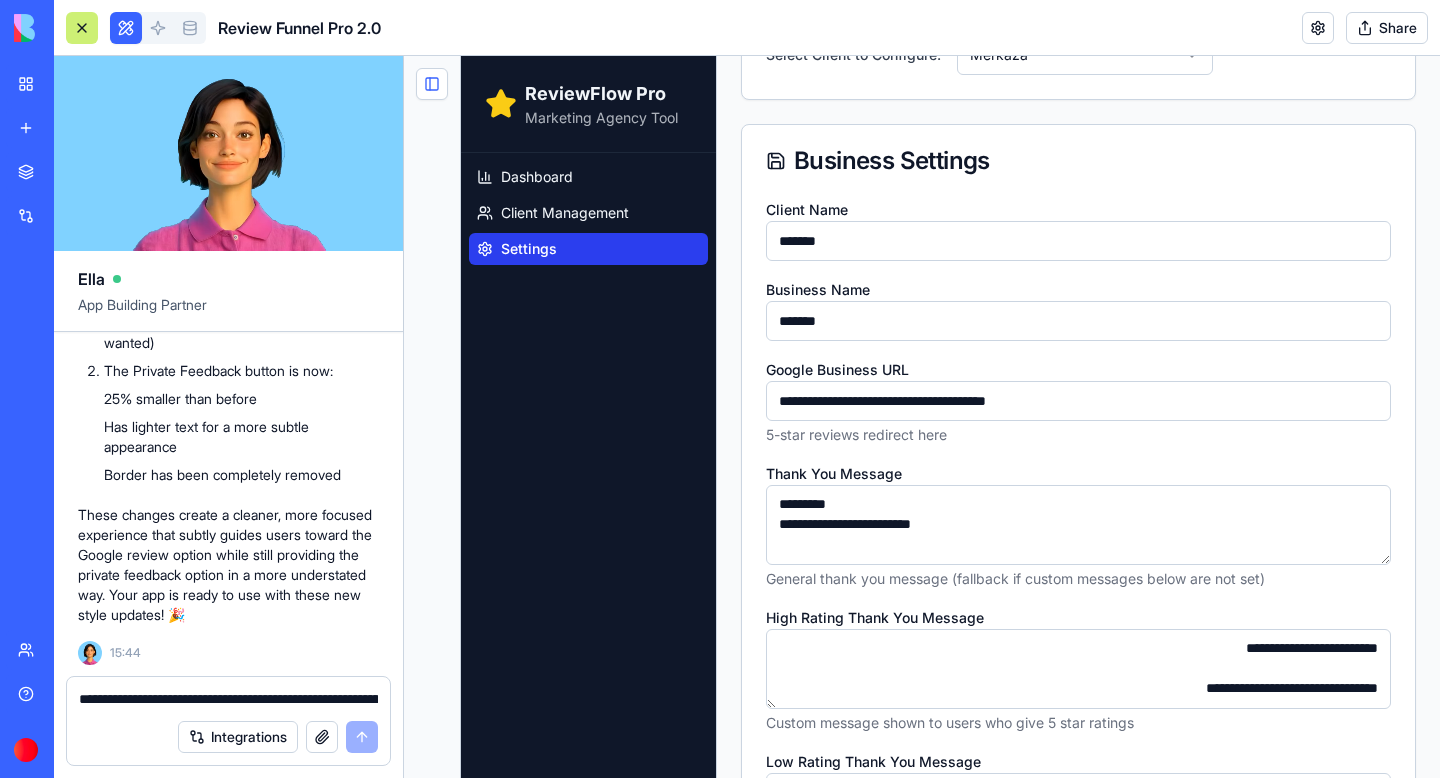 click on "**********" at bounding box center [1078, 669] 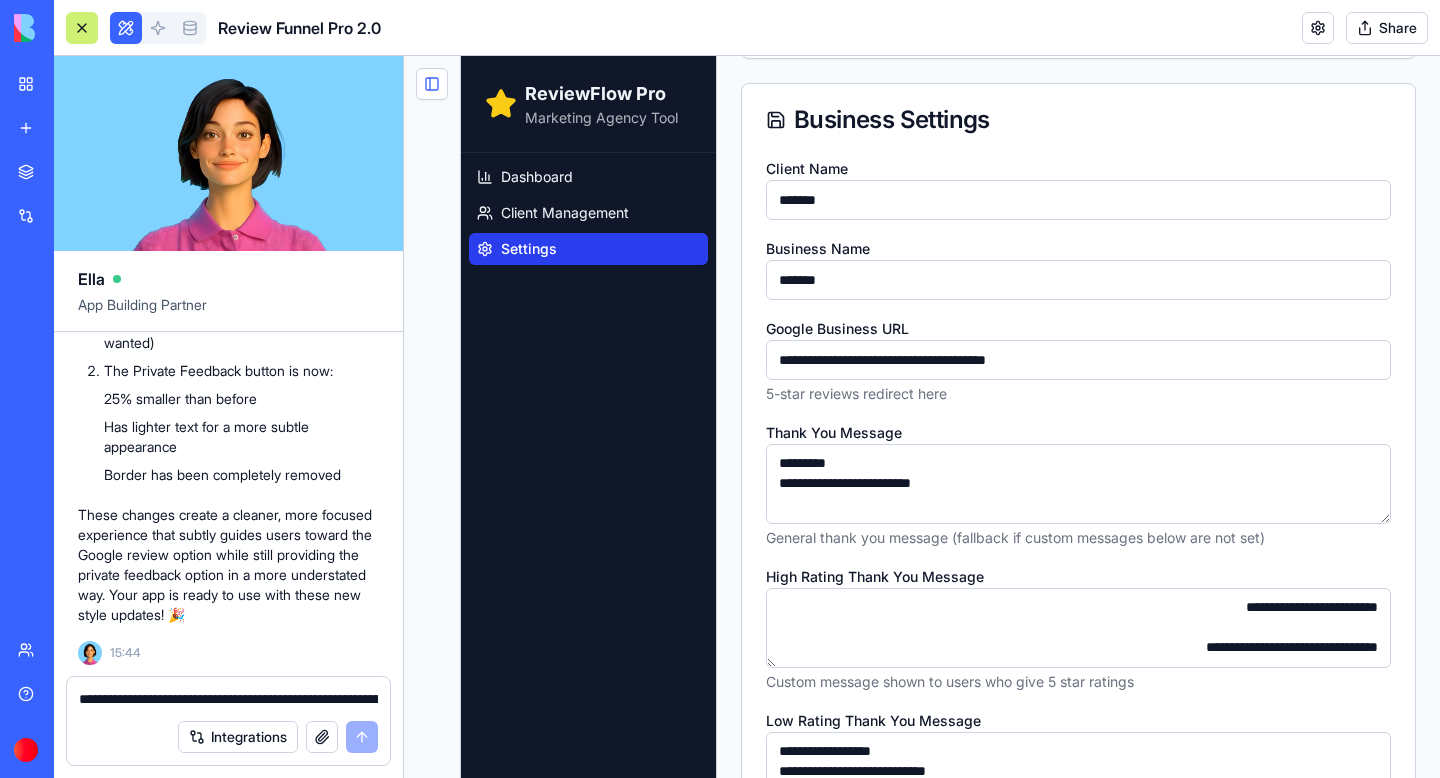 scroll, scrollTop: 225, scrollLeft: 0, axis: vertical 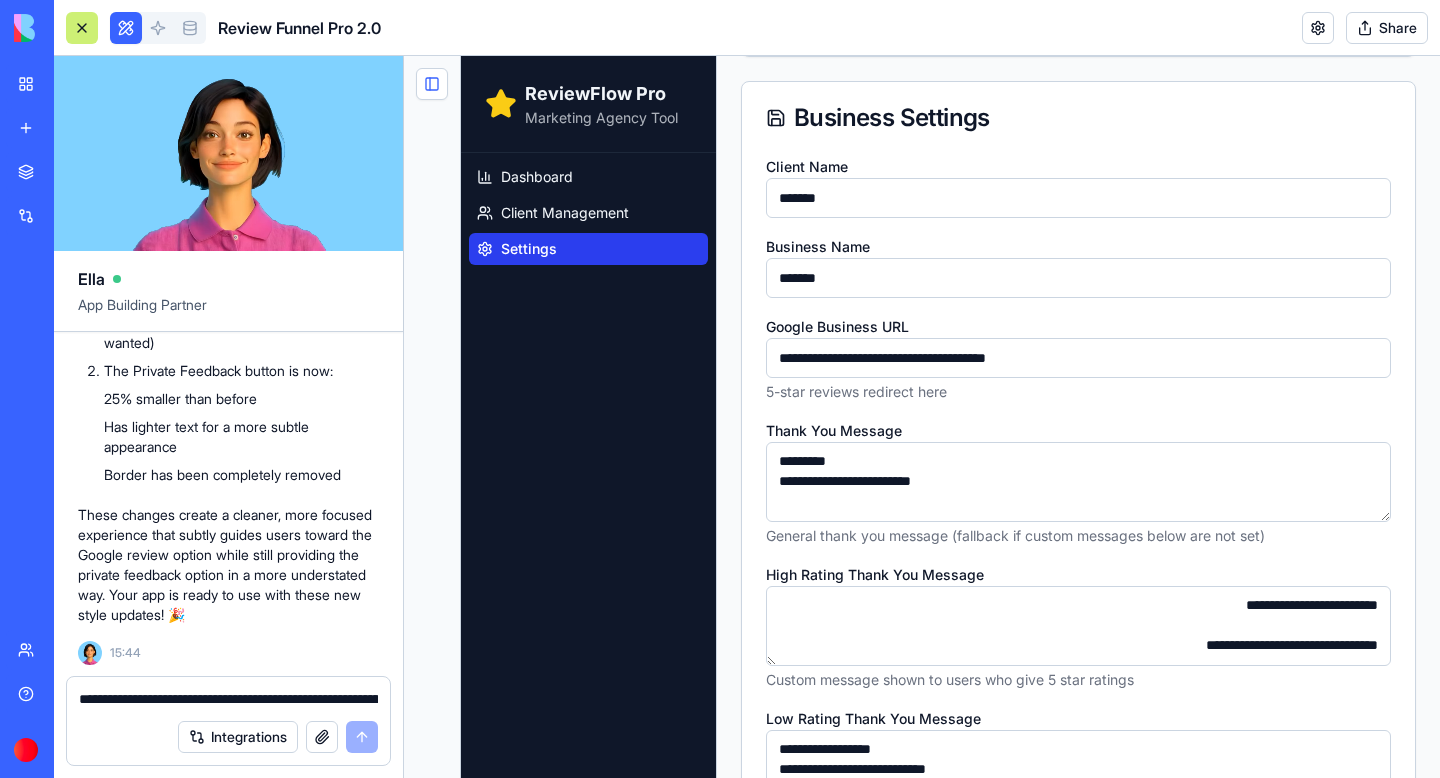 click on "**********" at bounding box center (1078, 626) 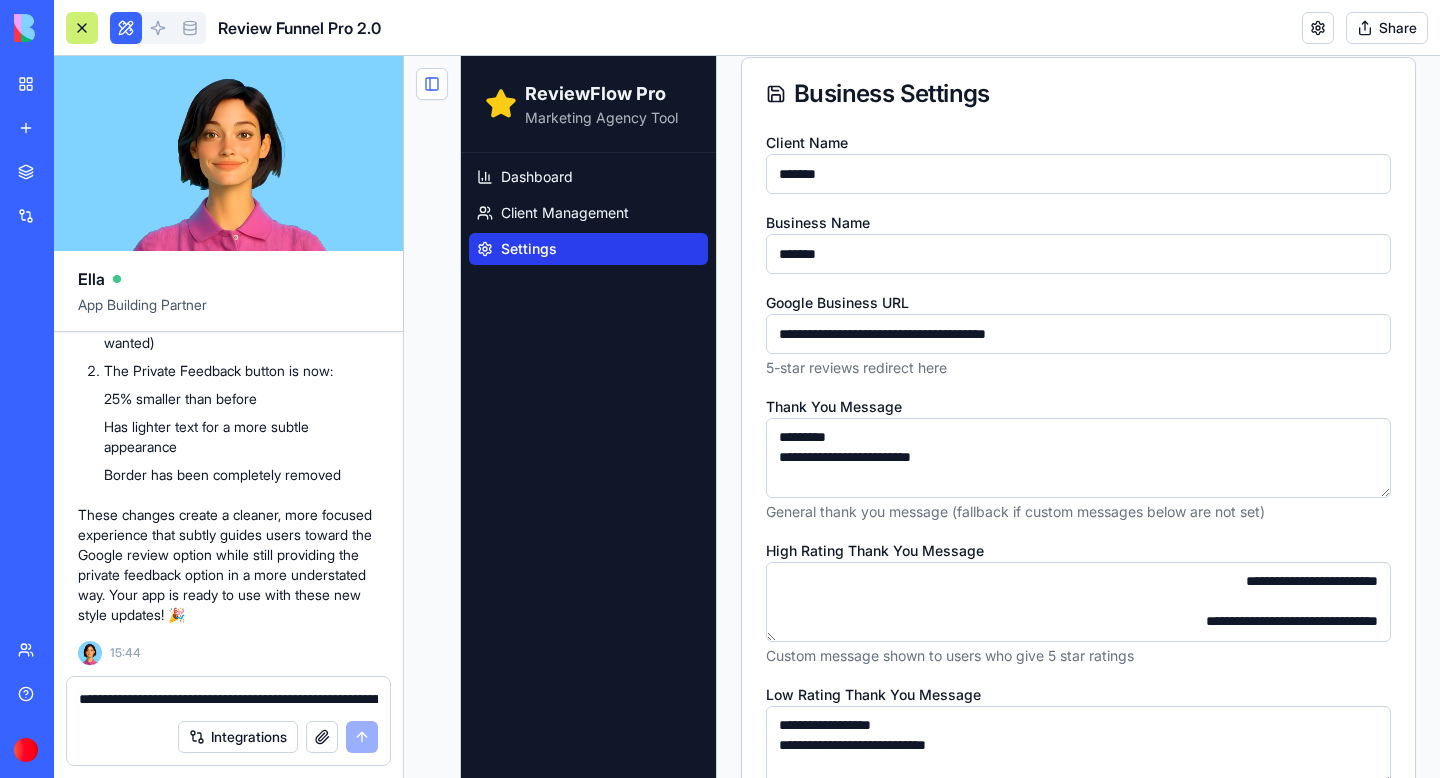 scroll, scrollTop: 257, scrollLeft: 0, axis: vertical 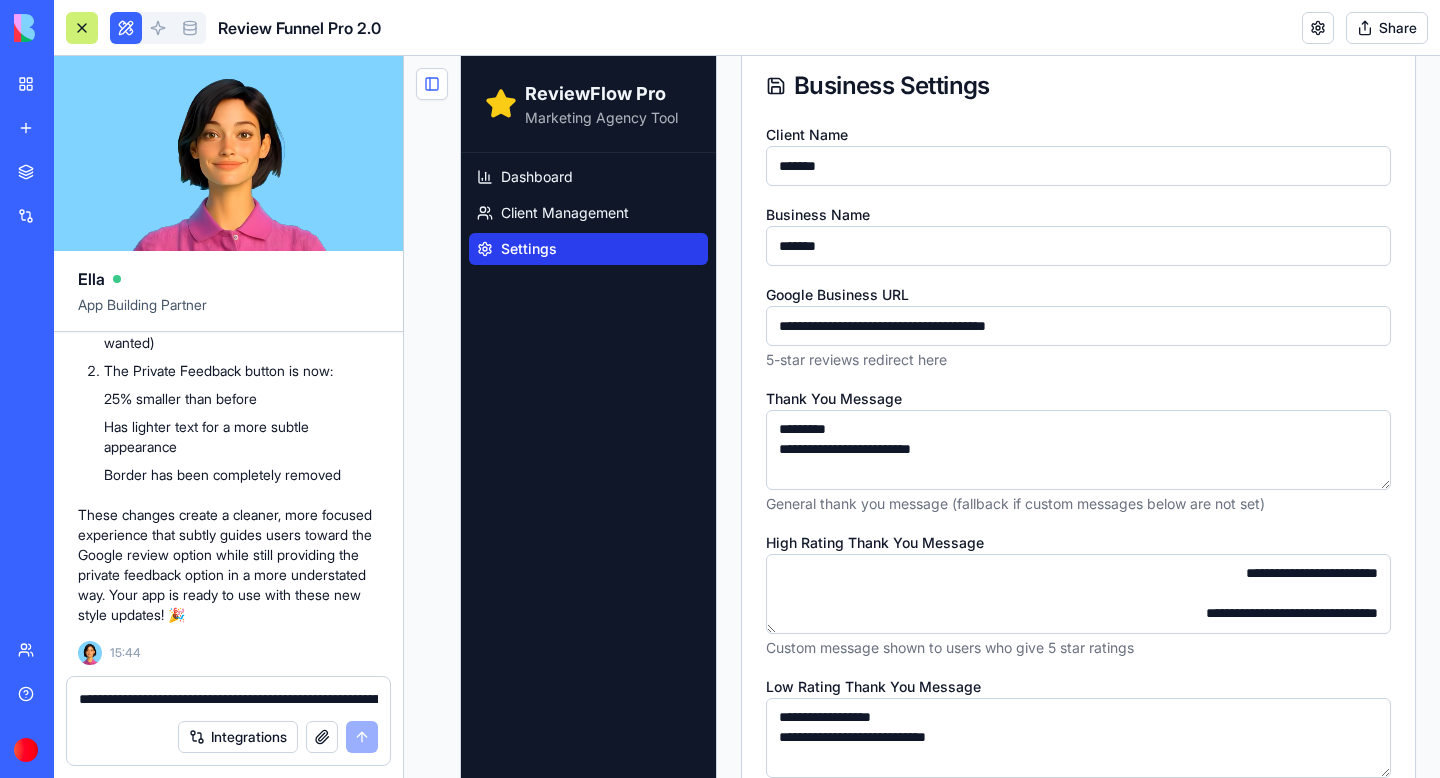 type on "**********" 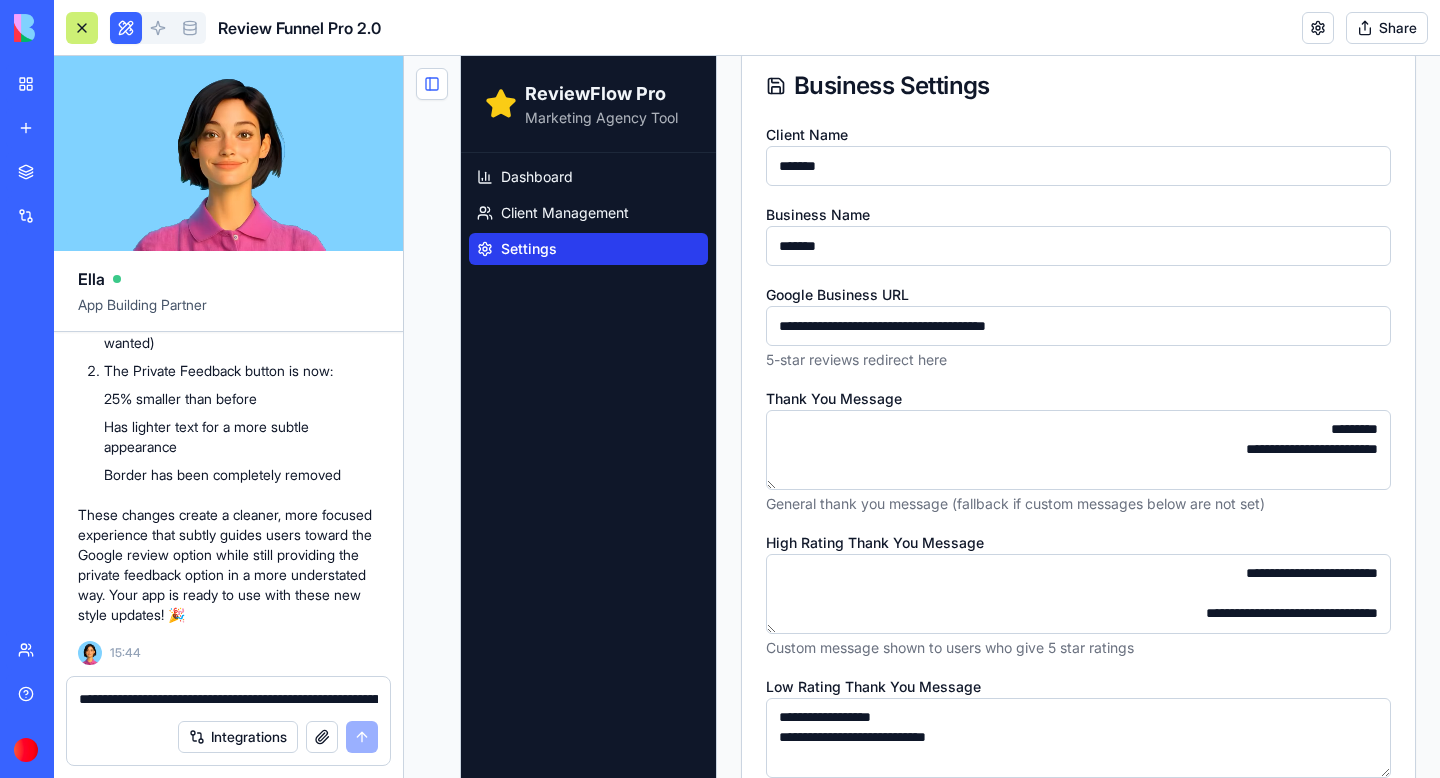 click on "**********" at bounding box center (1078, 450) 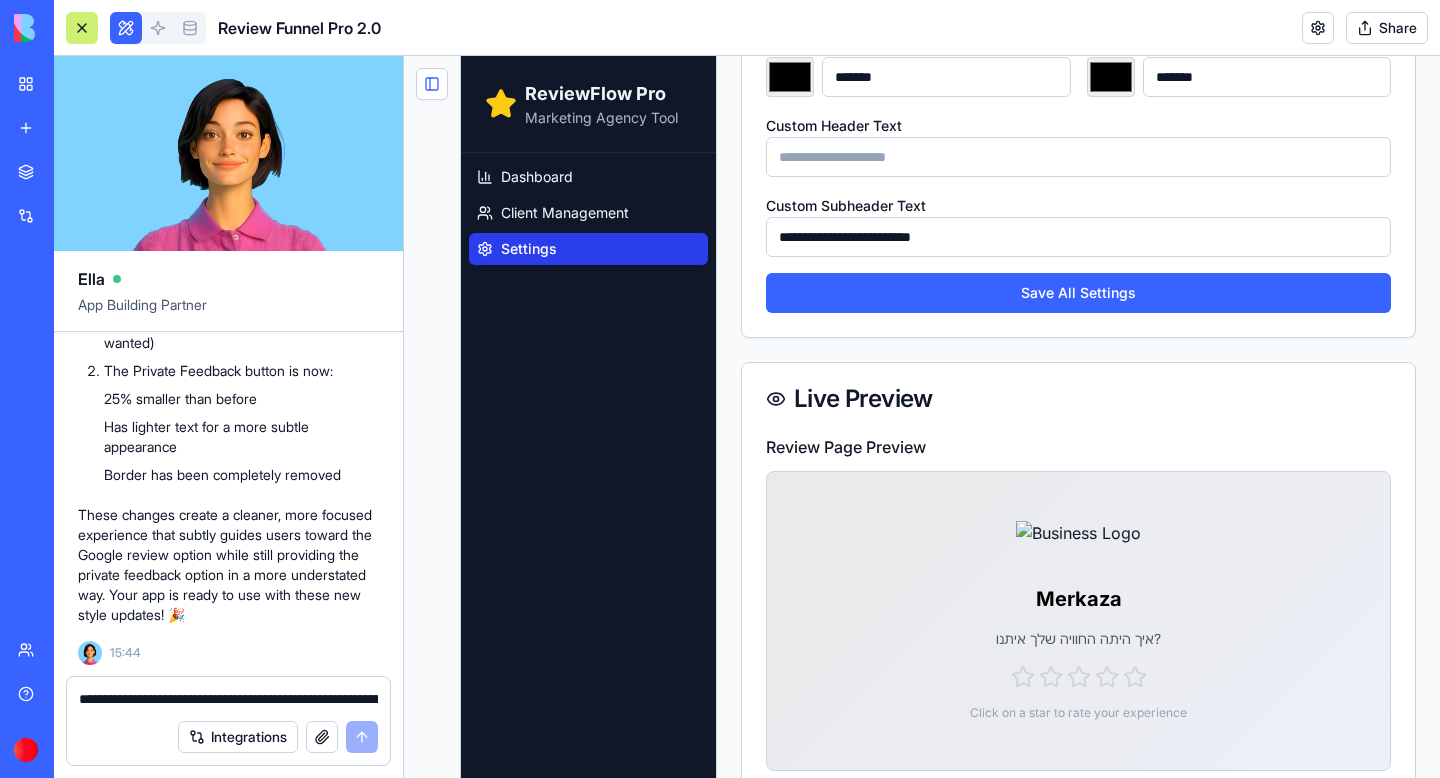 scroll, scrollTop: 1643, scrollLeft: 0, axis: vertical 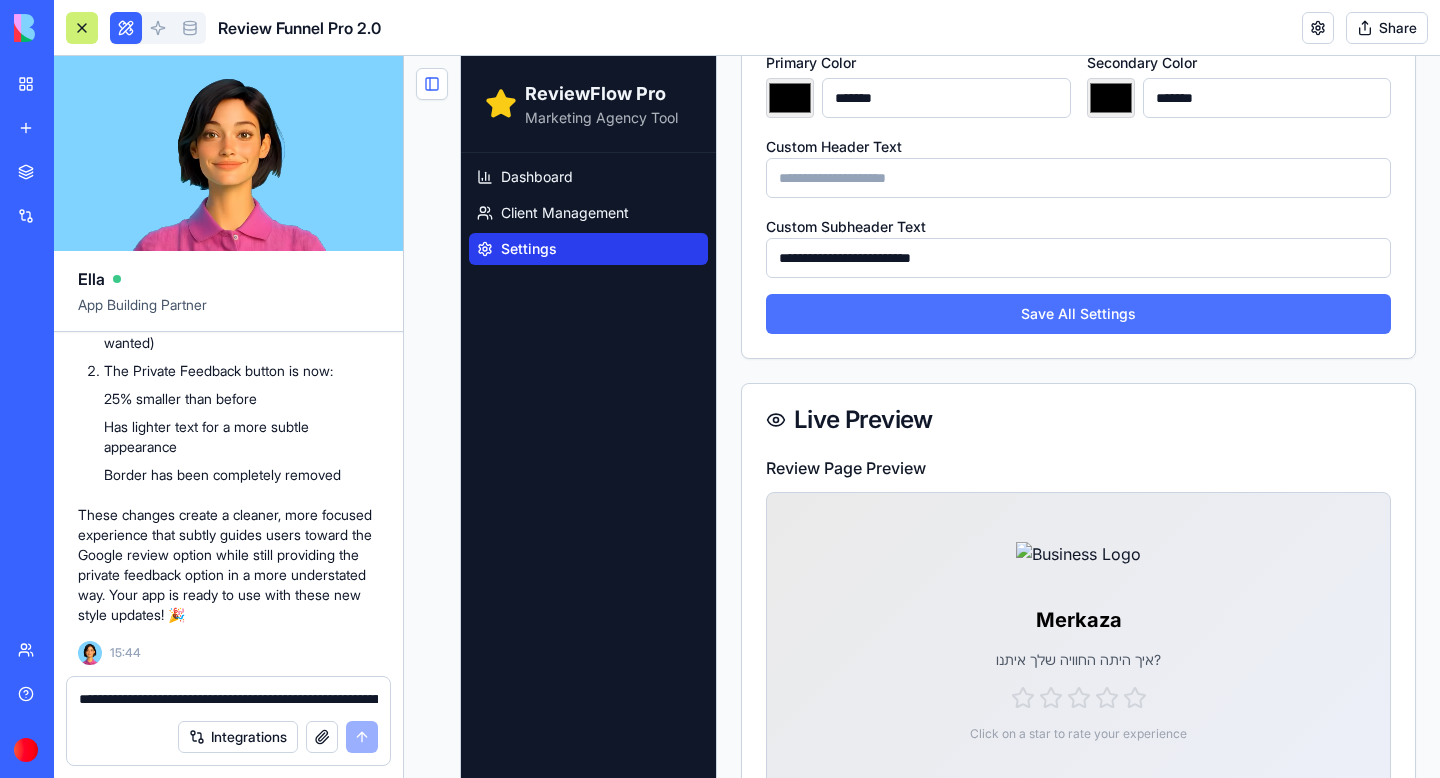 click on "Save All Settings" at bounding box center [1078, 314] 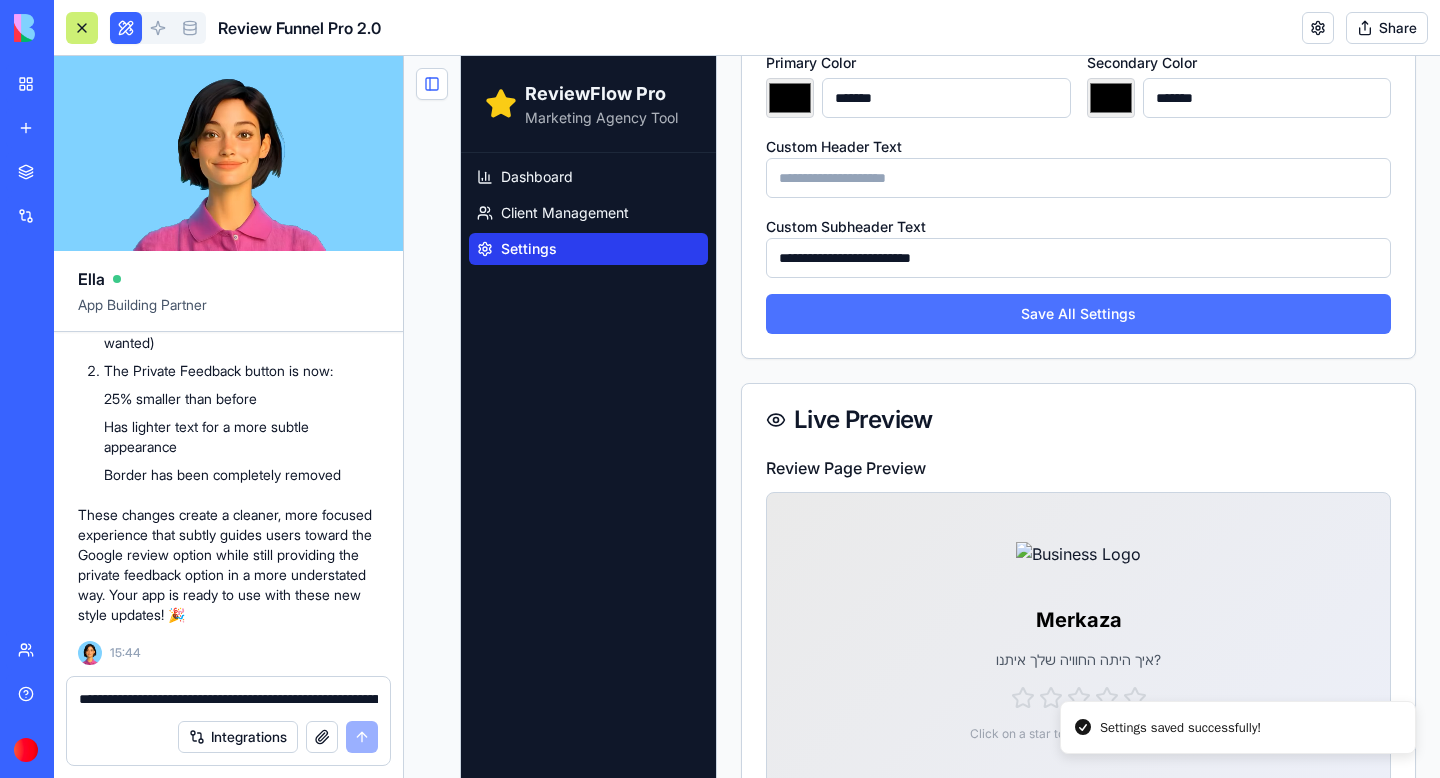 type on "*******" 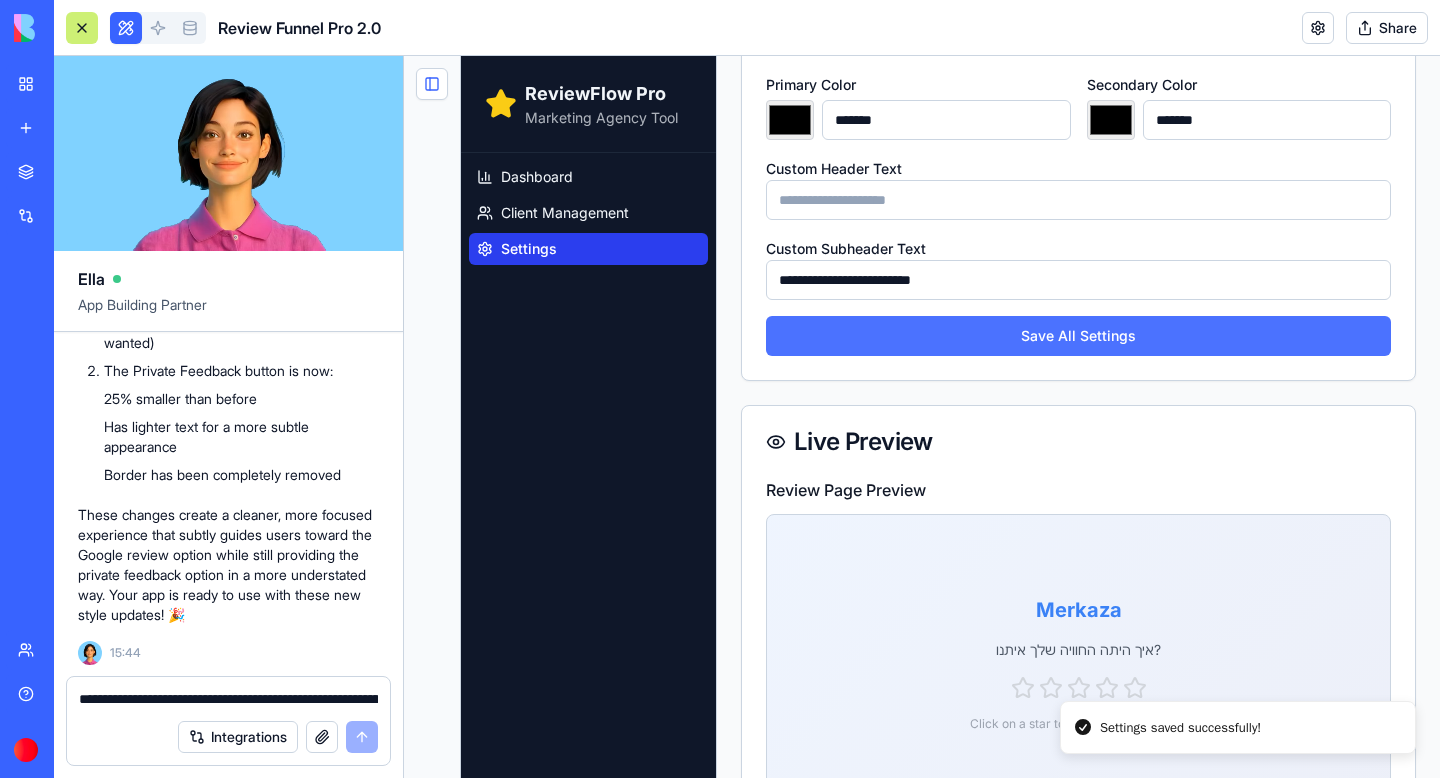 type on "*******" 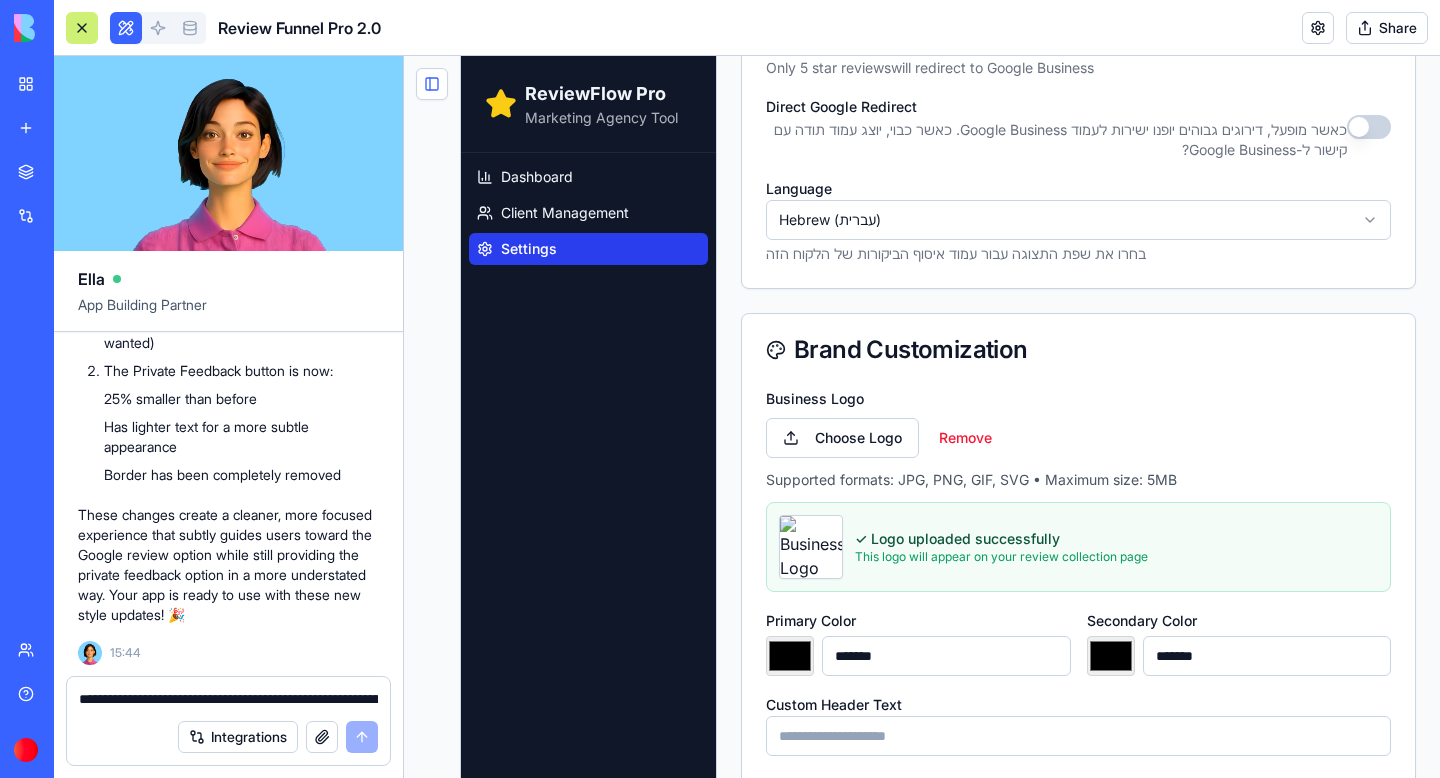 scroll, scrollTop: 1050, scrollLeft: 0, axis: vertical 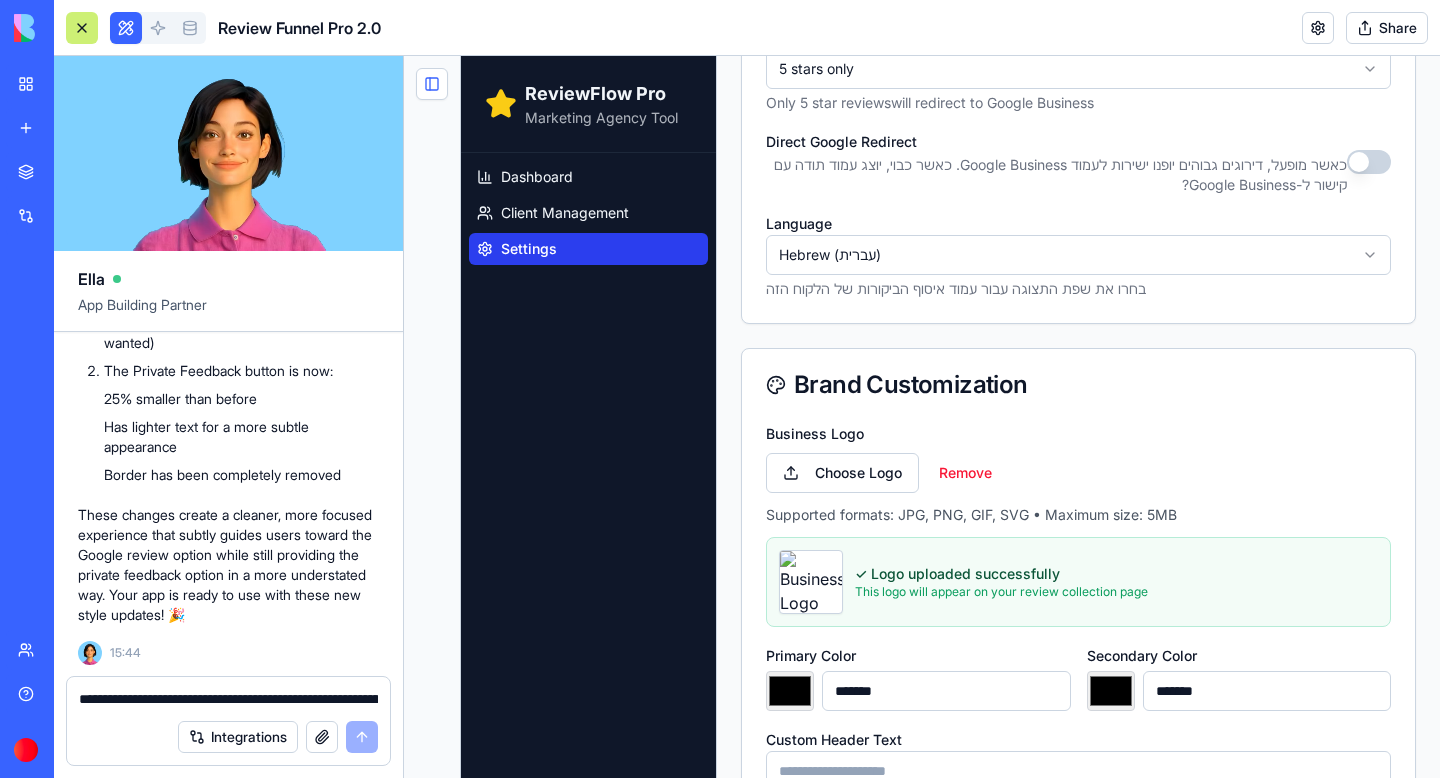 click on "**********" at bounding box center (228, 699) 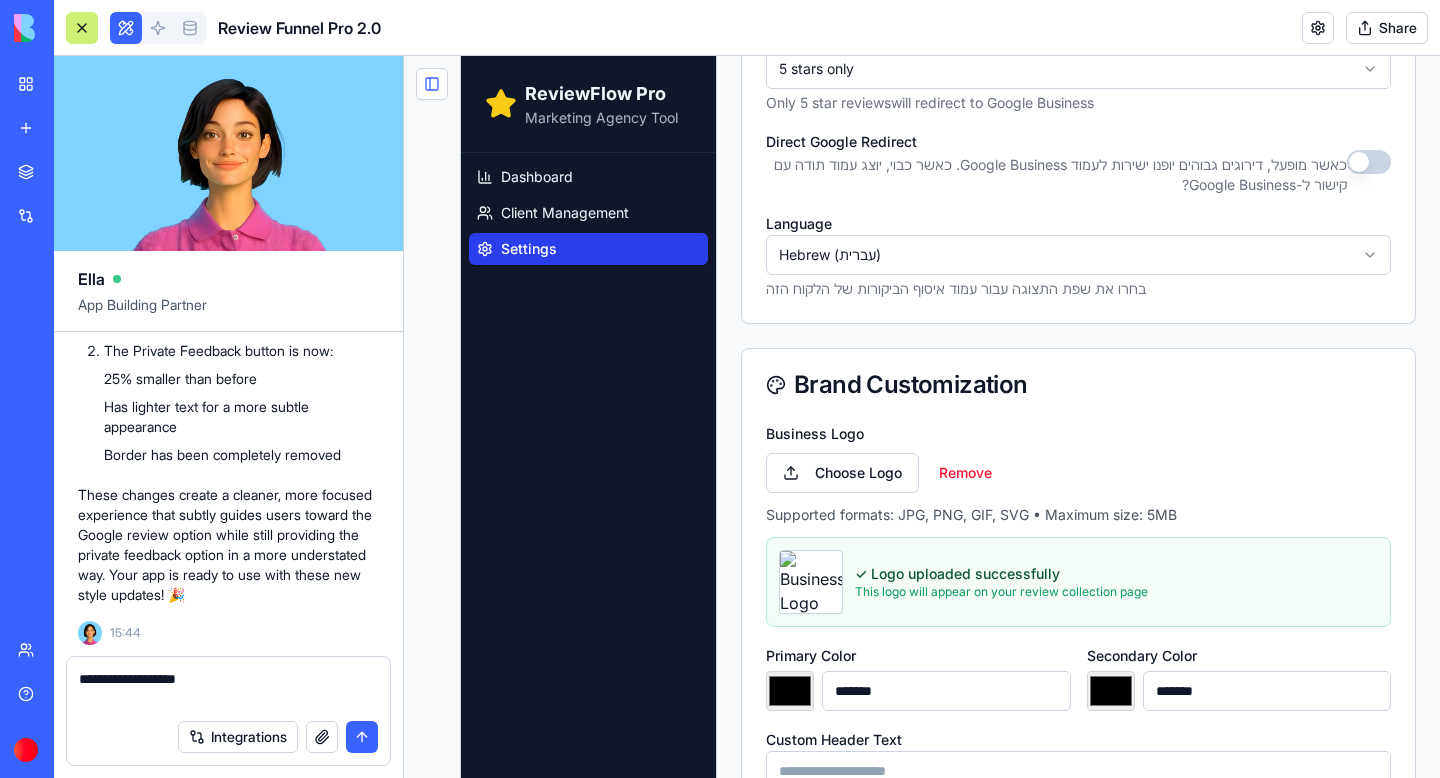 type on "**********" 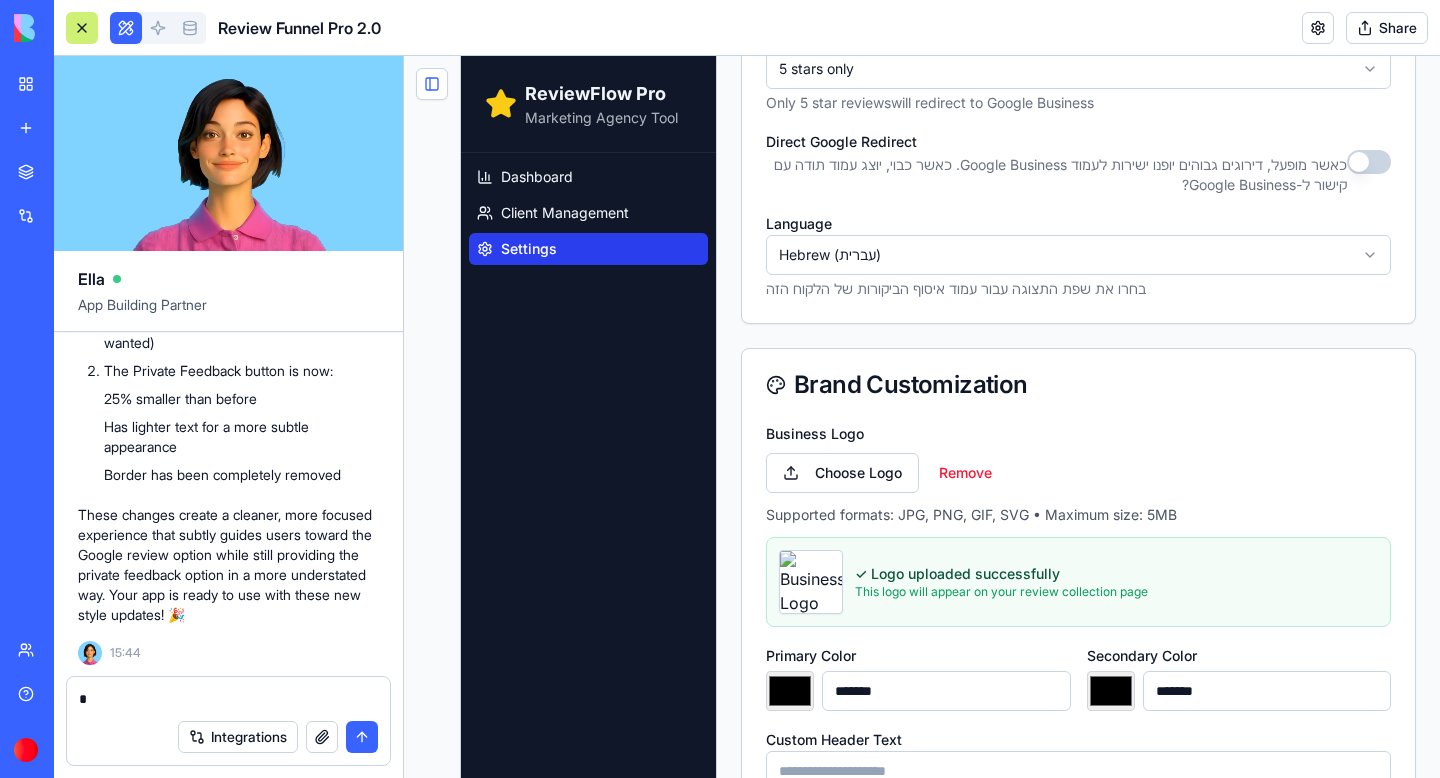 type on "*" 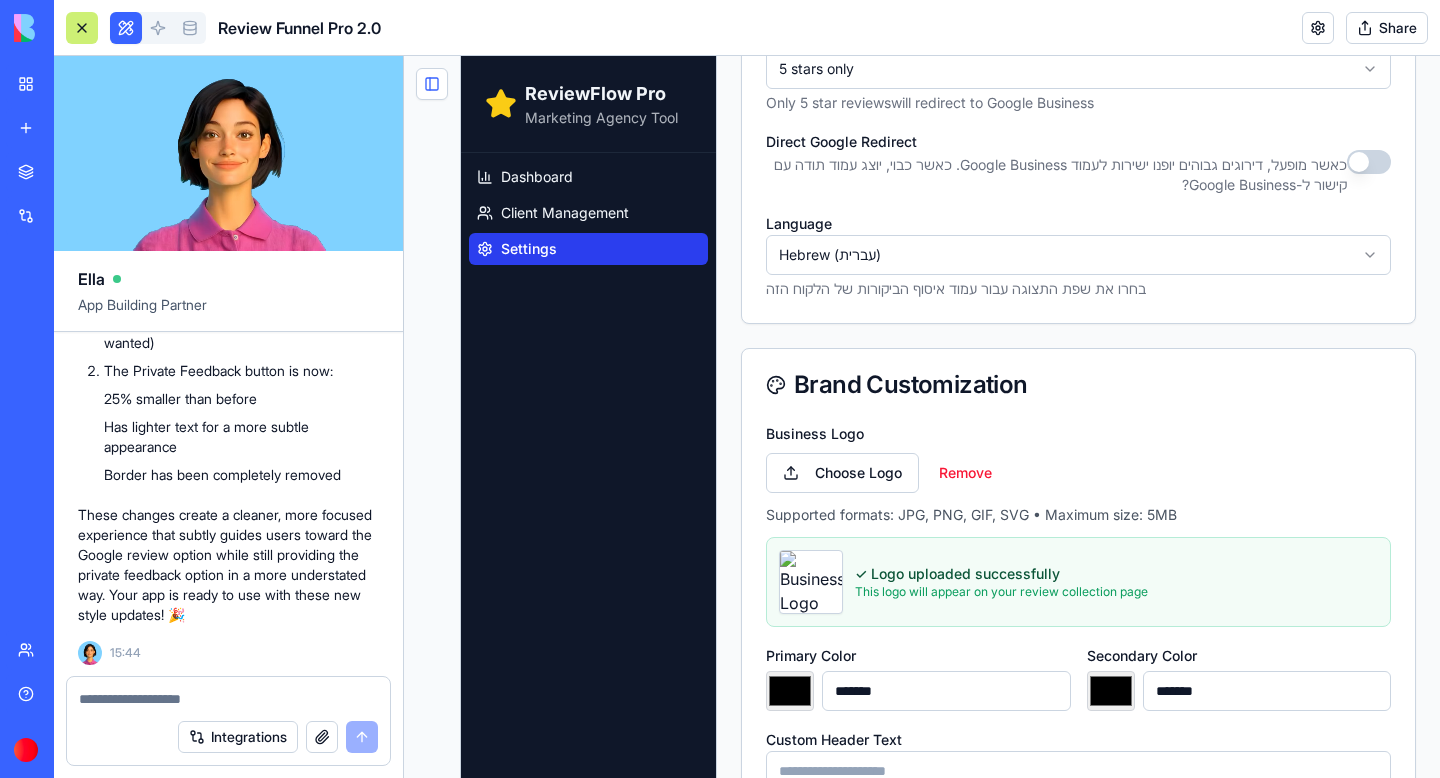 paste on "**********" 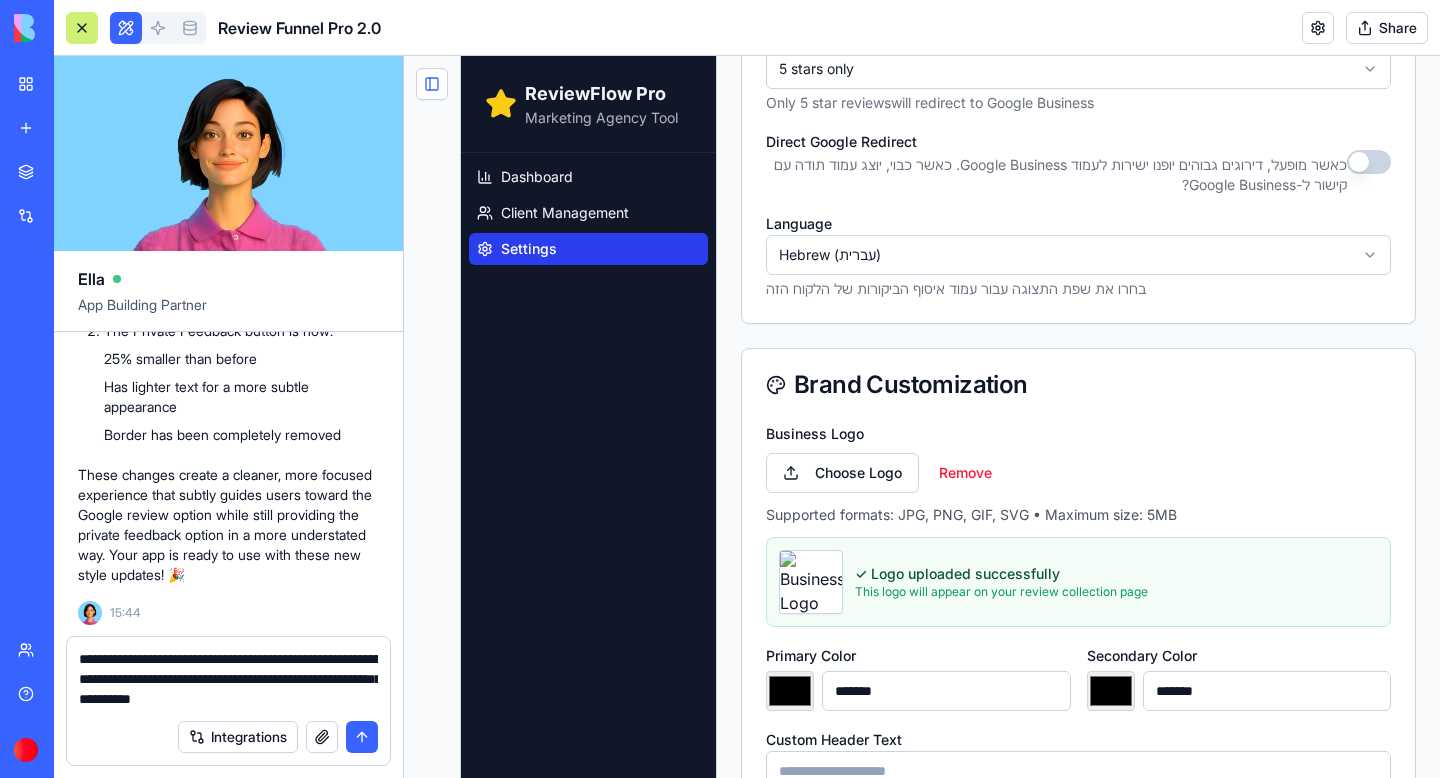 click on "**********" at bounding box center (228, 679) 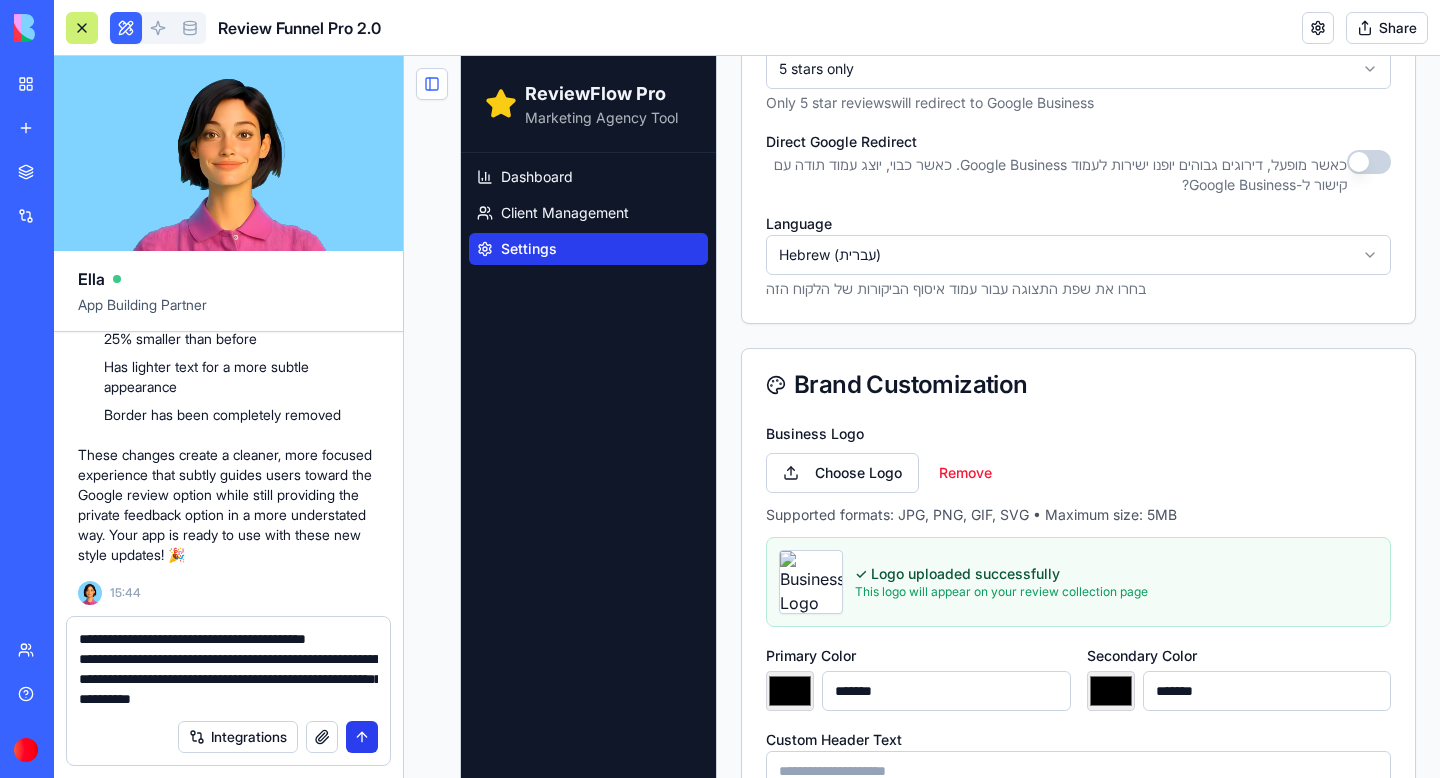type on "**********" 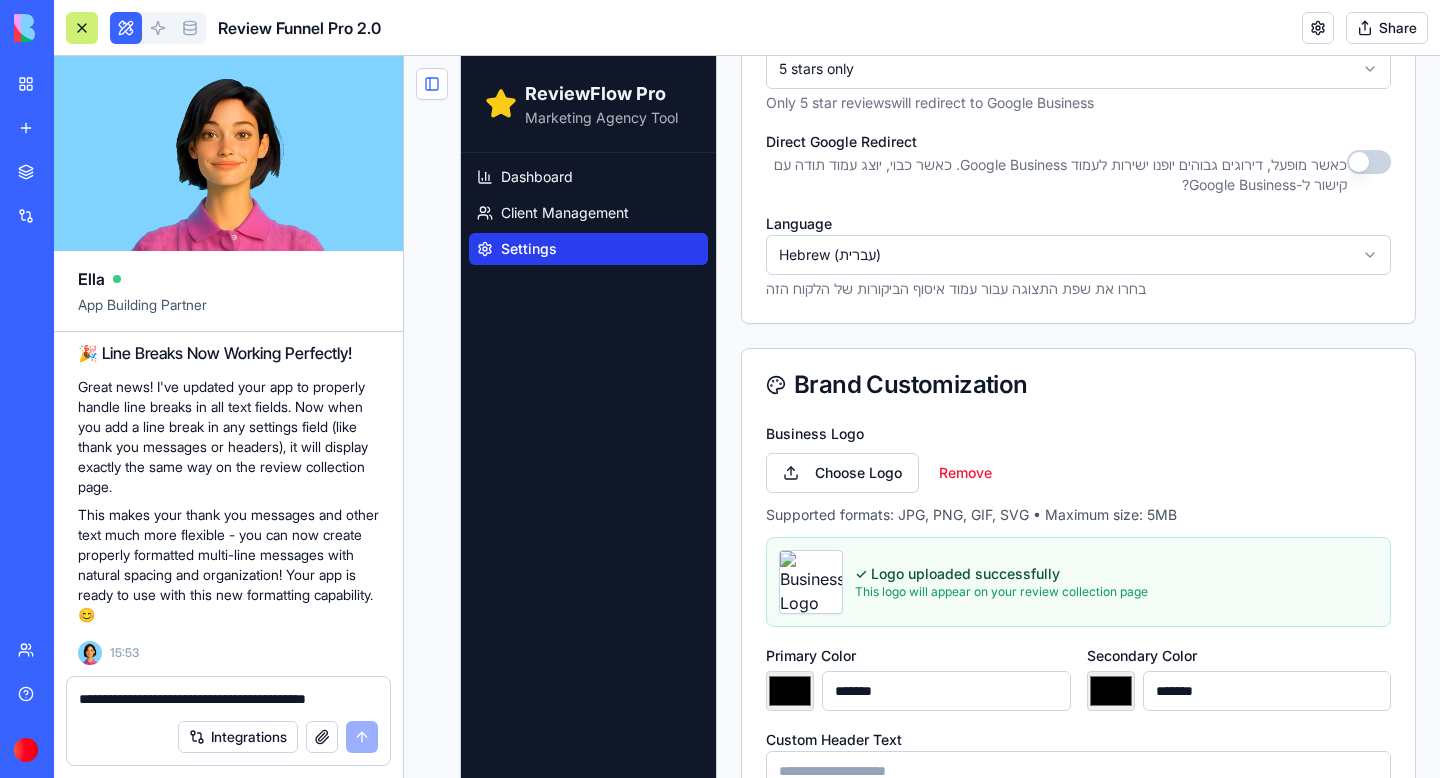 scroll, scrollTop: 8963, scrollLeft: 0, axis: vertical 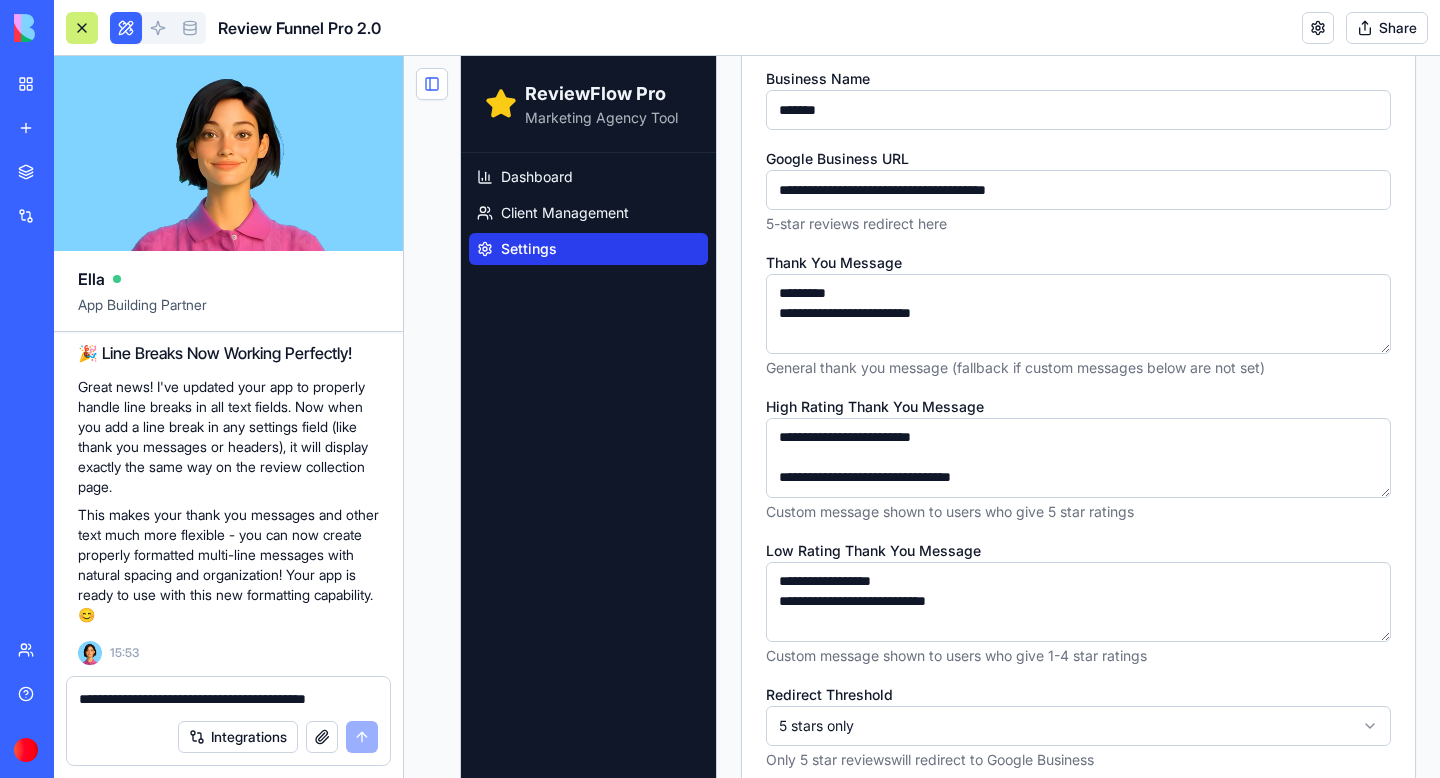 click on "**********" at bounding box center [1078, 458] 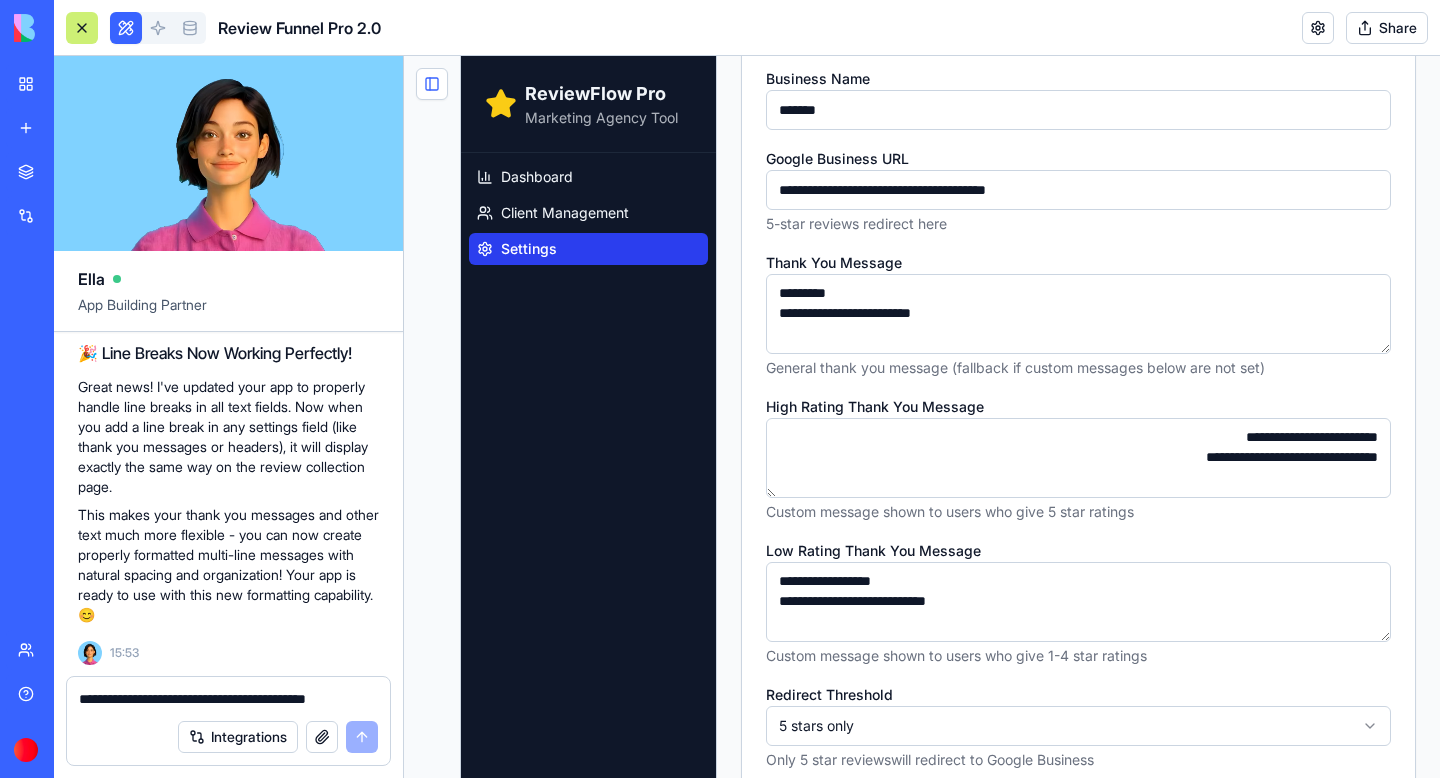 click on "**********" at bounding box center (1078, 458) 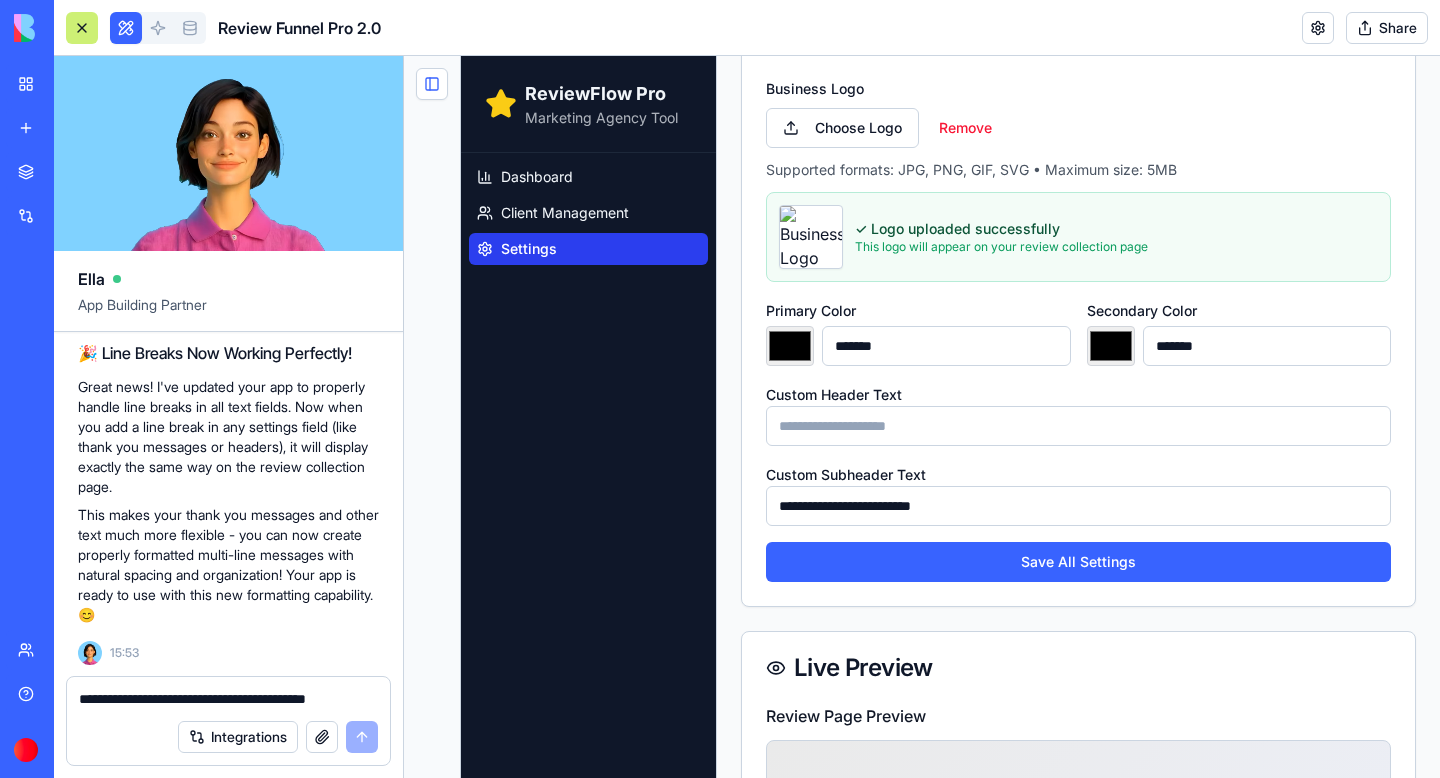 scroll, scrollTop: 1402, scrollLeft: 0, axis: vertical 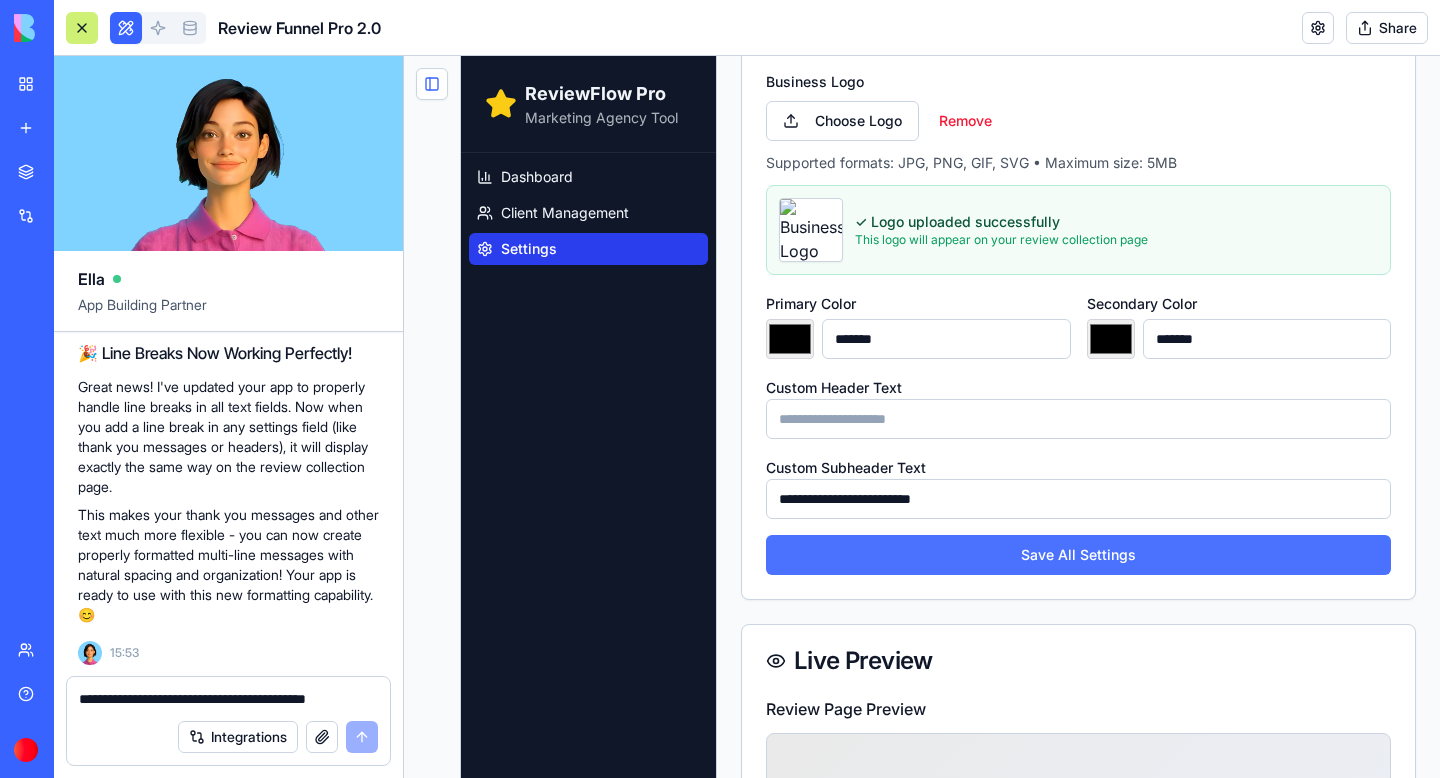 type on "**********" 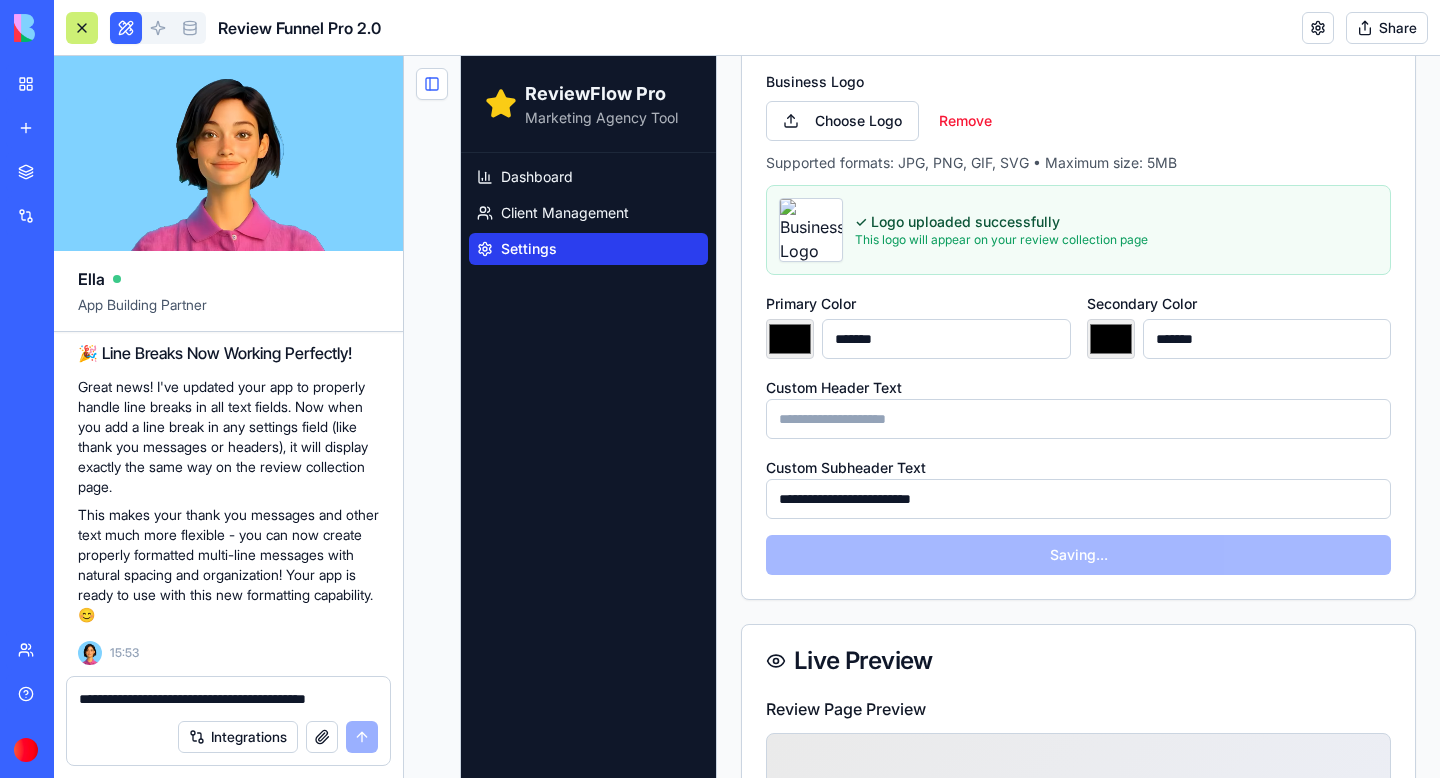type on "*******" 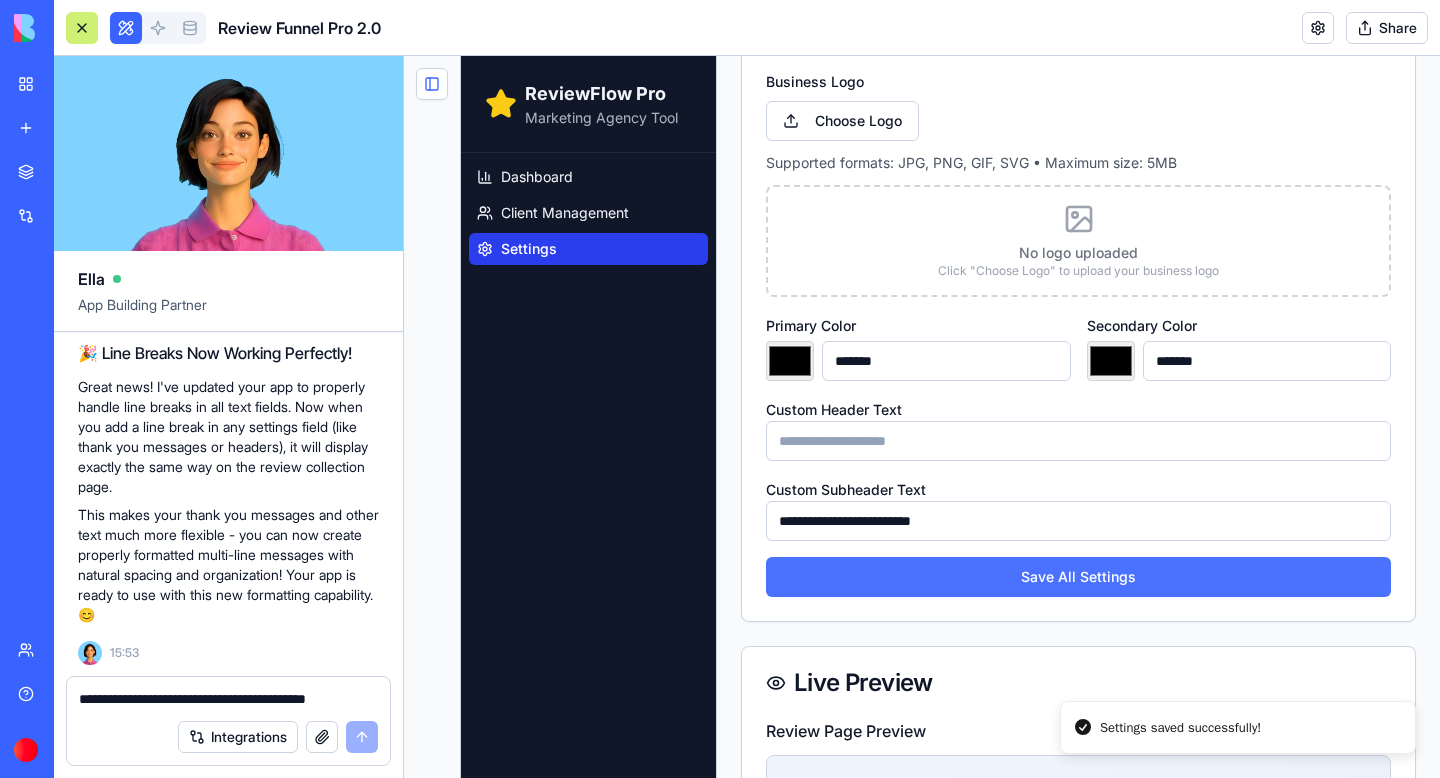 type on "*******" 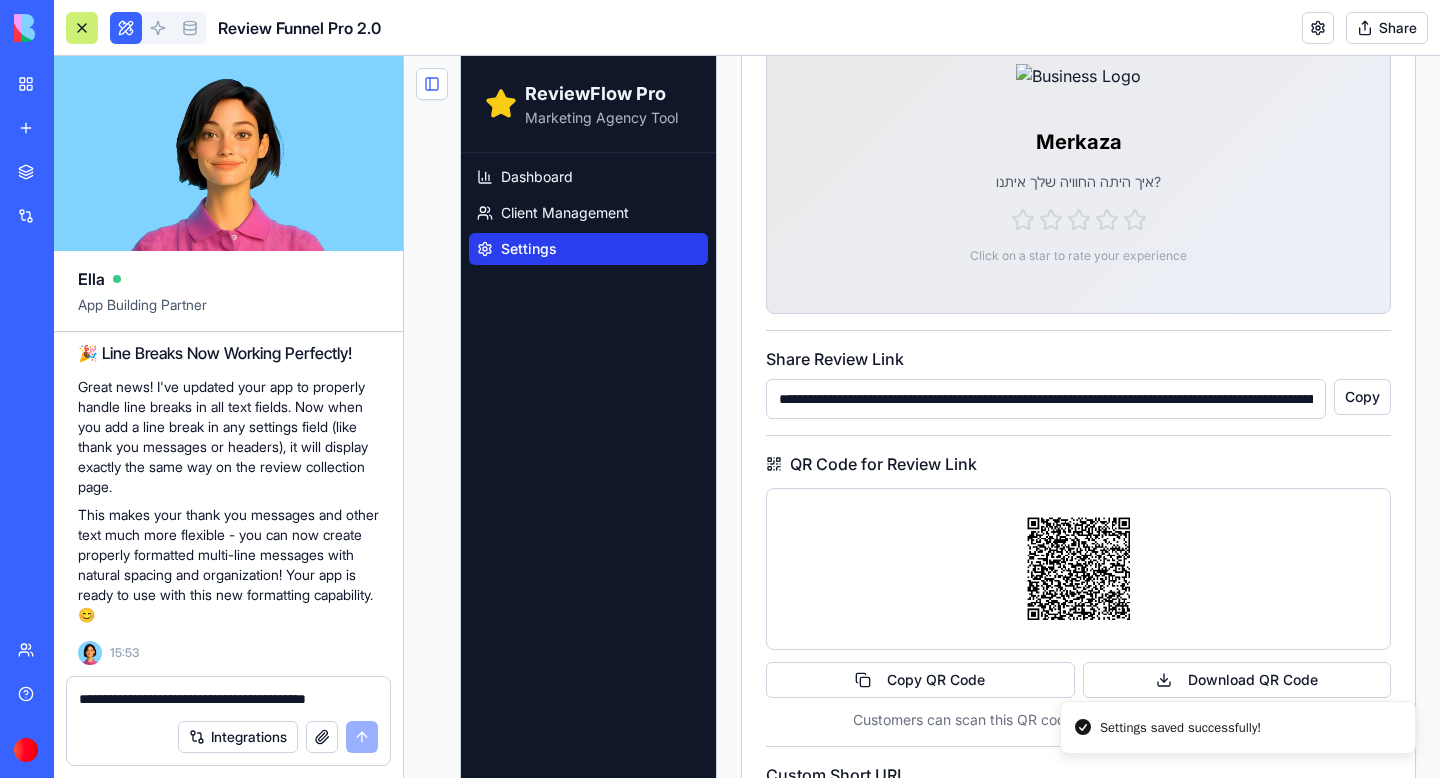 scroll, scrollTop: 2383, scrollLeft: 0, axis: vertical 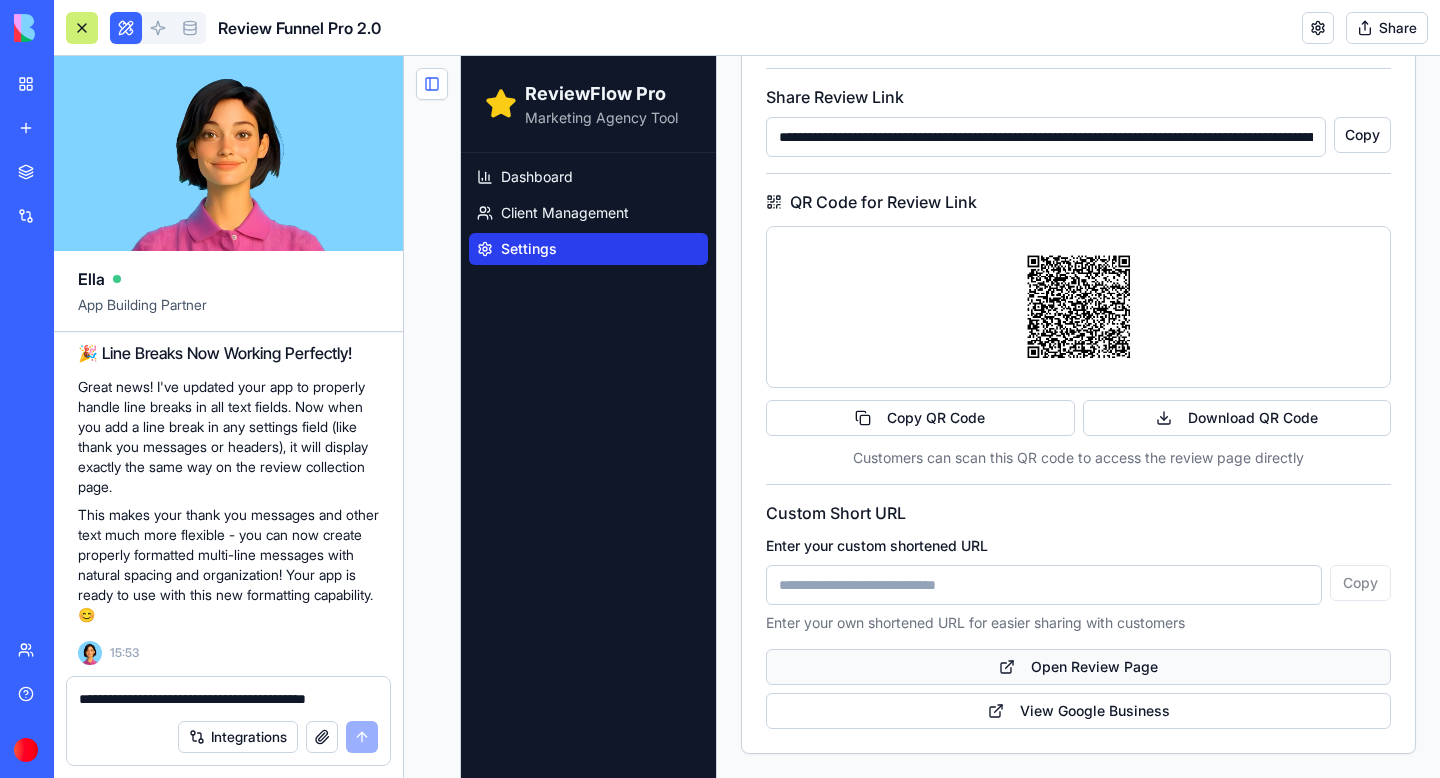 click on "Open Review Page" at bounding box center (1078, 667) 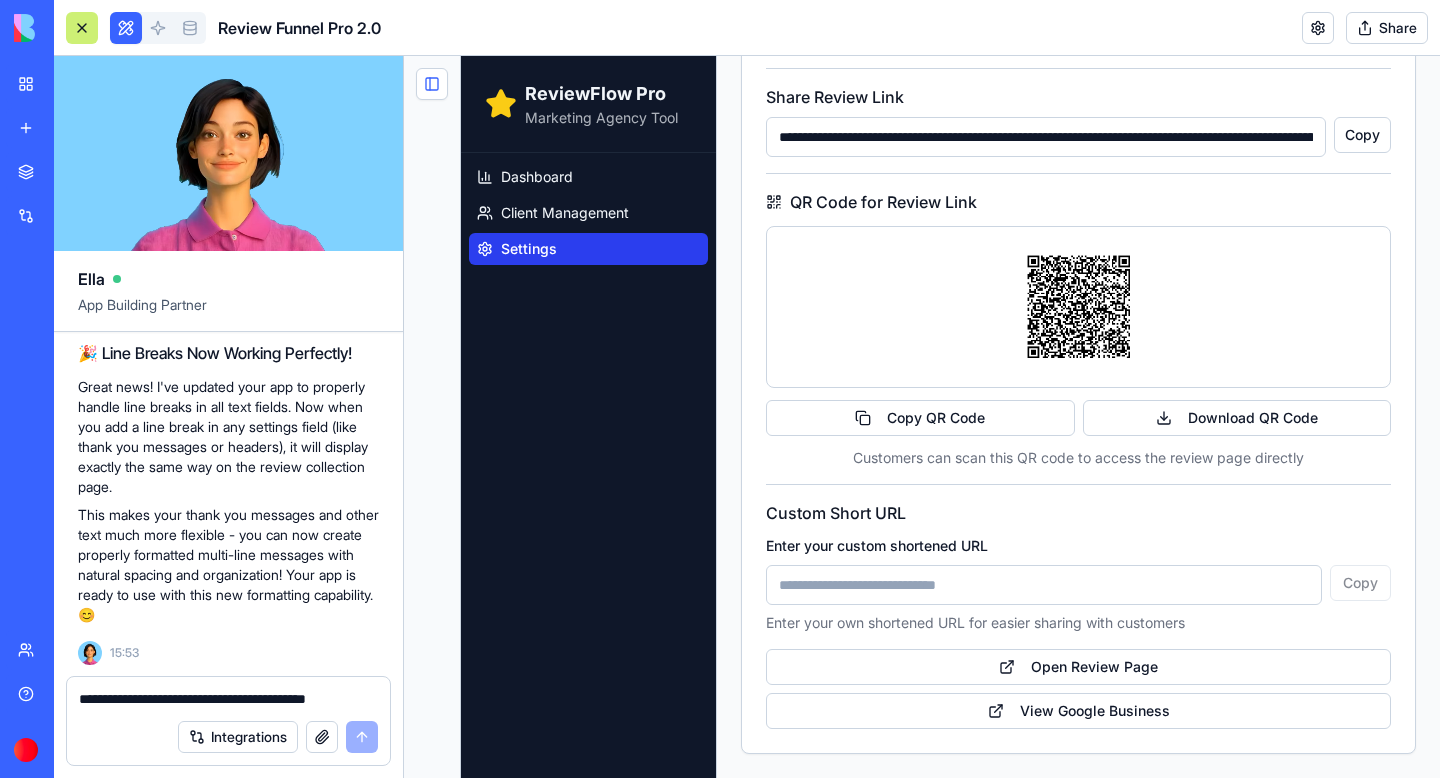 click at bounding box center [82, 28] 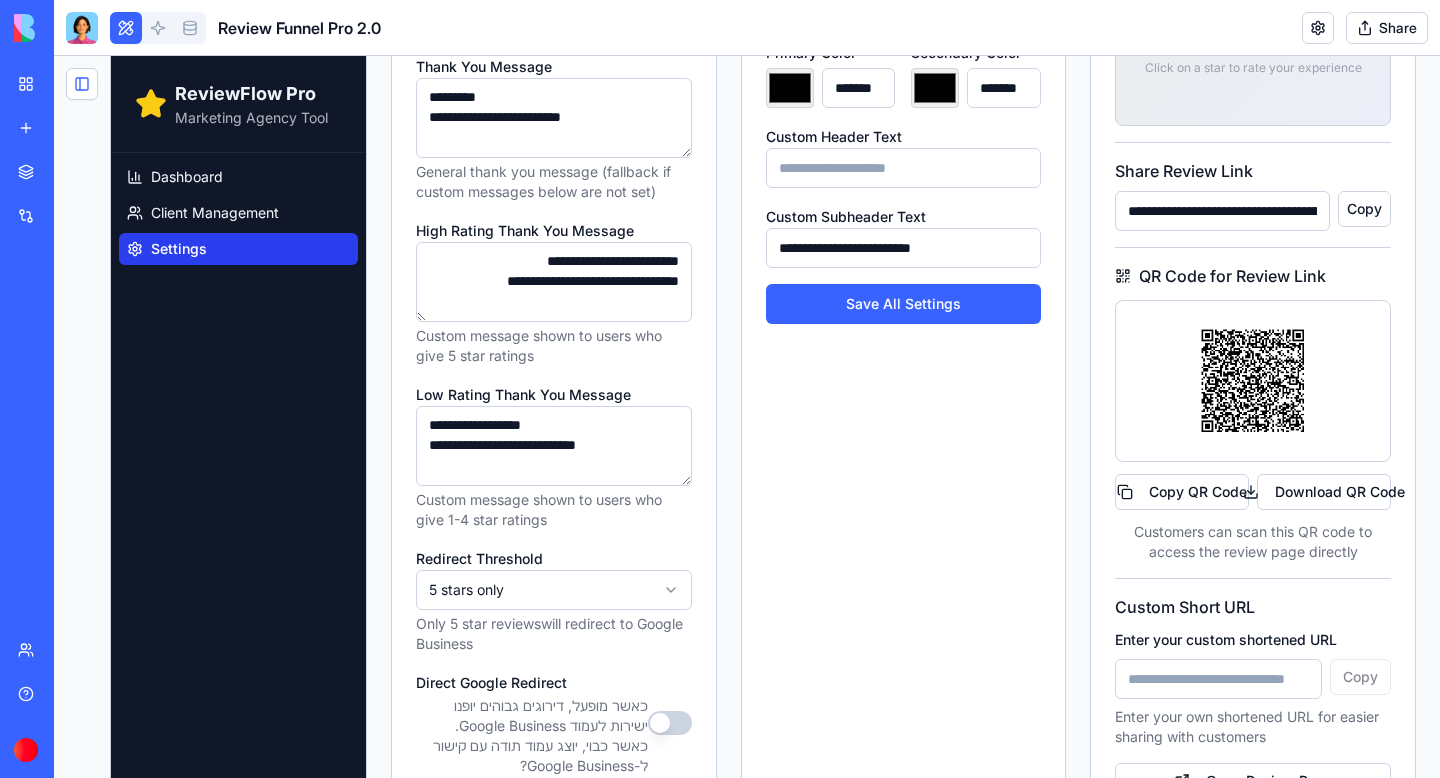 scroll, scrollTop: 529, scrollLeft: 0, axis: vertical 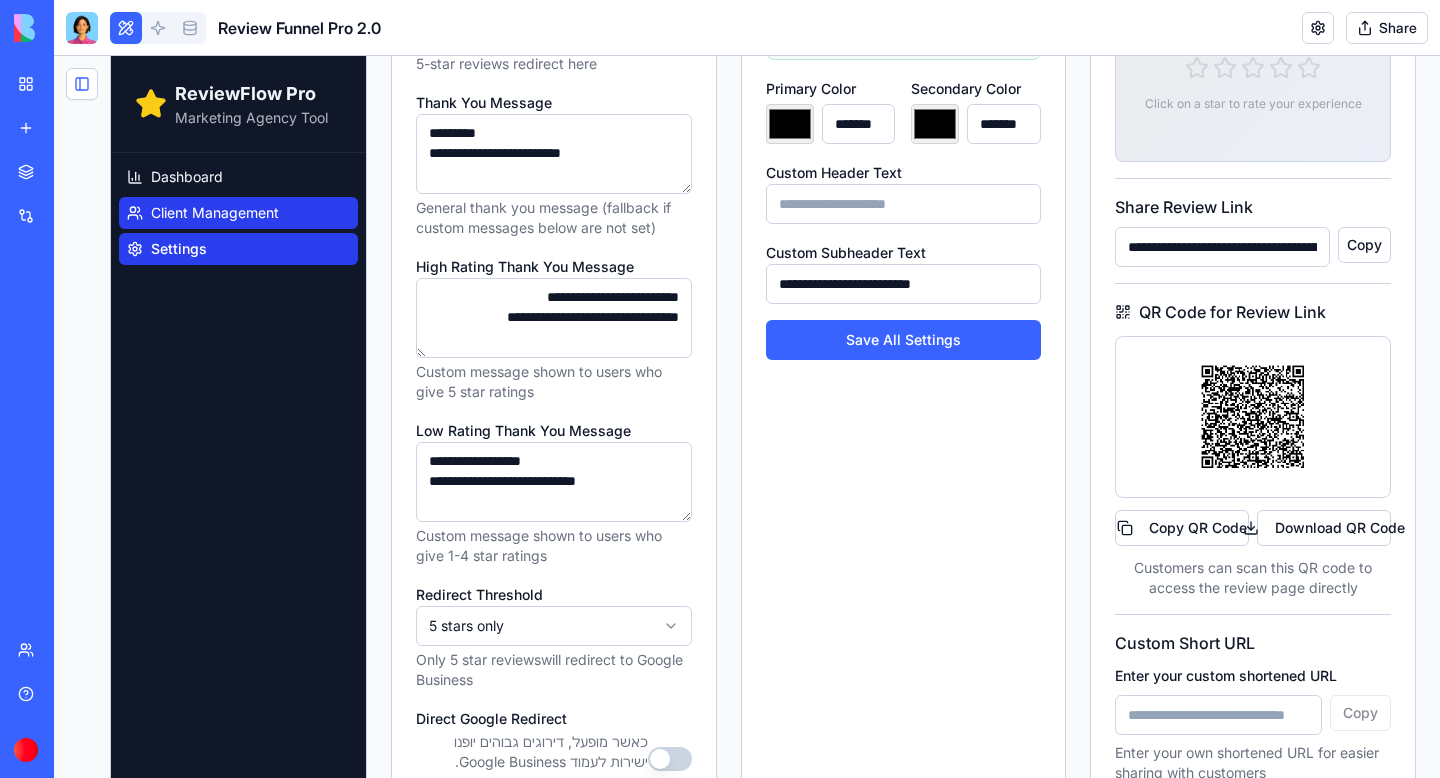 click on "Client Management" at bounding box center (215, 213) 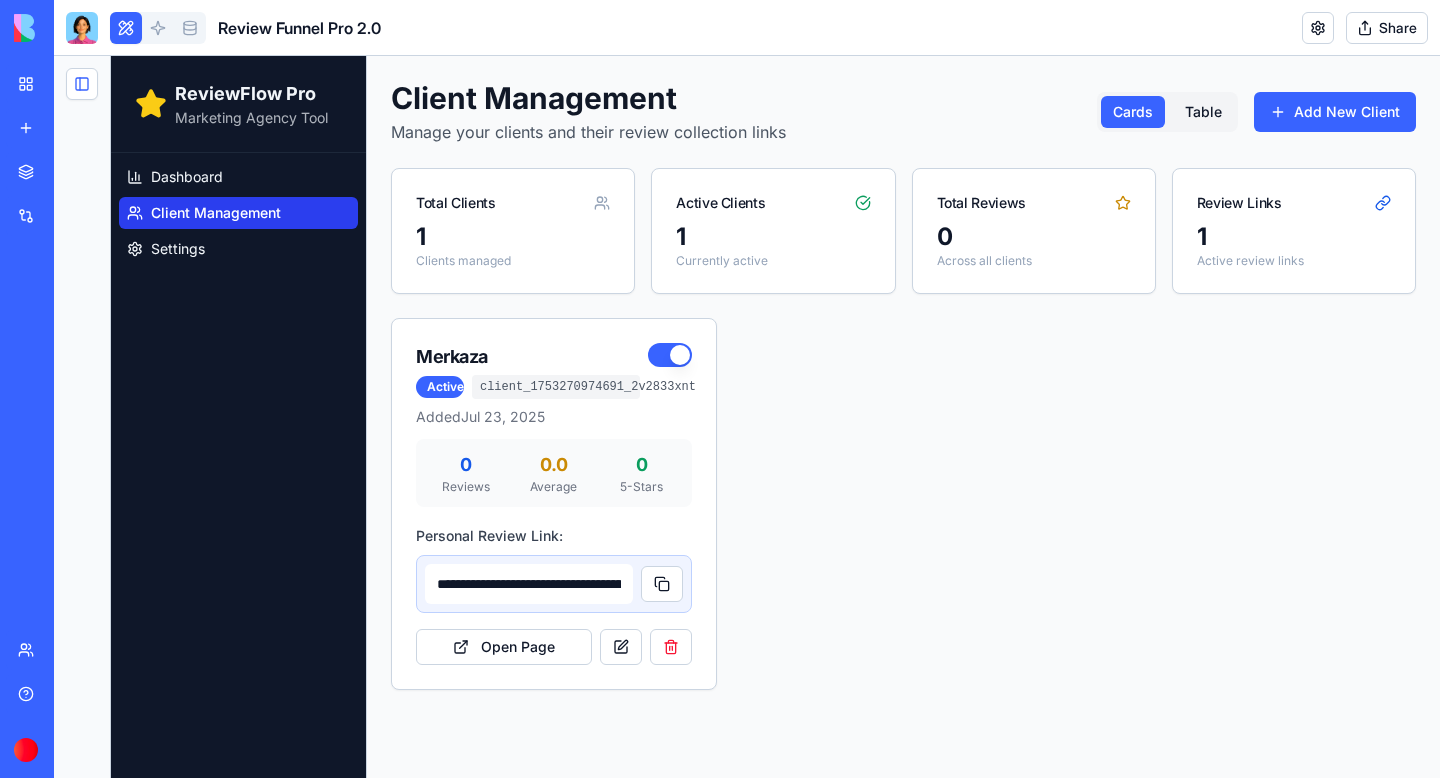 scroll, scrollTop: 0, scrollLeft: 0, axis: both 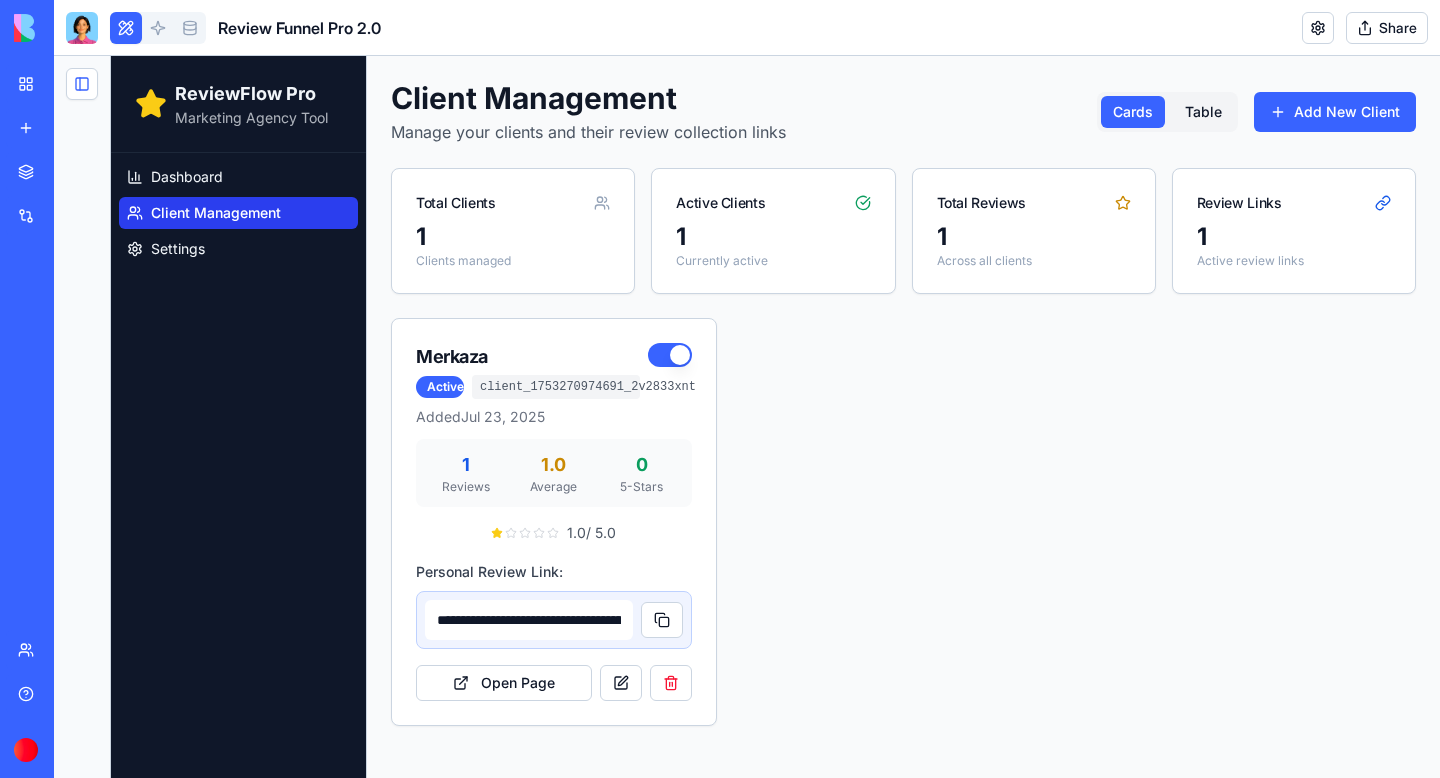 click at bounding box center (82, 28) 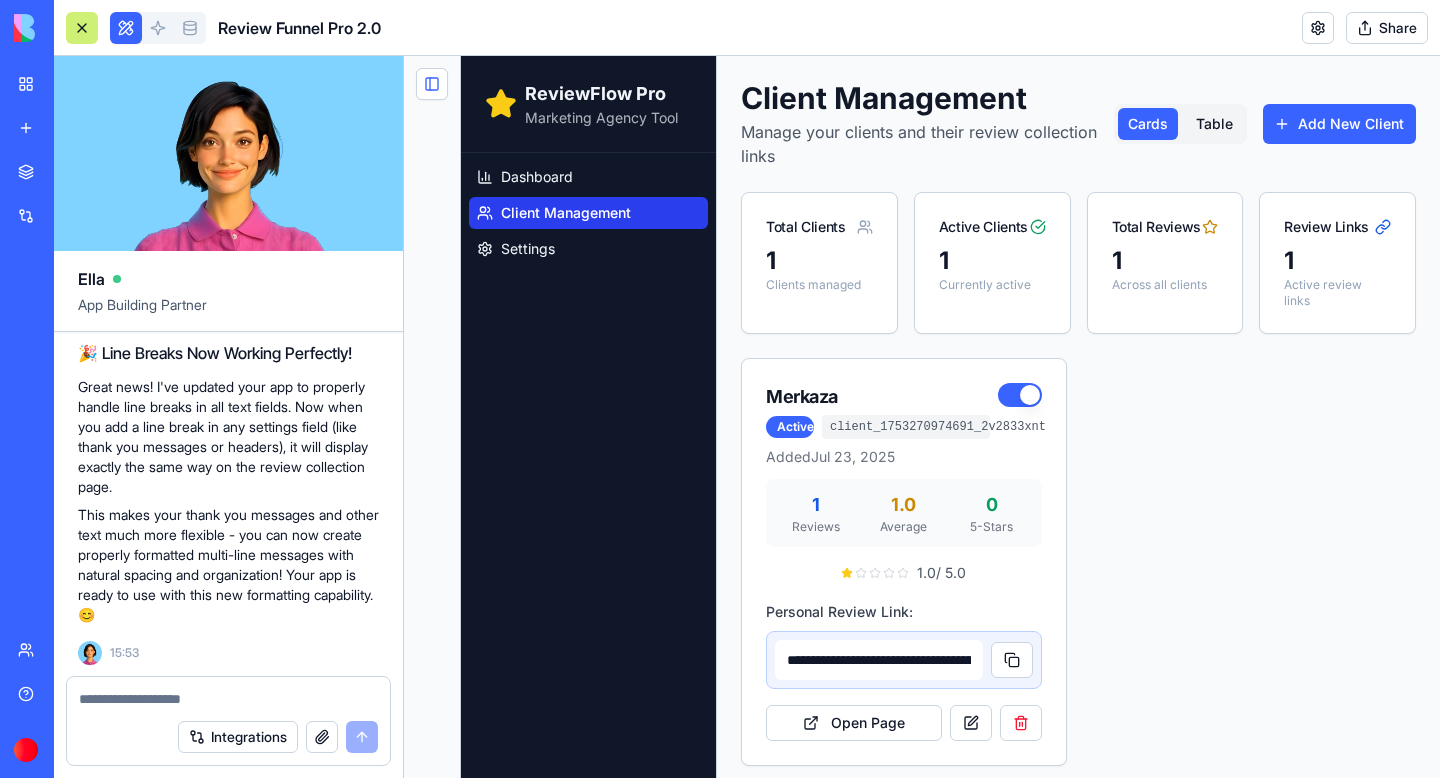 scroll, scrollTop: 8963, scrollLeft: 0, axis: vertical 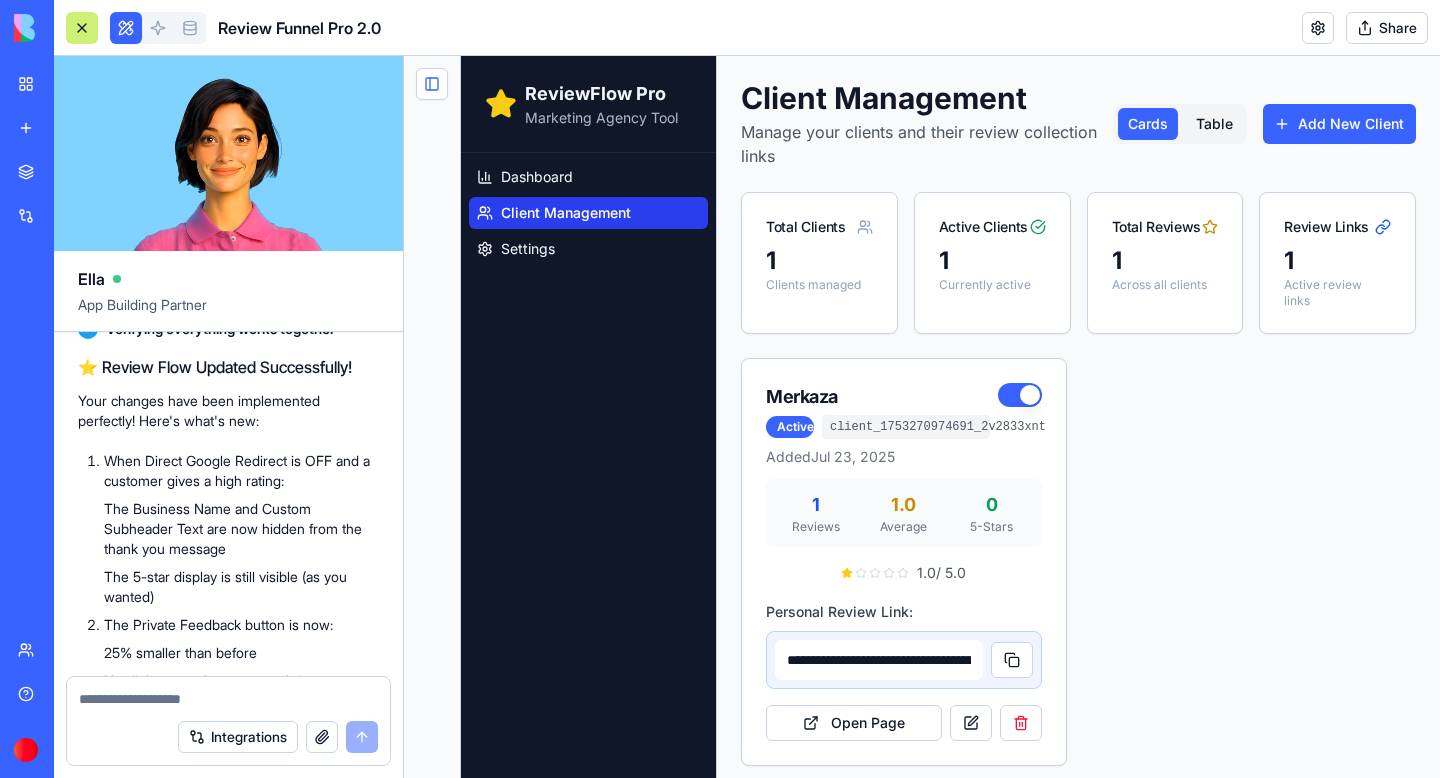 drag, startPoint x: 83, startPoint y: 438, endPoint x: 268, endPoint y: 458, distance: 186.07794 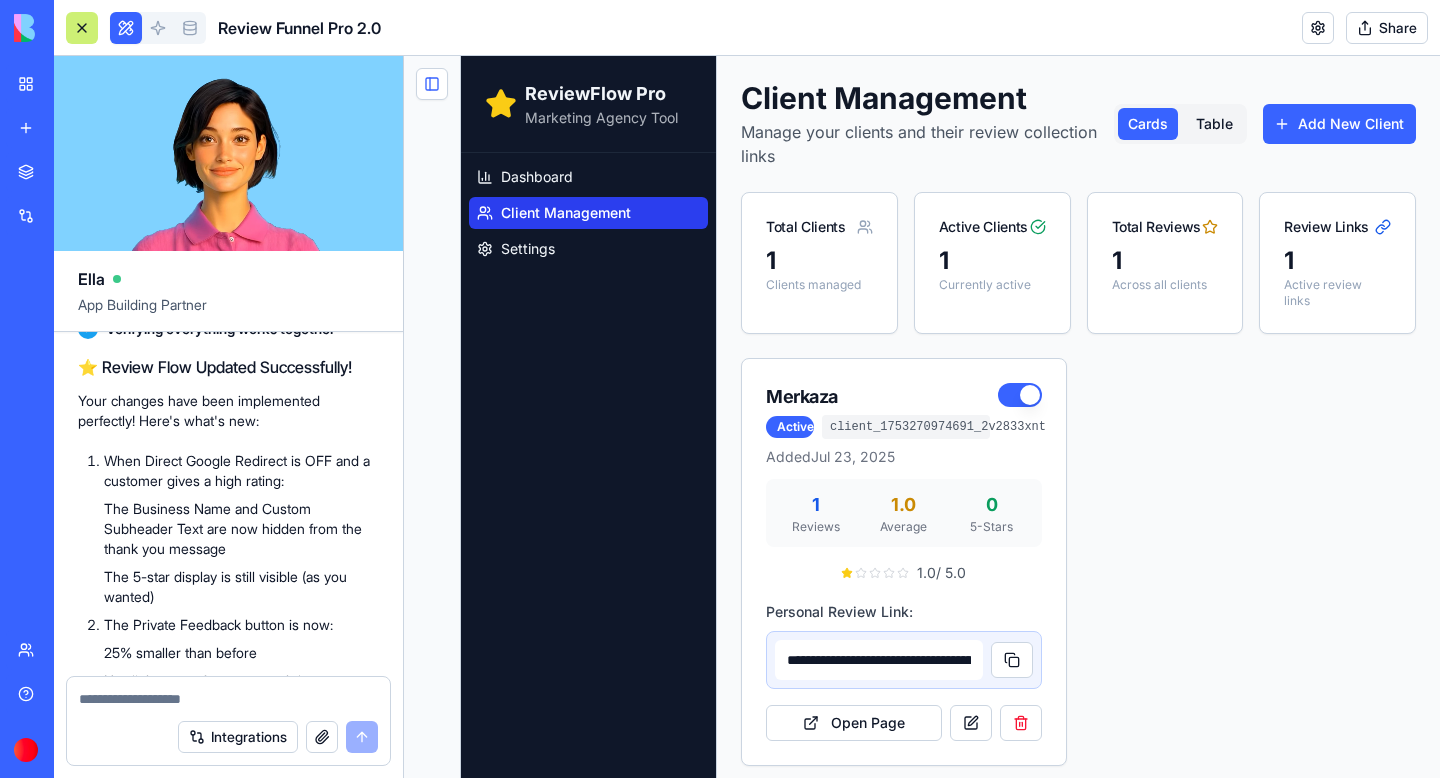 click on "When the Direct Google Redirect button is turned off: after high rating-
1. dont display the Business Name and the Custom Subheader Text.
2.make the private feedback button 25% smaller with light text and Remove the border of the button." at bounding box center (228, 131) 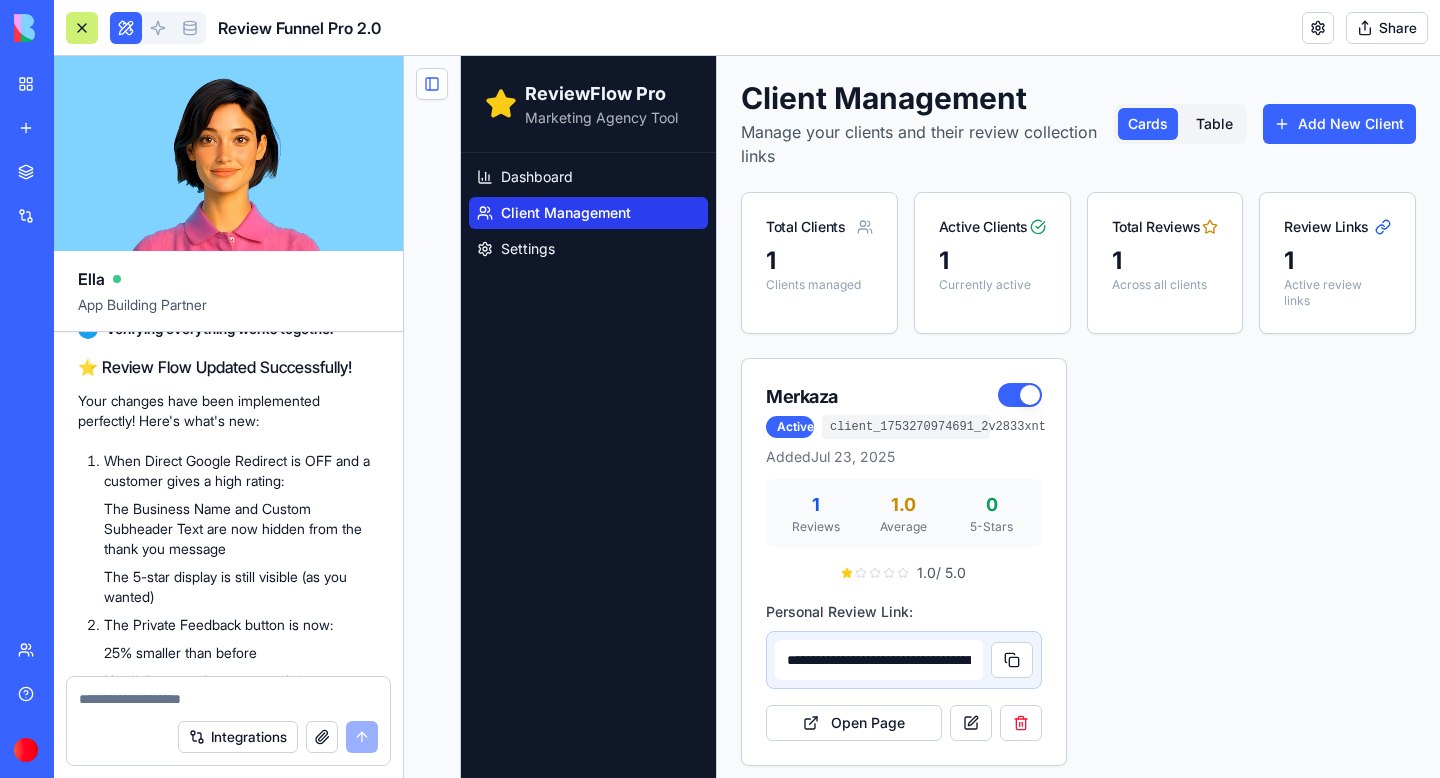 copy on "When the Direct Google Redirect button is turned off: after high rating-" 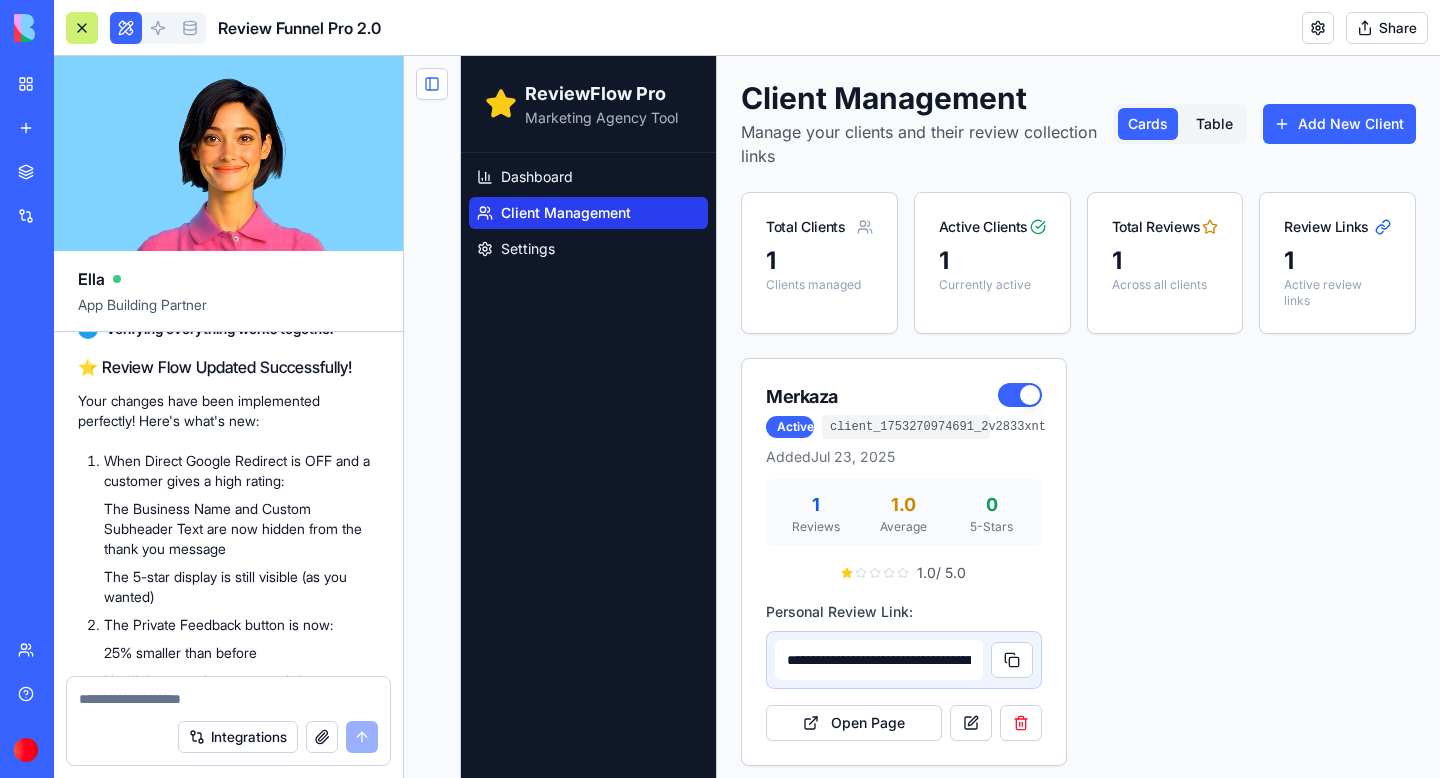 click at bounding box center (228, 699) 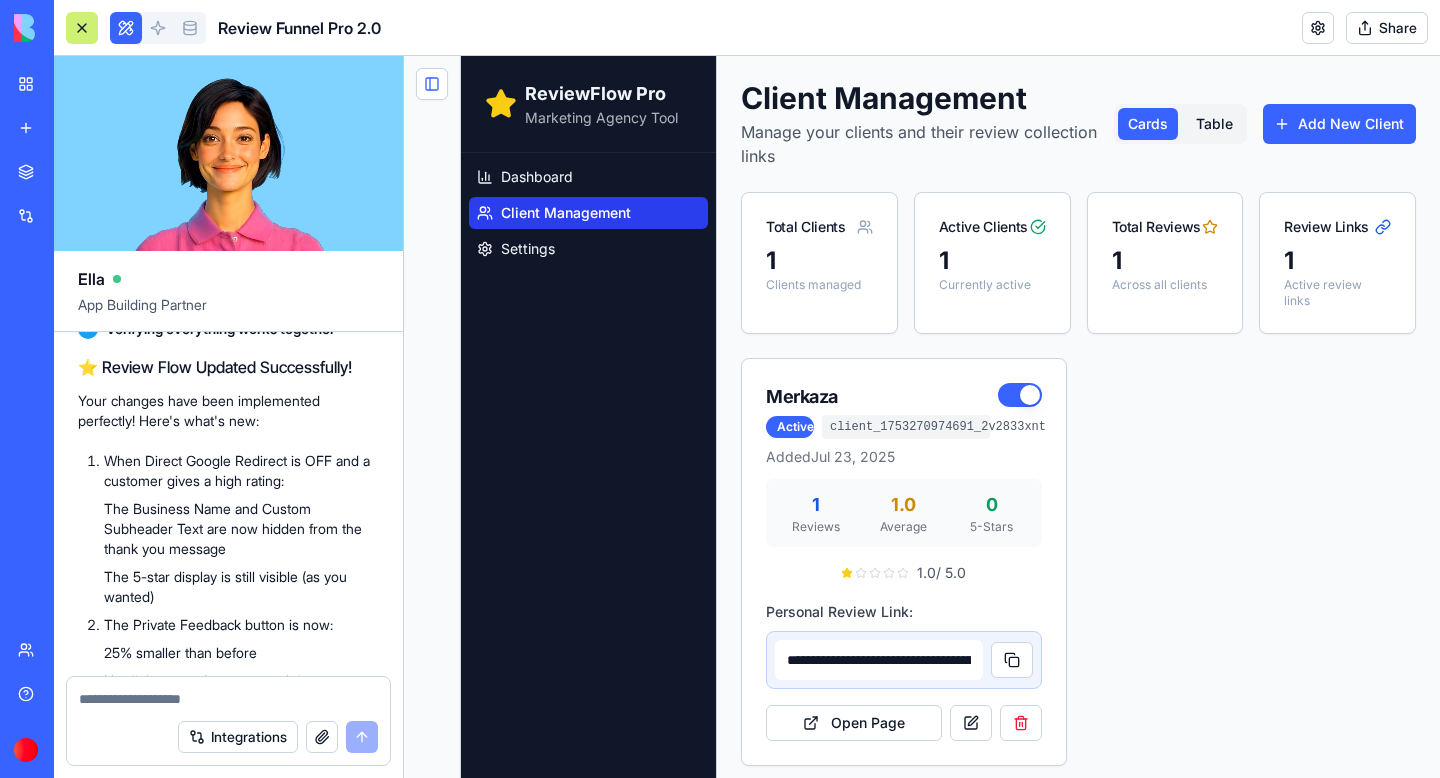 paste on "**********" 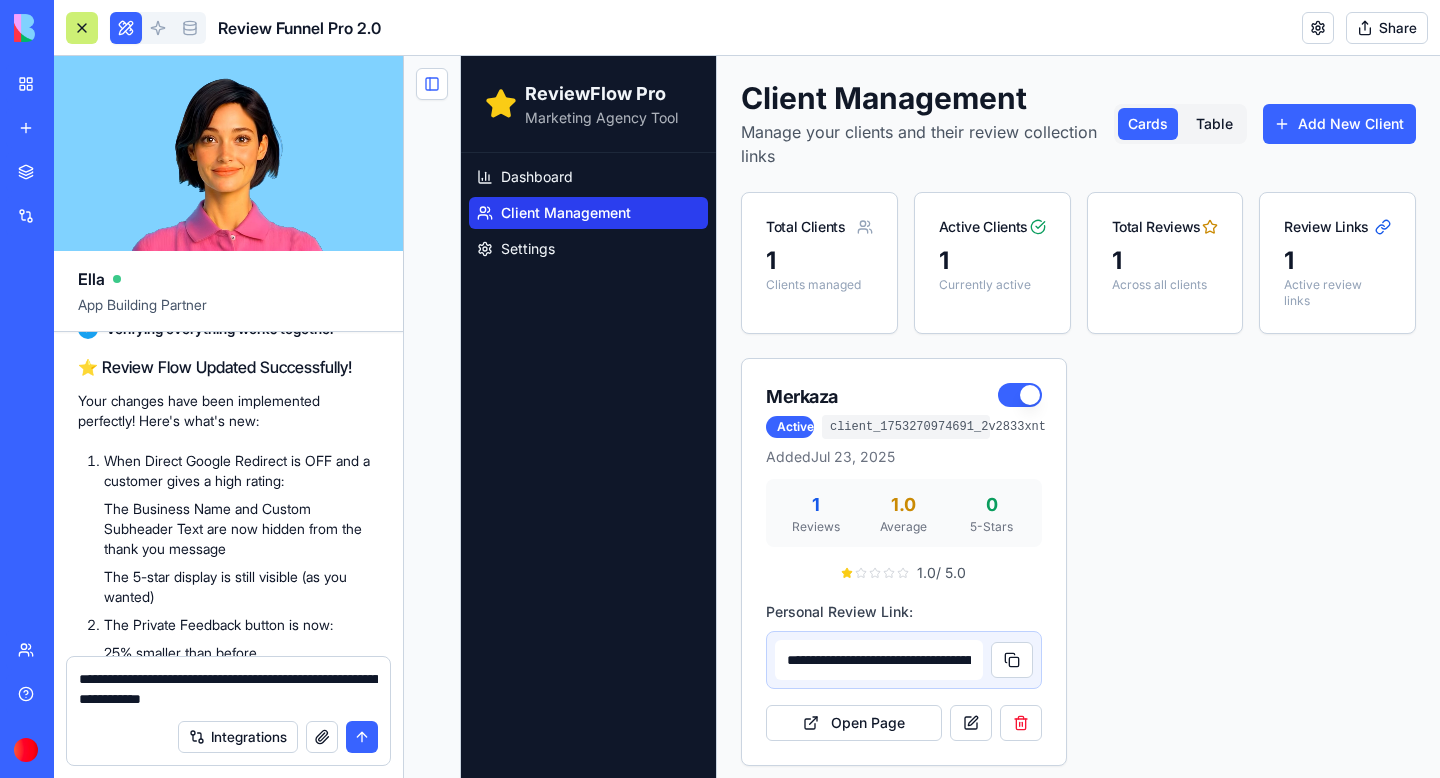 drag, startPoint x: 275, startPoint y: 459, endPoint x: 212, endPoint y: 479, distance: 66.09841 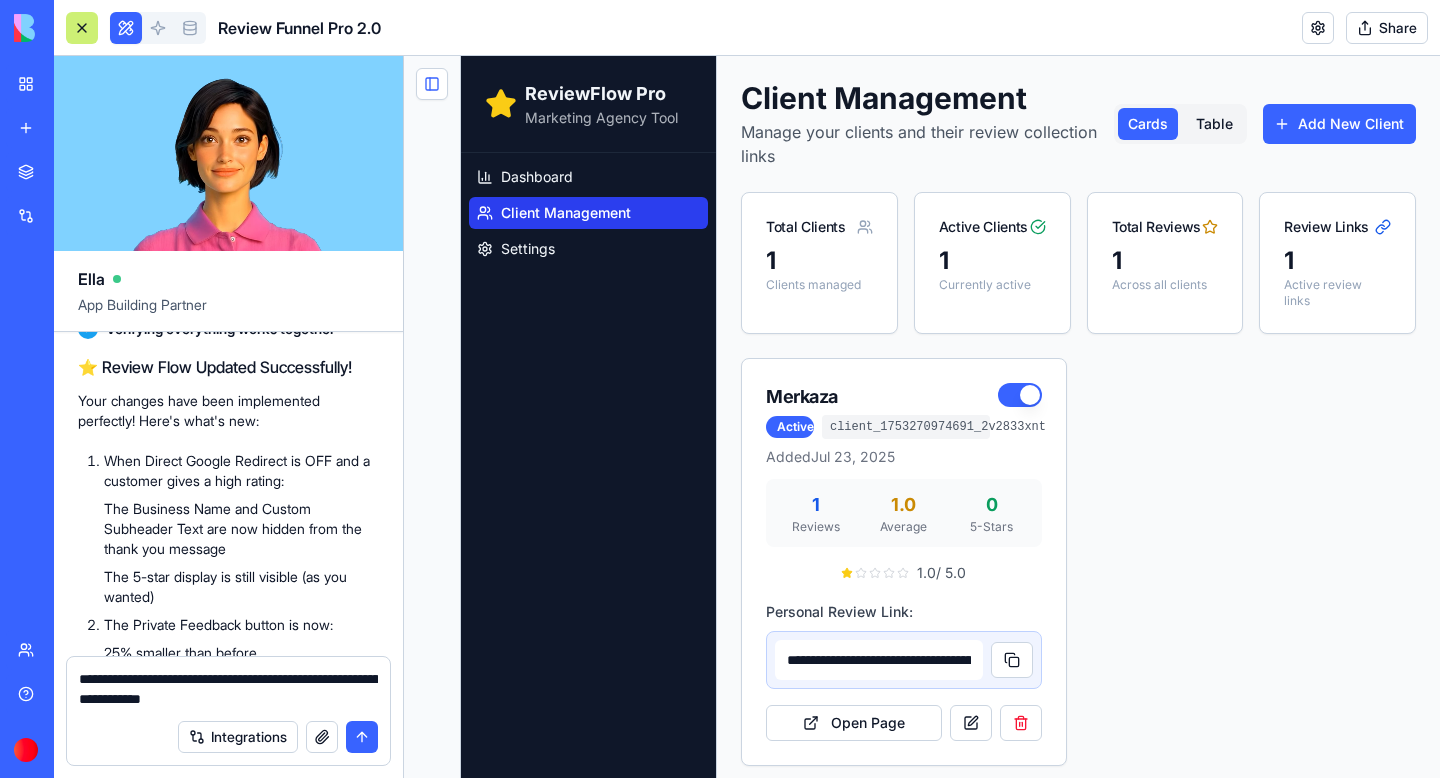 click on "When the Direct Google Redirect button is turned off: after high rating-
1. dont display the Business Name and the Custom Subheader Text.
2.make the private feedback button 25% smaller with light text and Remove the border of the button." at bounding box center (228, 131) 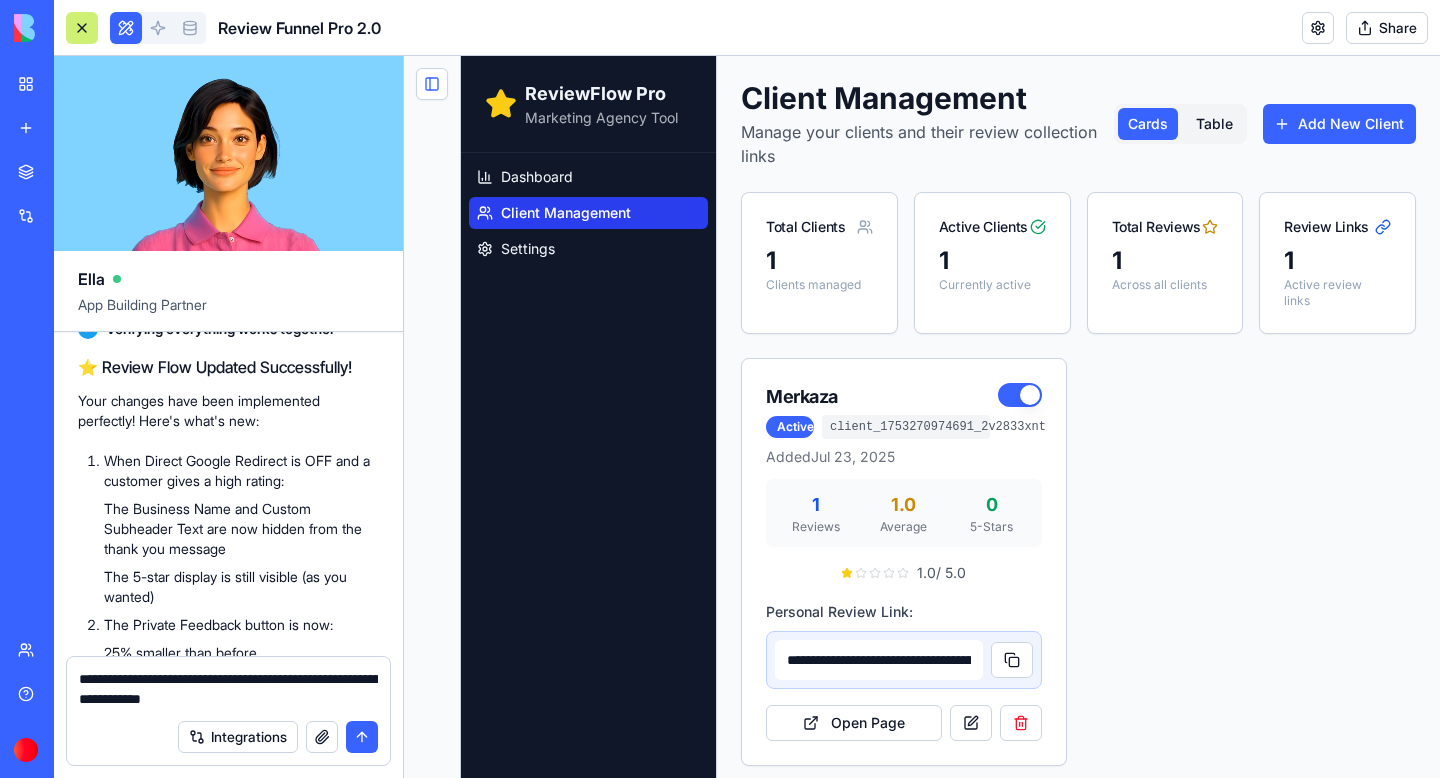 copy on "1. dont display the Business Name" 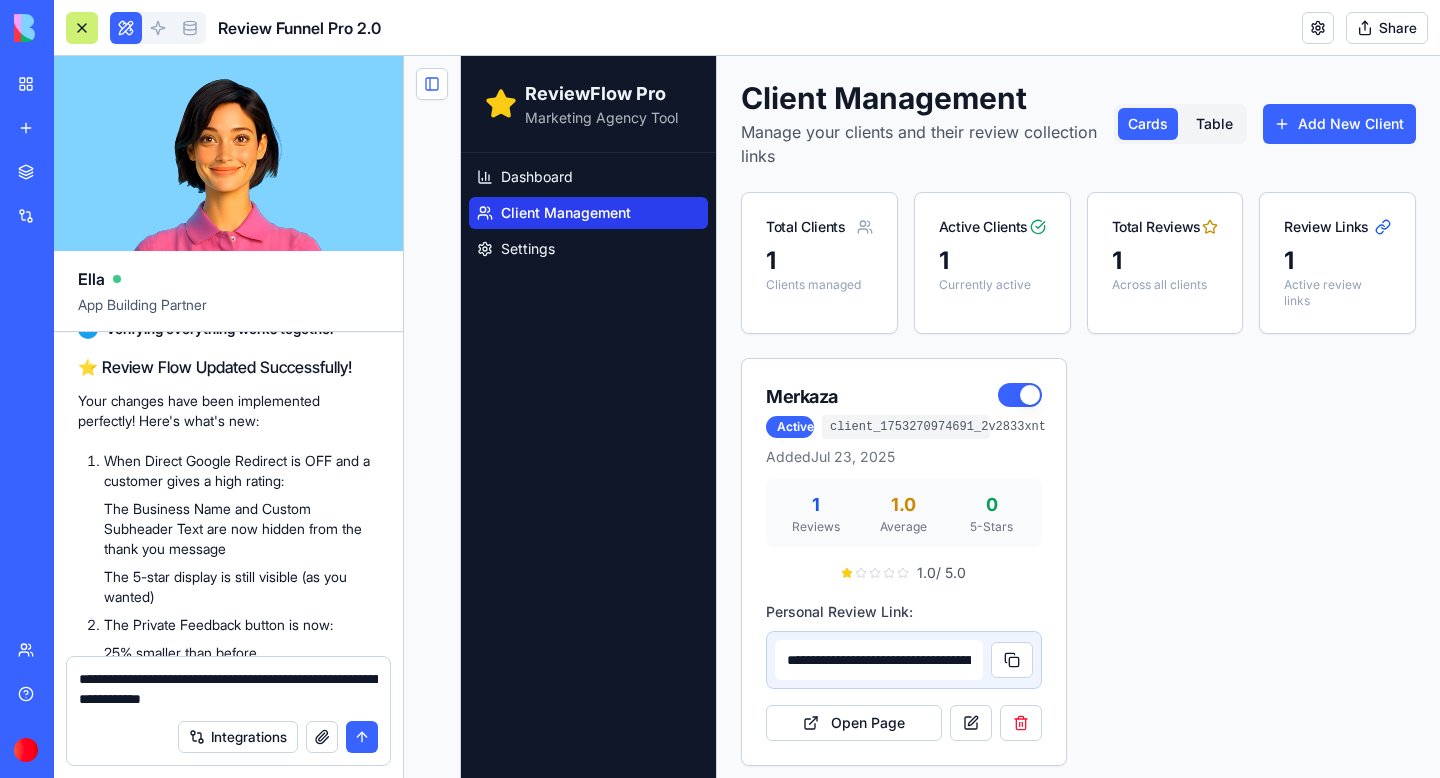 click on "**********" at bounding box center (228, 689) 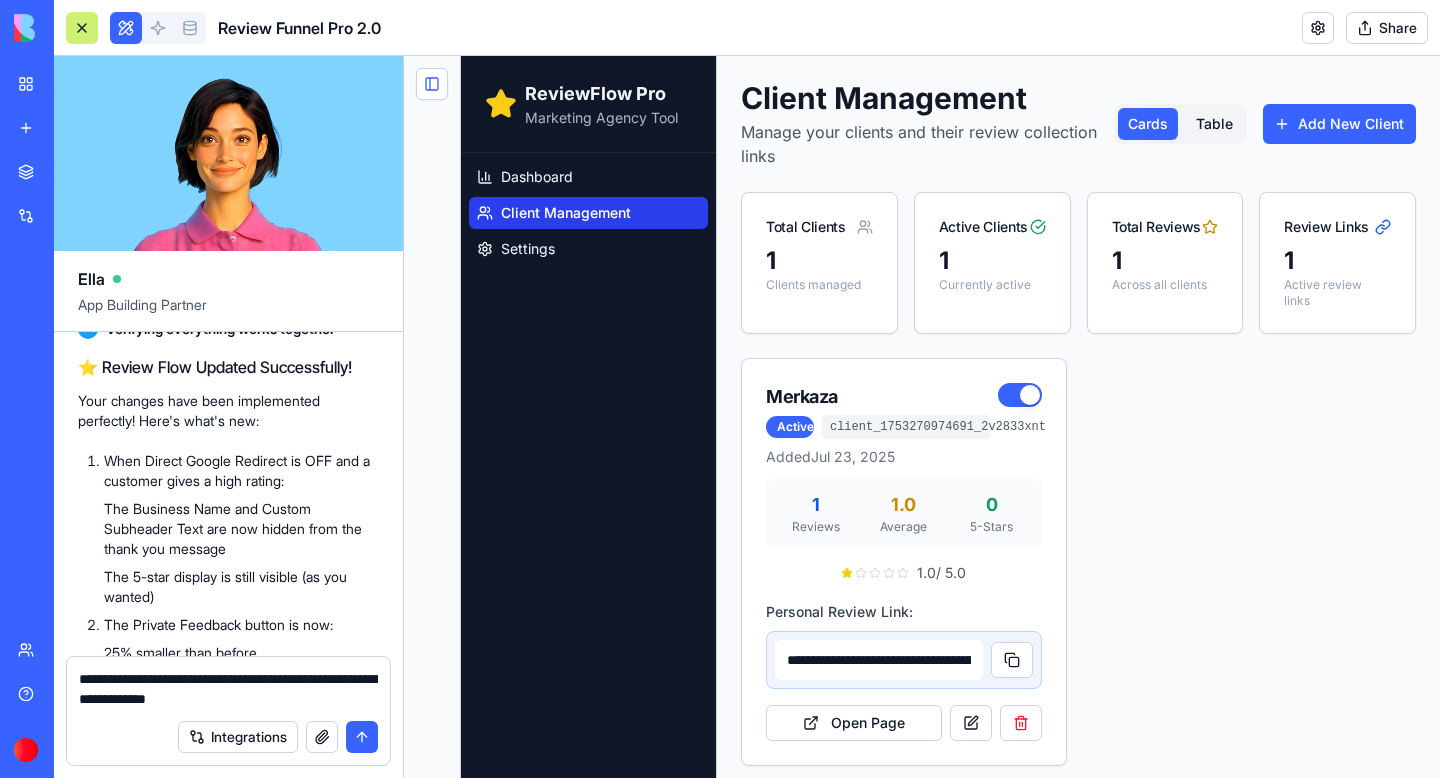 paste on "**********" 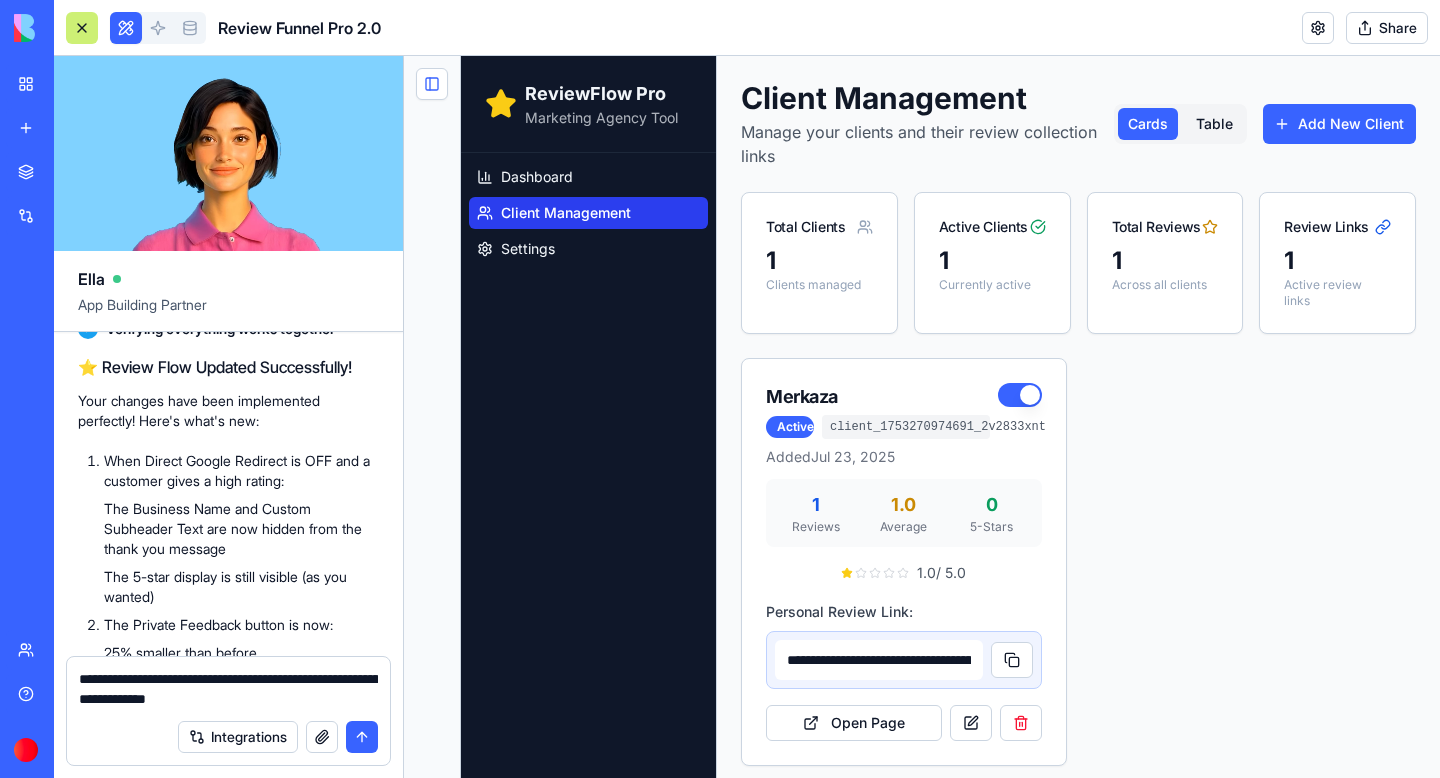 type on "**********" 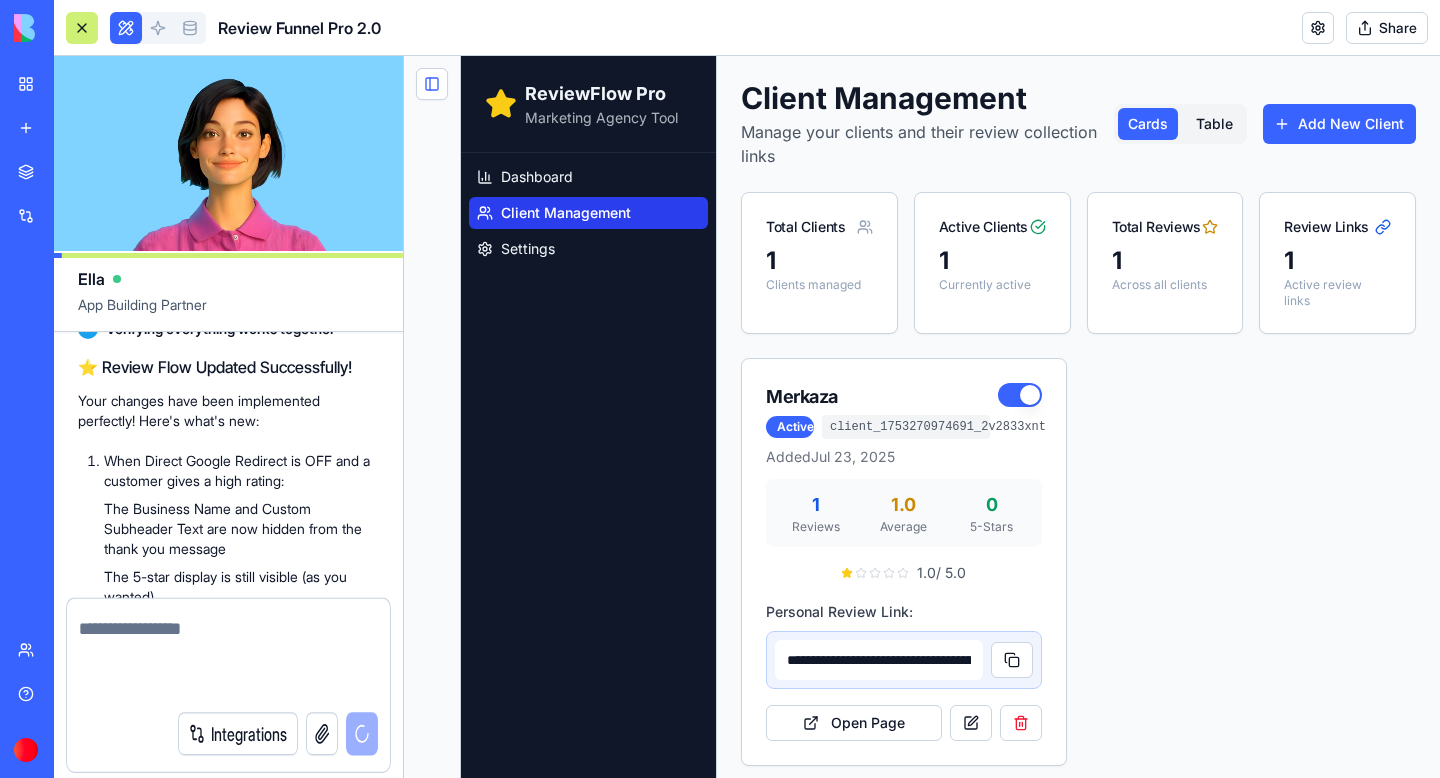 scroll, scrollTop: 9079, scrollLeft: 0, axis: vertical 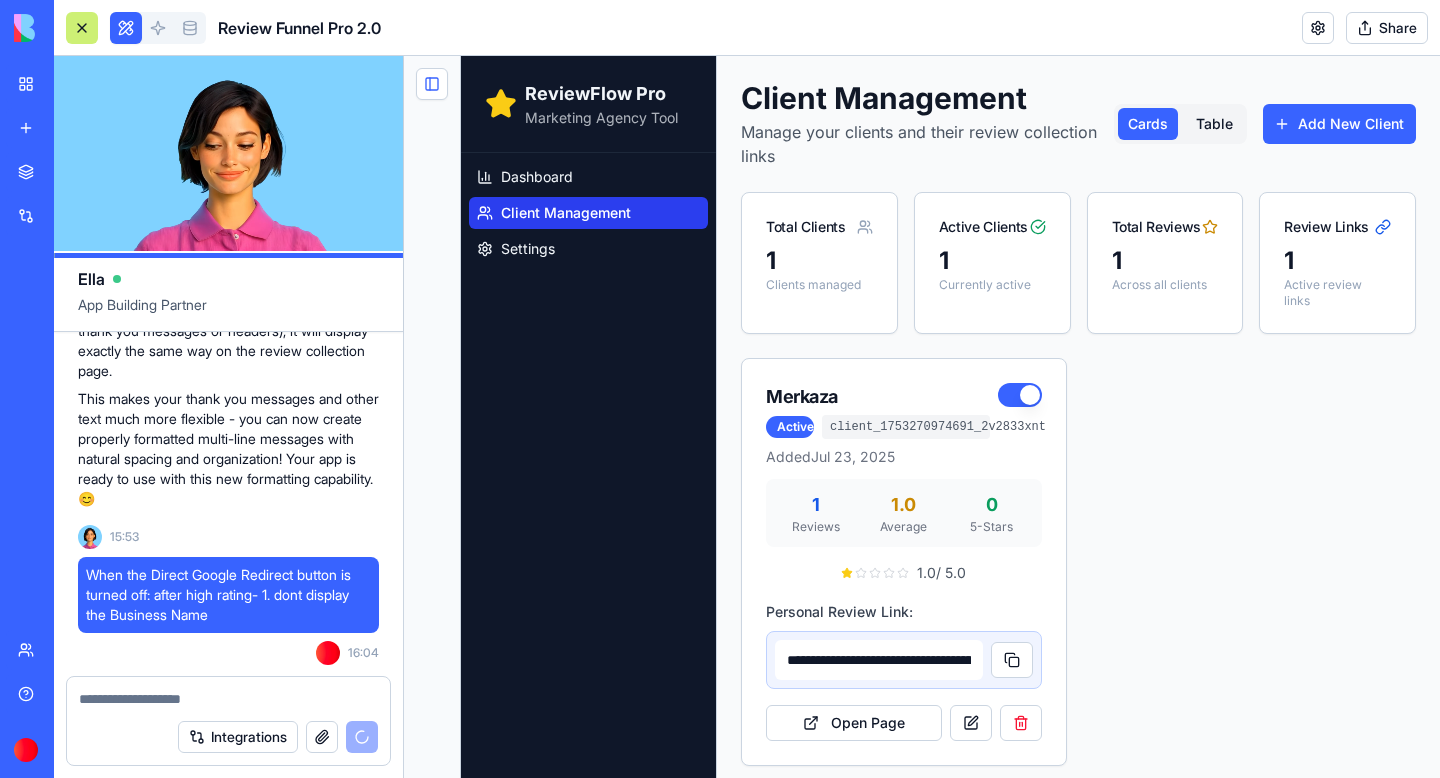 type 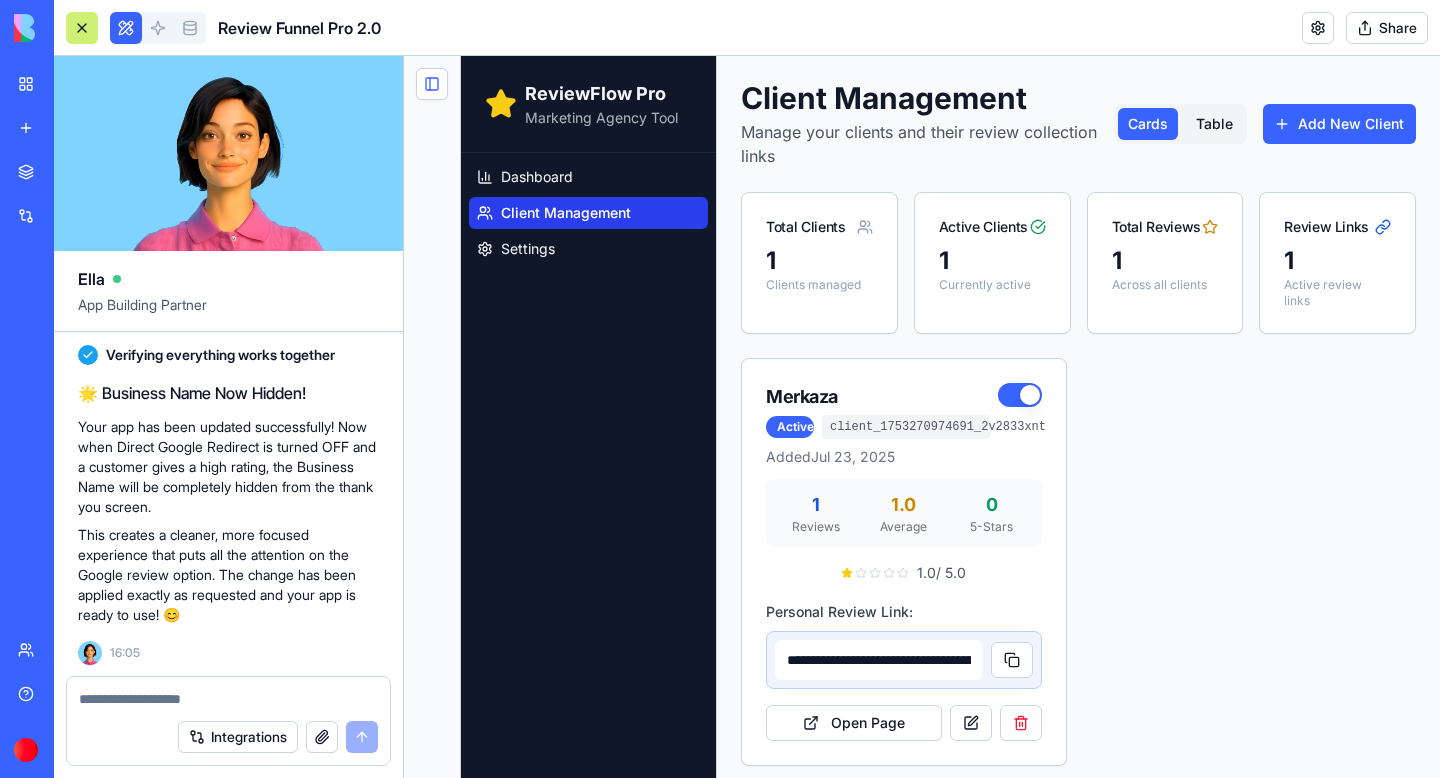 scroll, scrollTop: 9453, scrollLeft: 0, axis: vertical 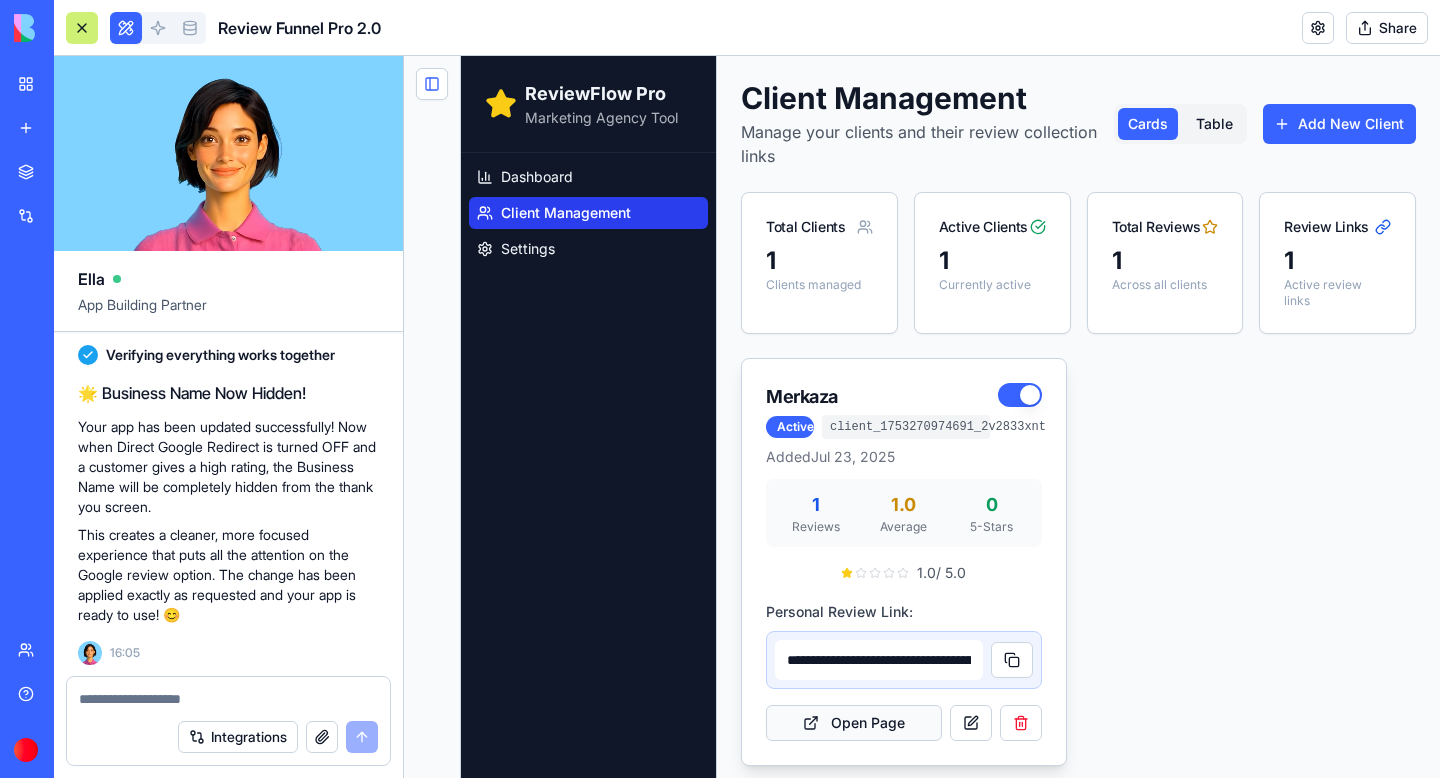 click on "Open Page" at bounding box center (854, 723) 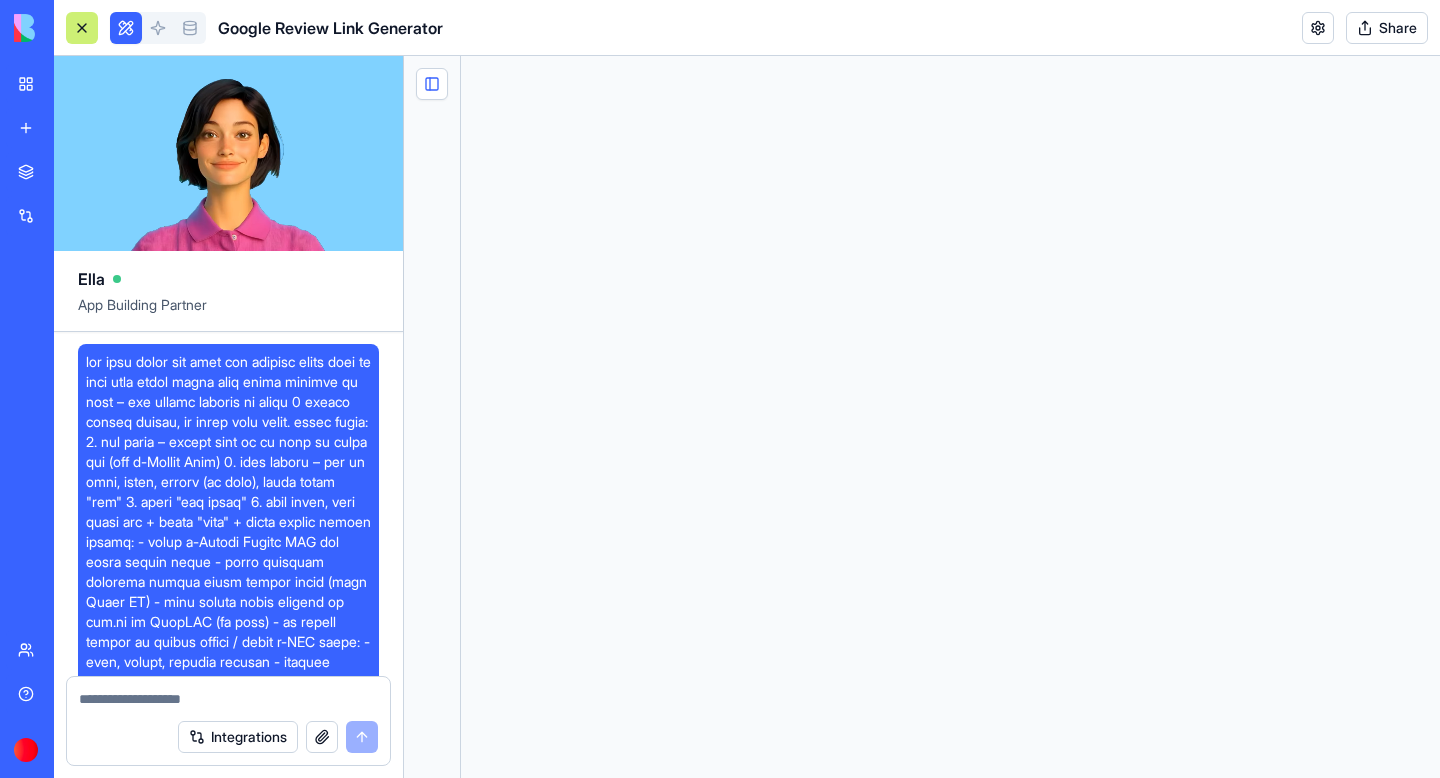 scroll, scrollTop: 0, scrollLeft: 0, axis: both 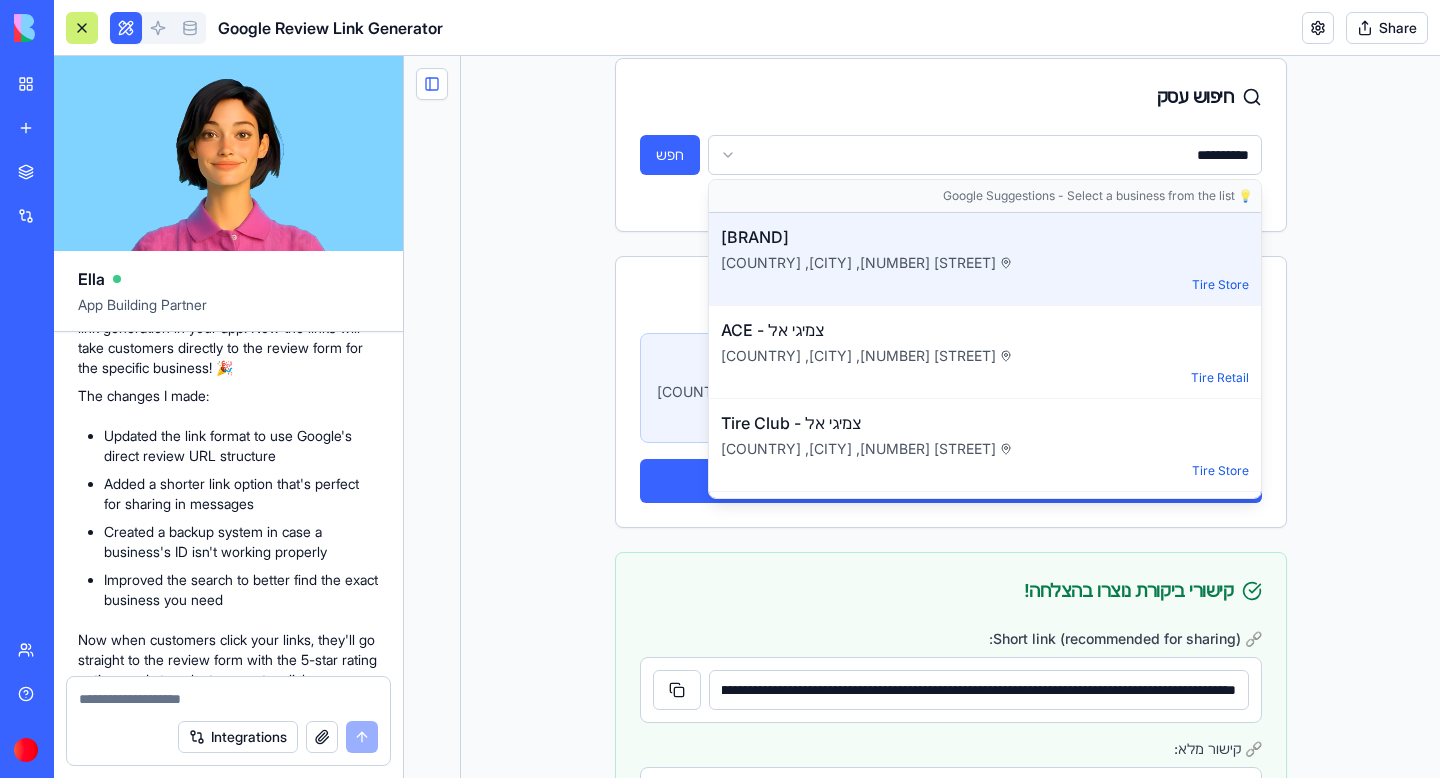 click on "שדרות התעשייה 3, יישוב אזור, ישראל" at bounding box center [985, 263] 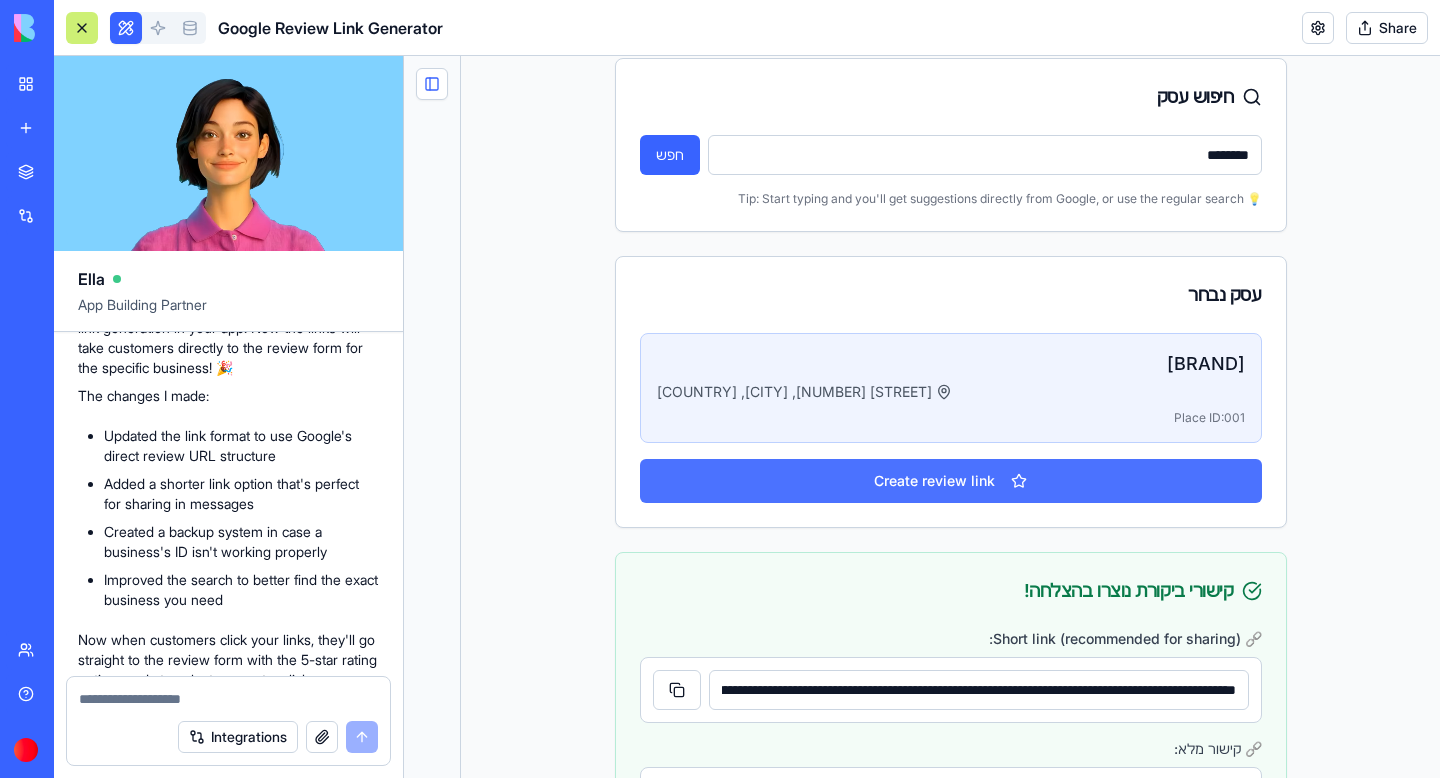 click on "צור קישור ביקורת" at bounding box center (951, 481) 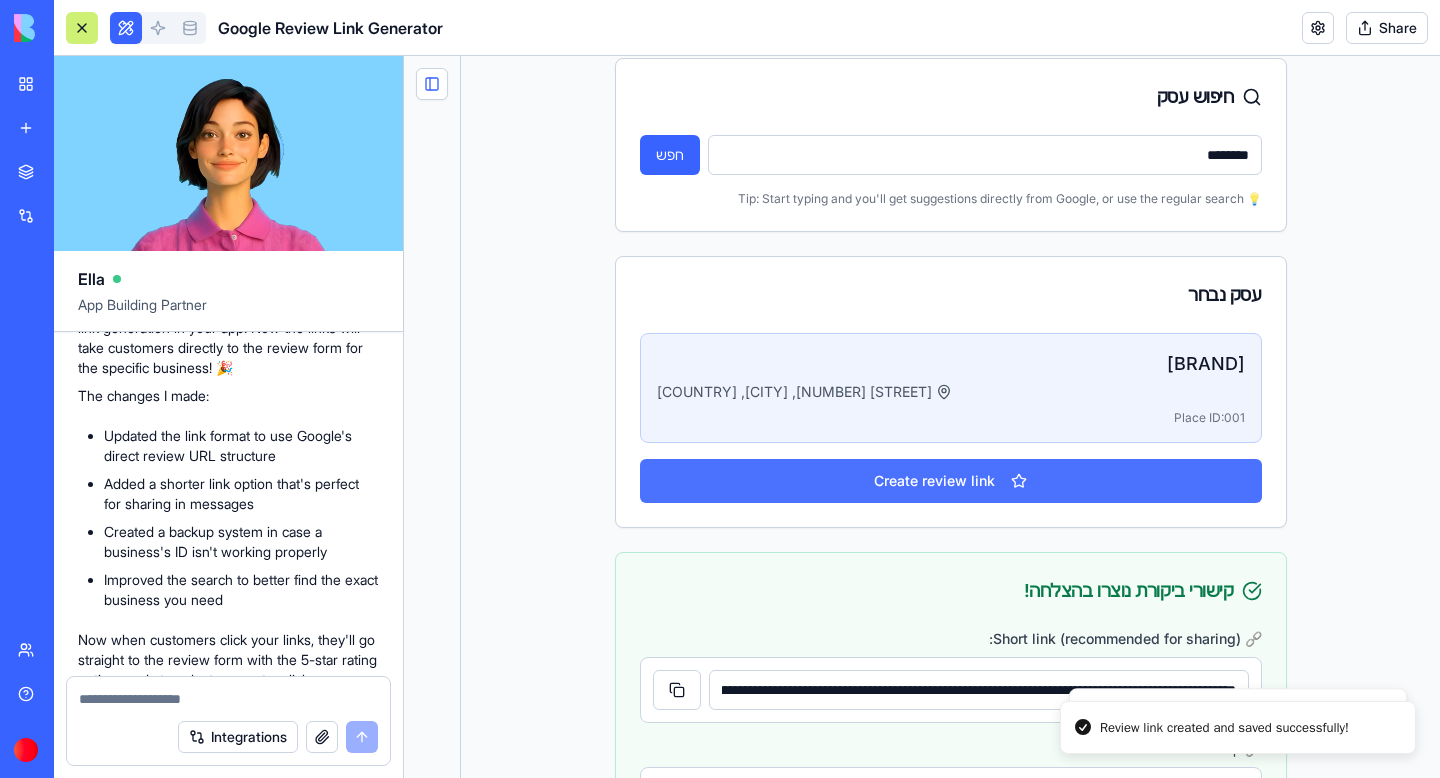 scroll, scrollTop: 417, scrollLeft: 0, axis: vertical 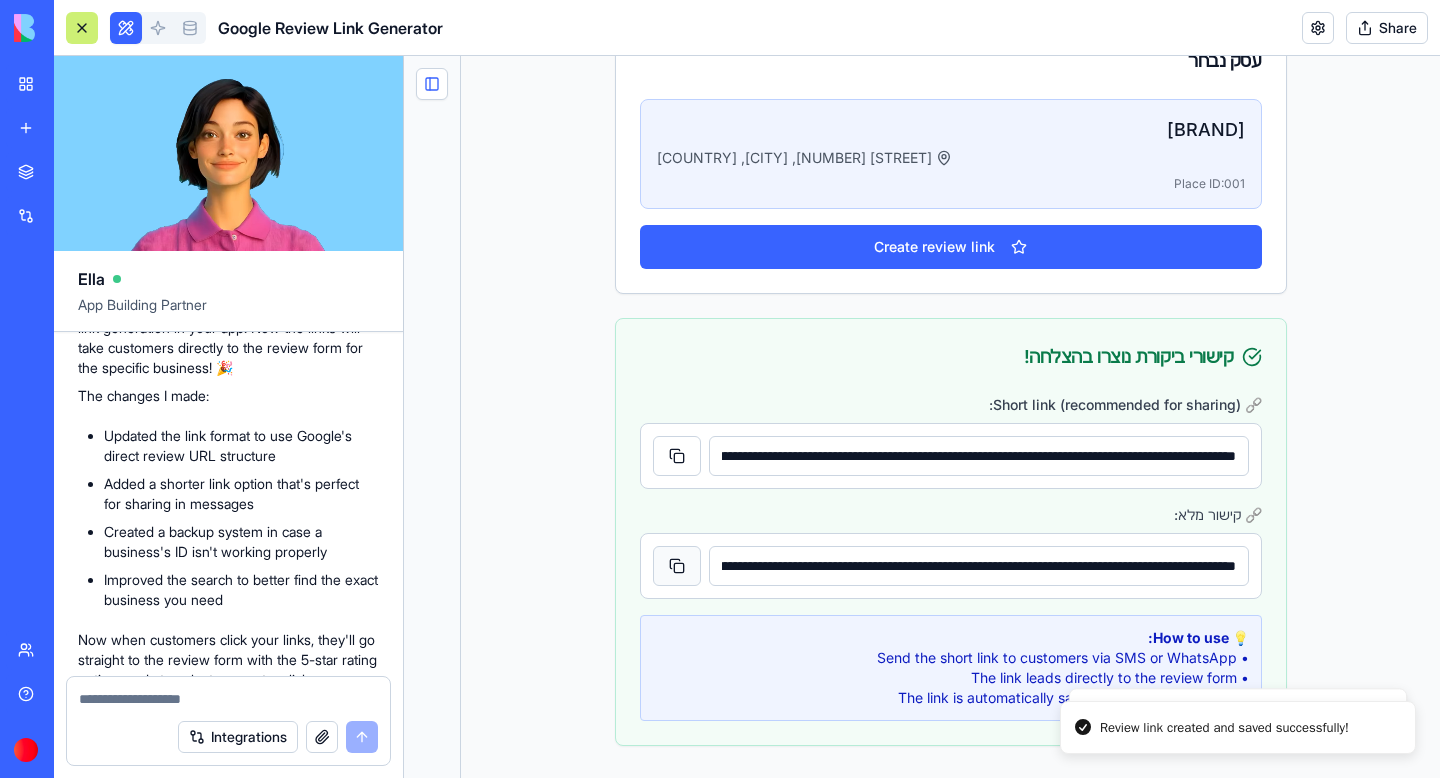 click at bounding box center [677, 566] 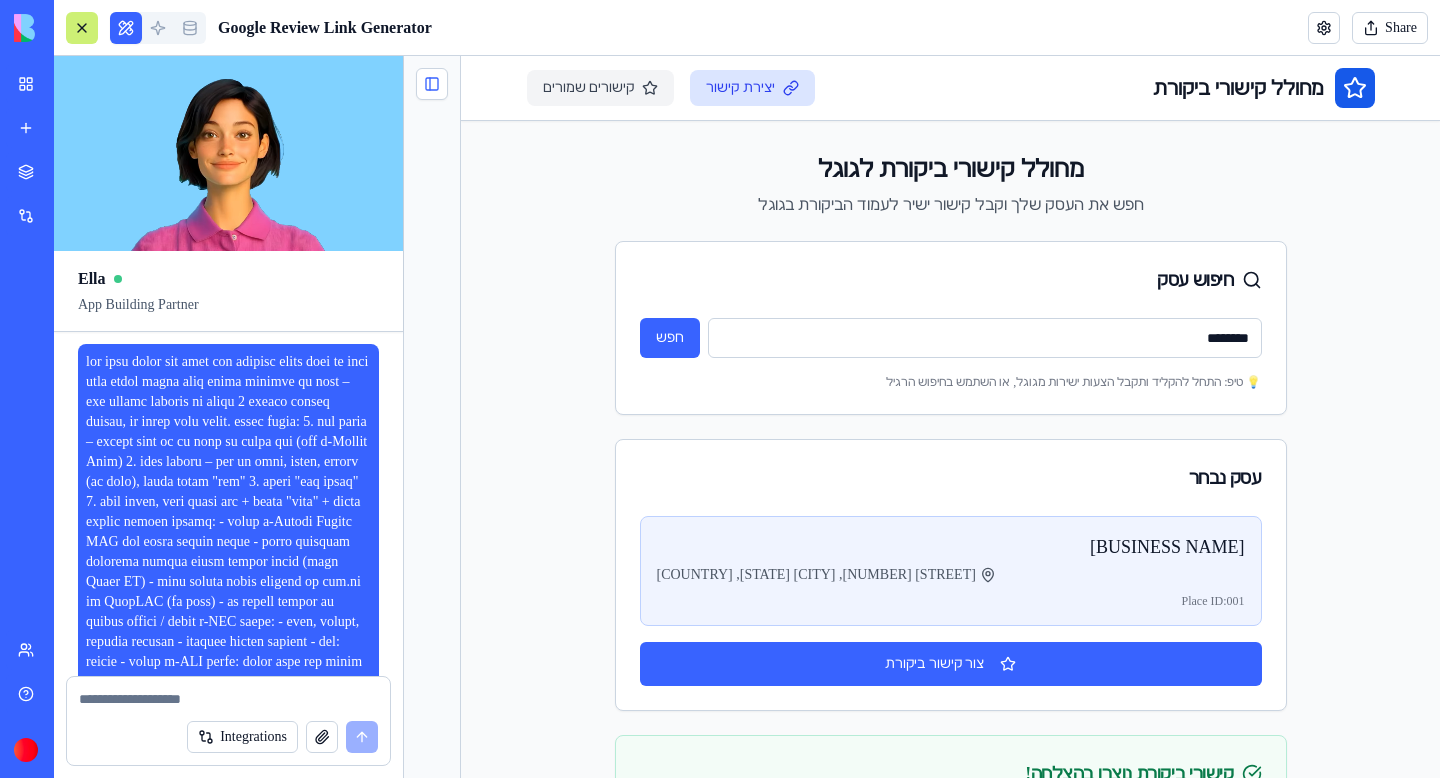 scroll, scrollTop: 417, scrollLeft: 0, axis: vertical 